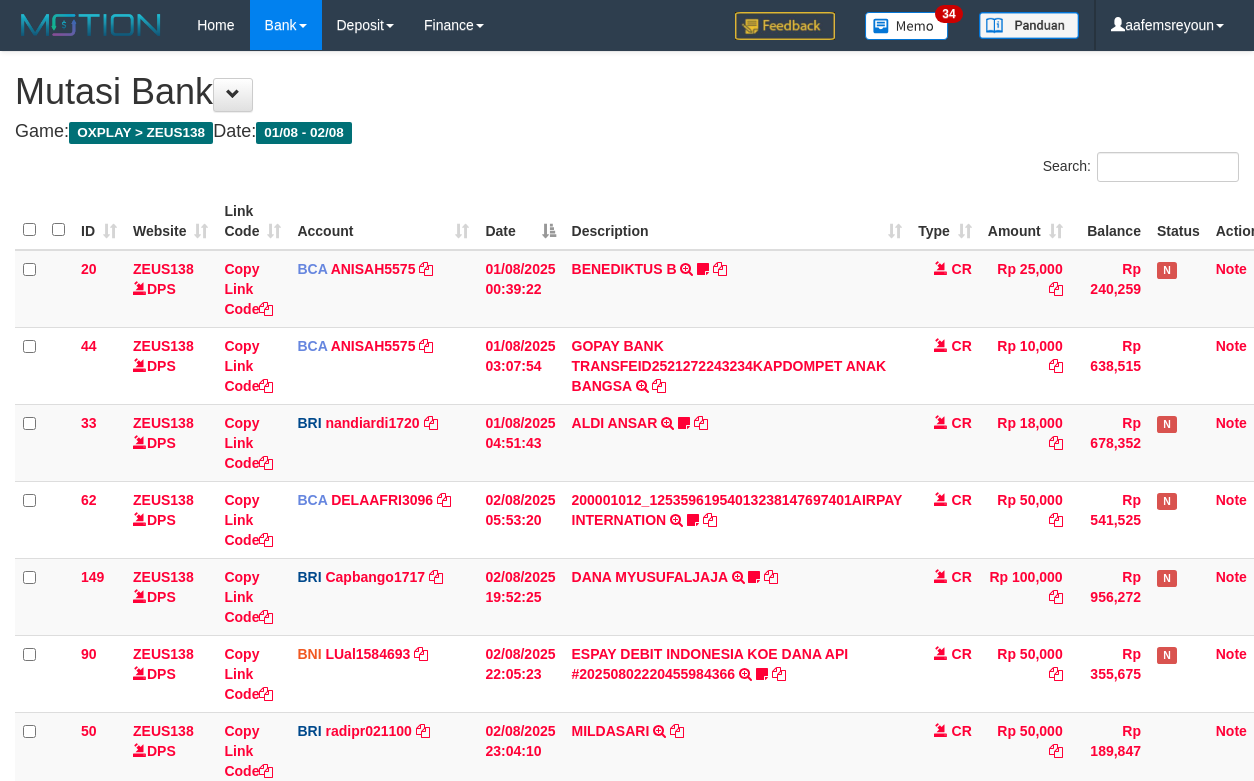 scroll, scrollTop: 576, scrollLeft: 0, axis: vertical 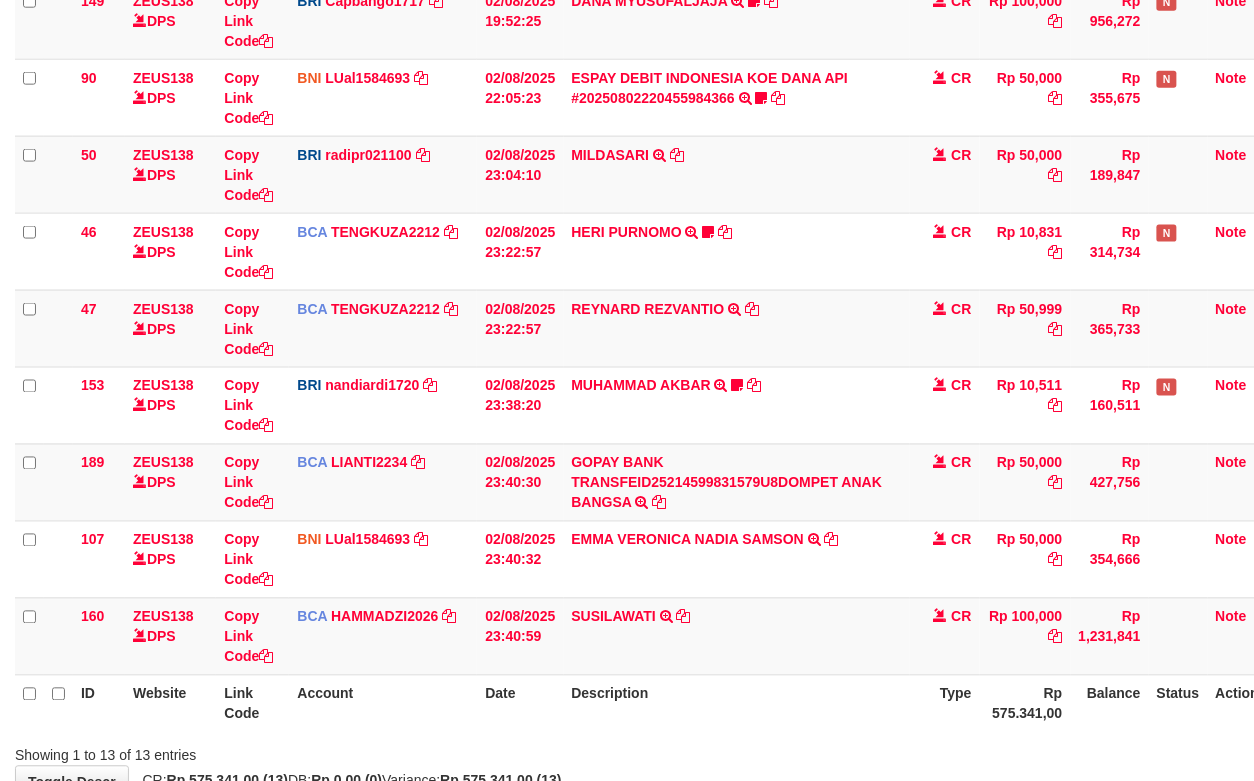 click on "Description" at bounding box center (737, 703) 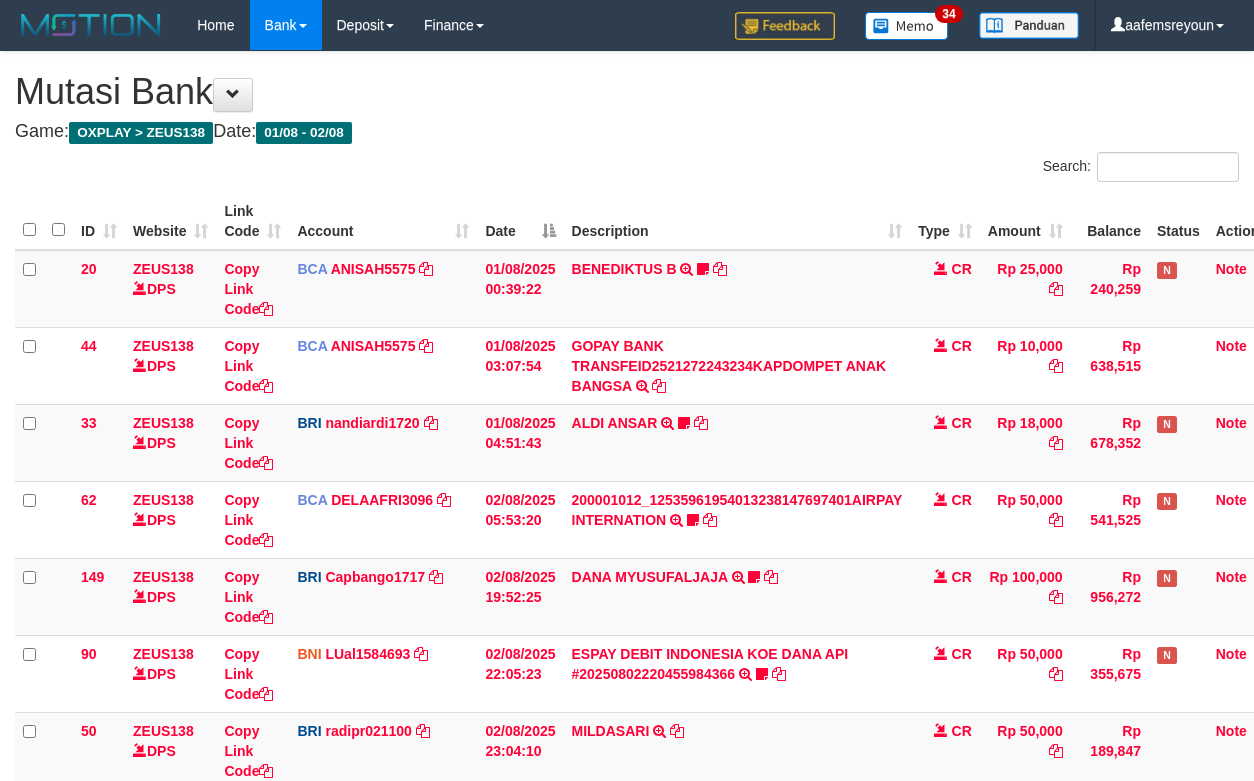 scroll, scrollTop: 576, scrollLeft: 0, axis: vertical 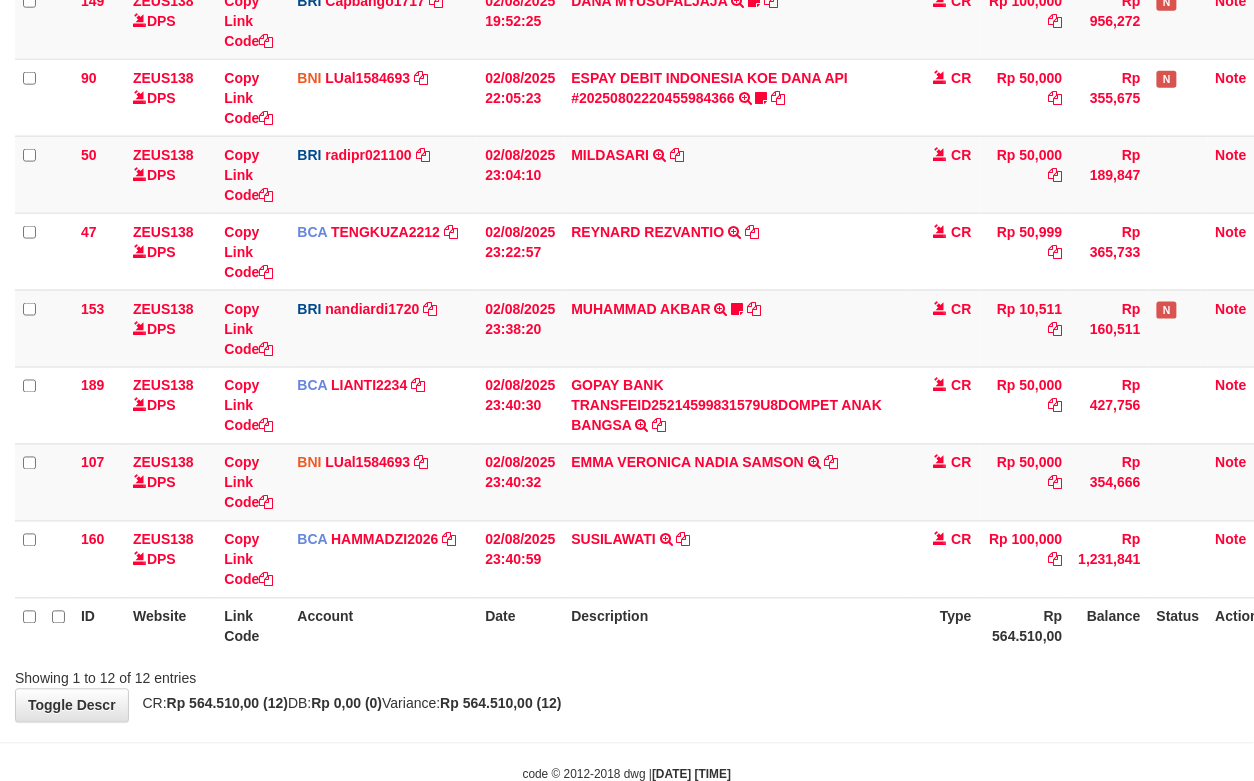 drag, startPoint x: 0, startPoint y: 0, endPoint x: 725, endPoint y: 686, distance: 998.1087 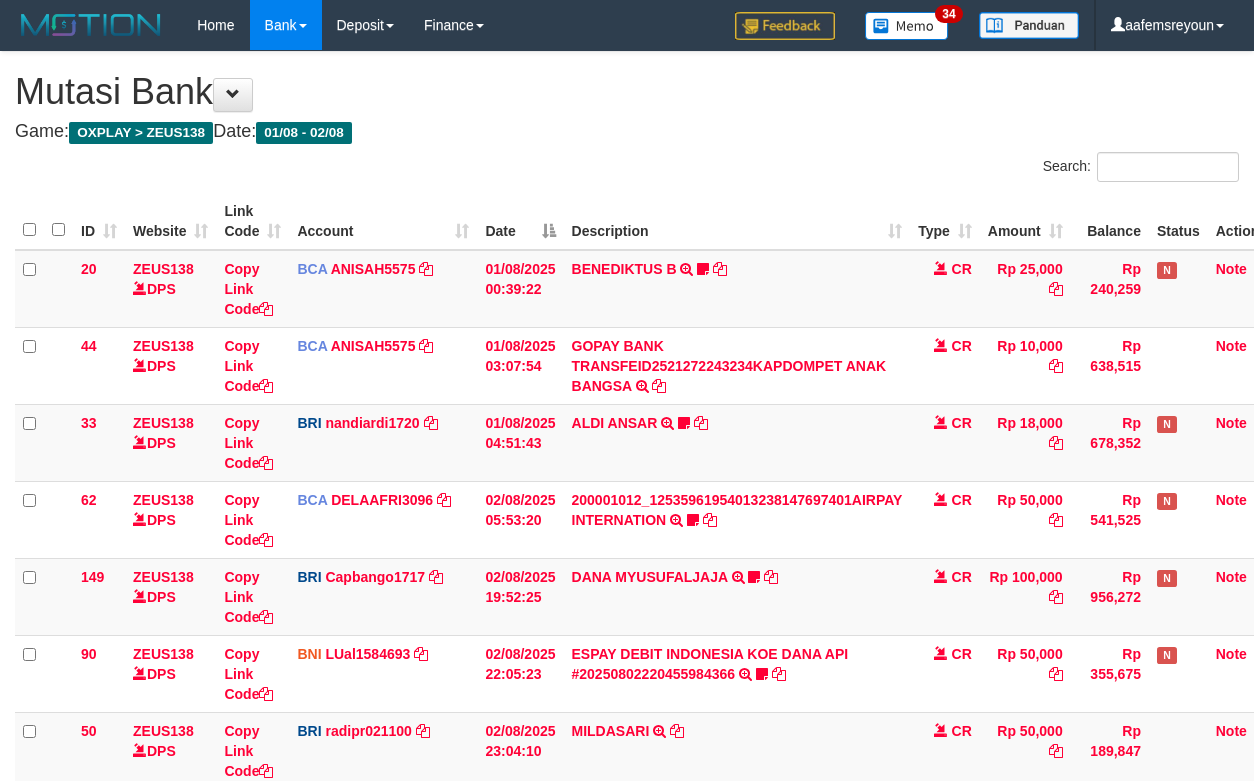 scroll, scrollTop: 576, scrollLeft: 0, axis: vertical 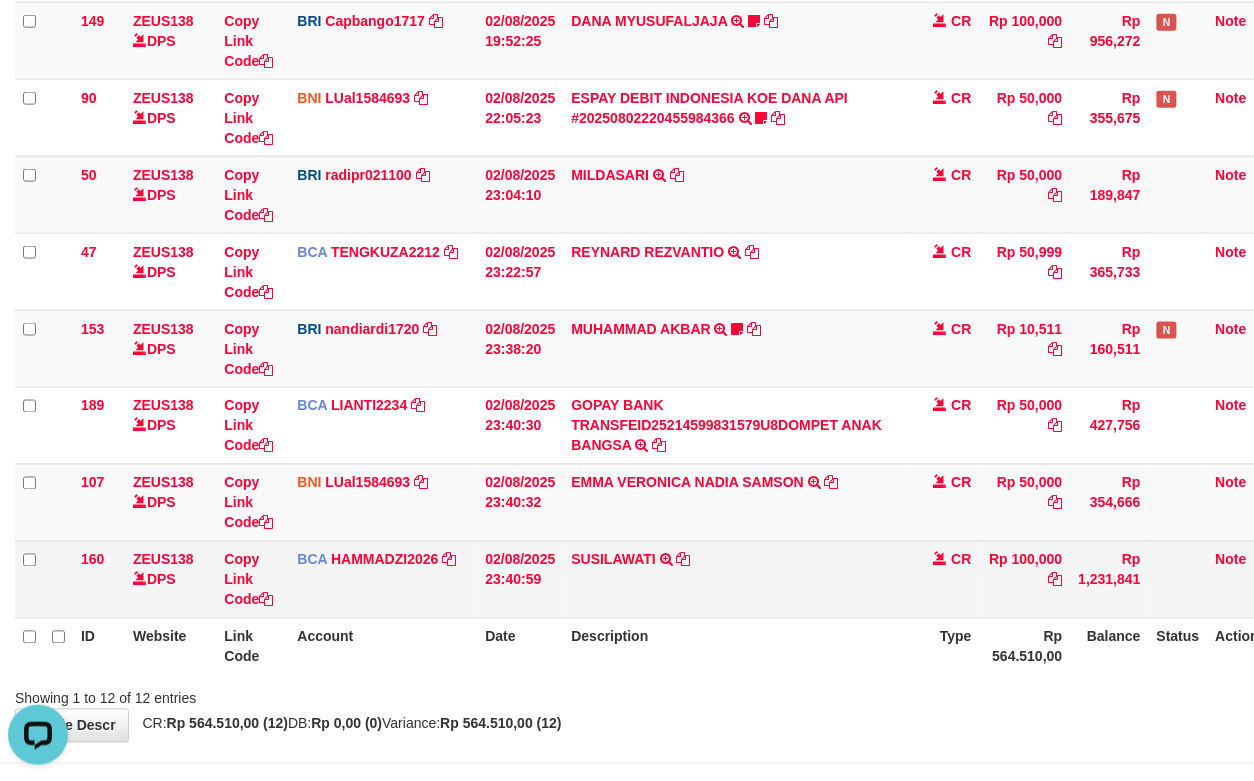 click on "Rp 100,000" at bounding box center [1025, 579] 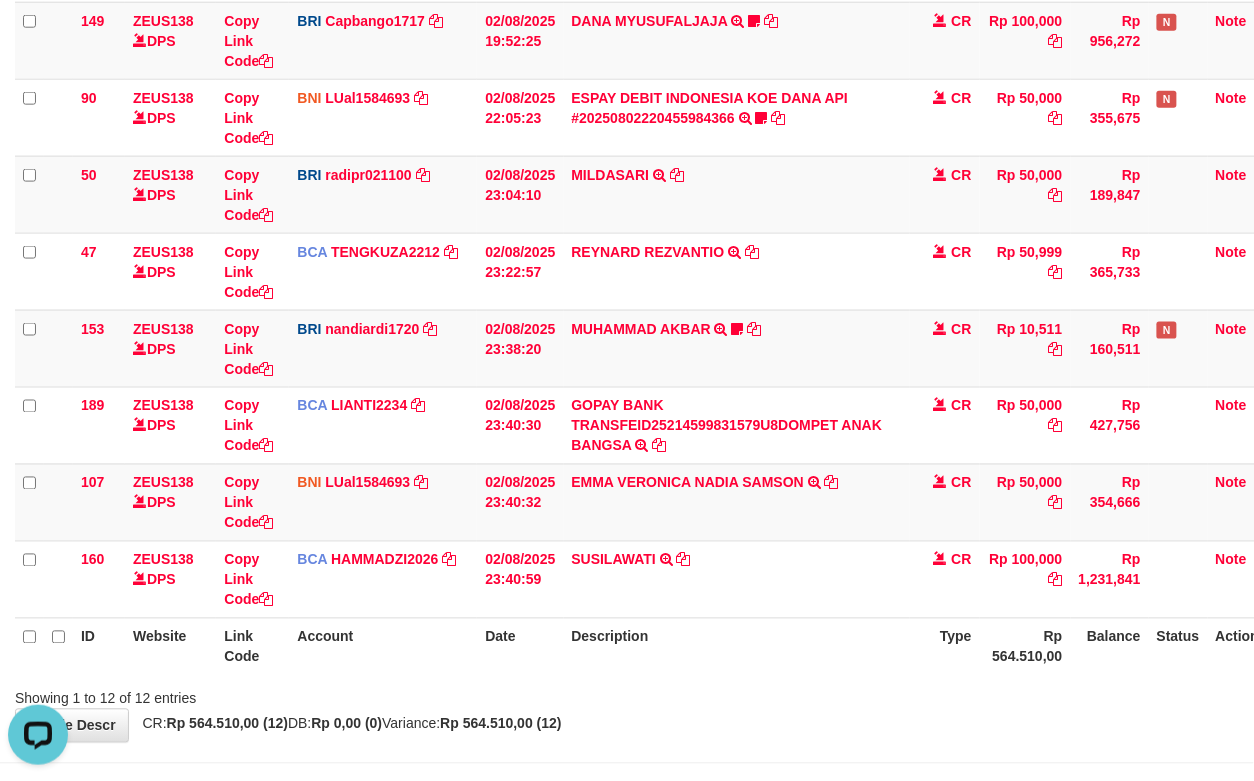 click on "Description" at bounding box center [737, 646] 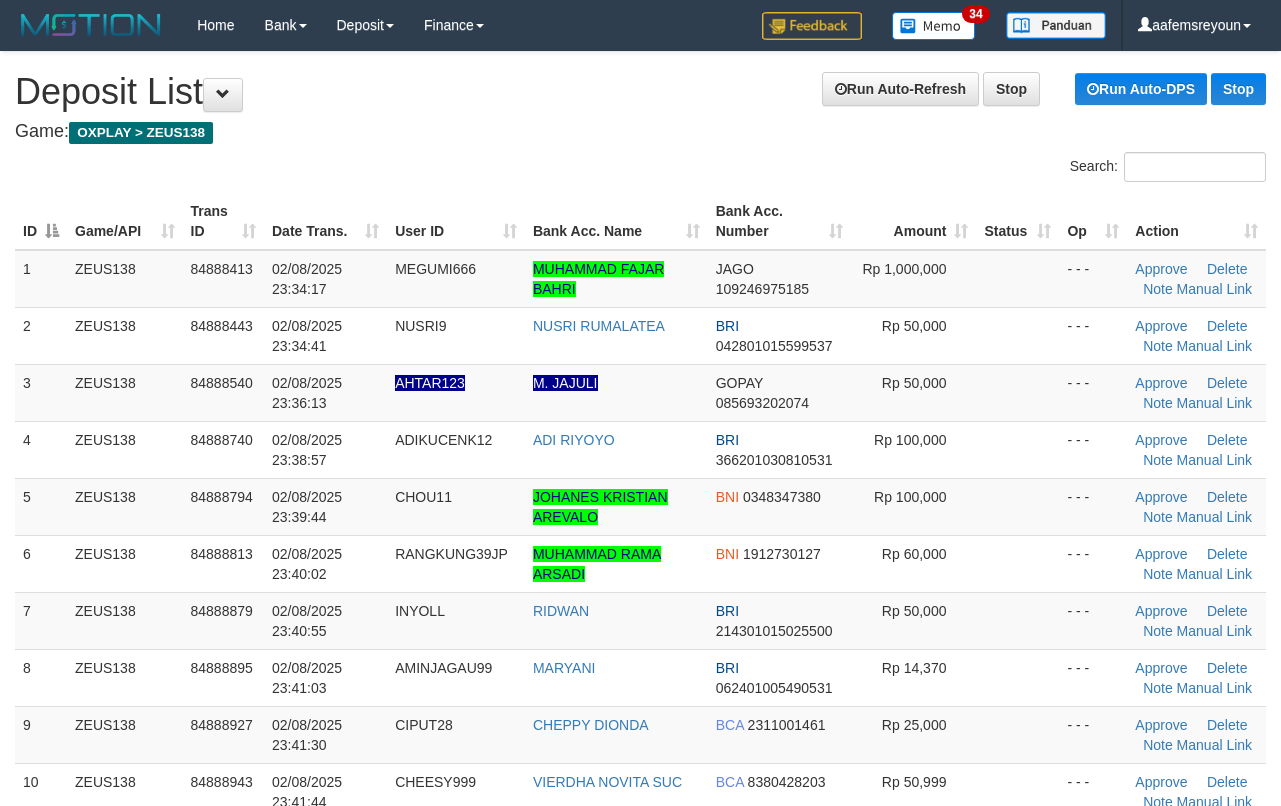 scroll, scrollTop: 130, scrollLeft: 0, axis: vertical 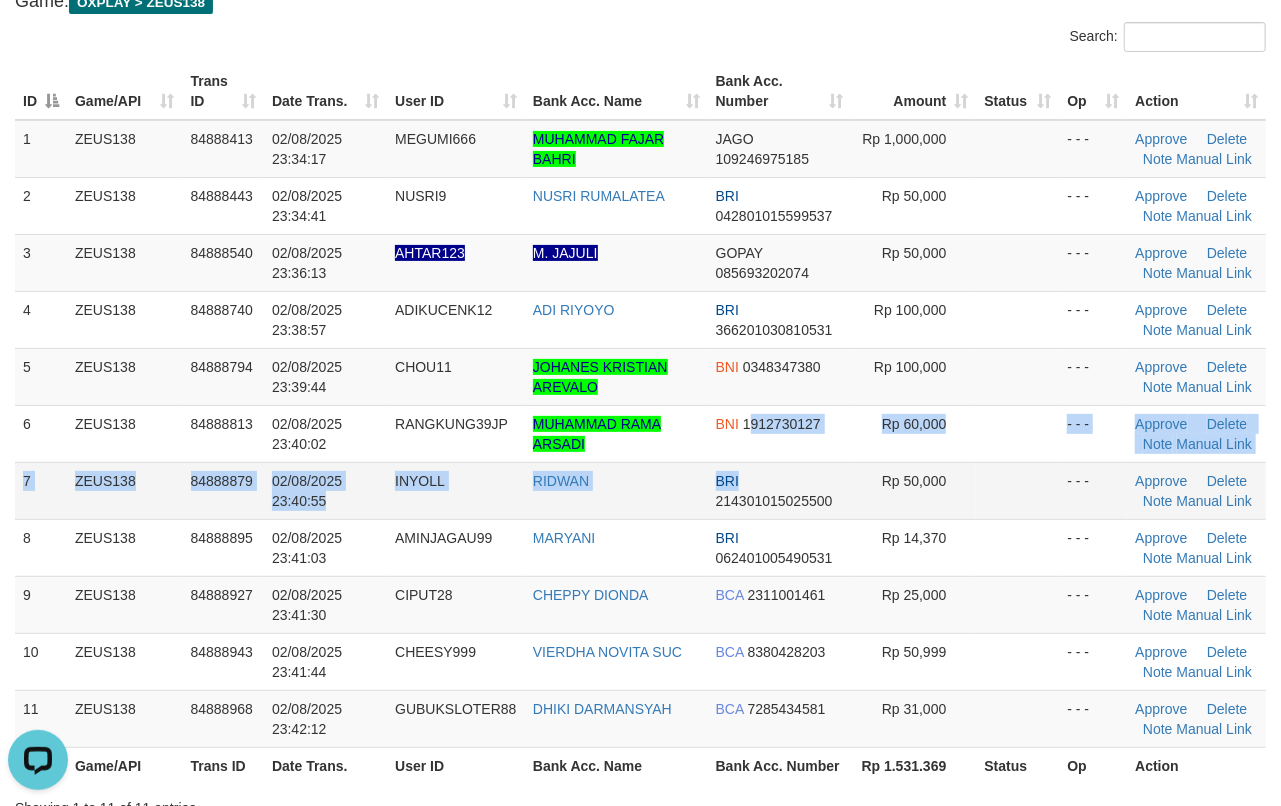 drag, startPoint x: 752, startPoint y: 468, endPoint x: 853, endPoint y: 486, distance: 102.59142 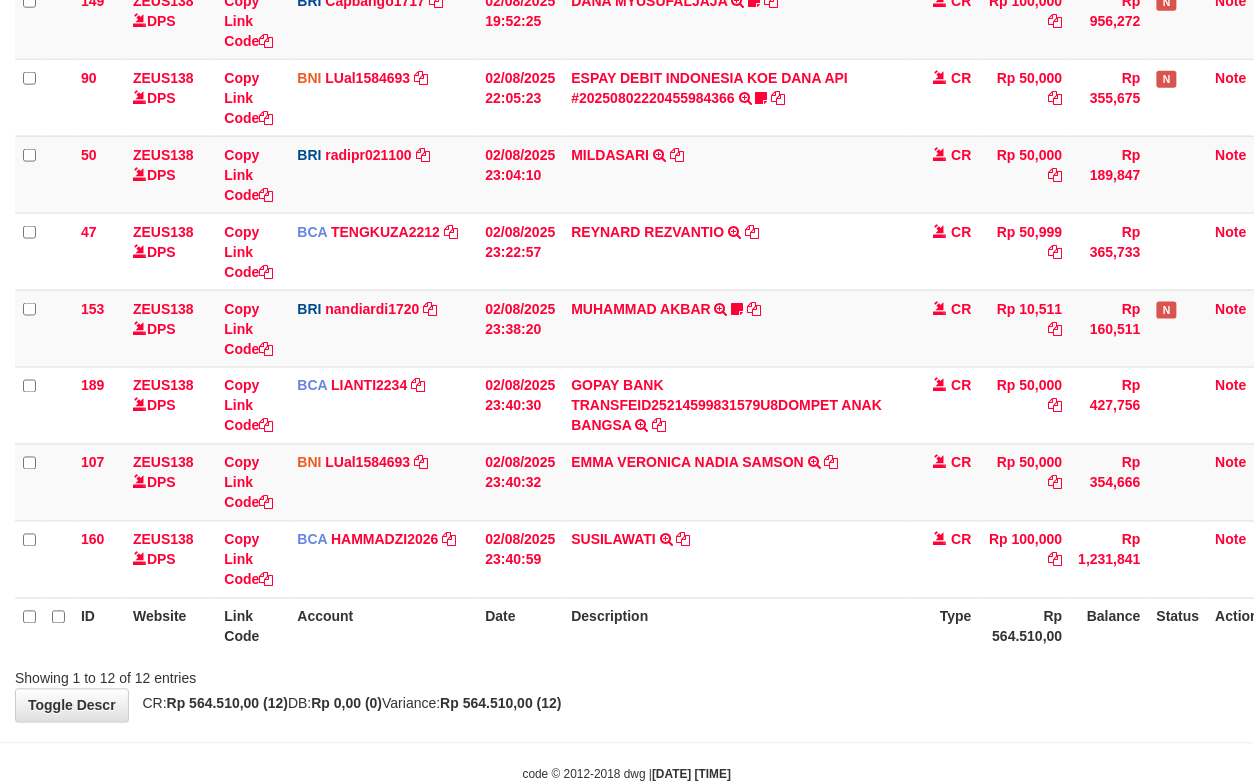 scroll, scrollTop: 556, scrollLeft: 0, axis: vertical 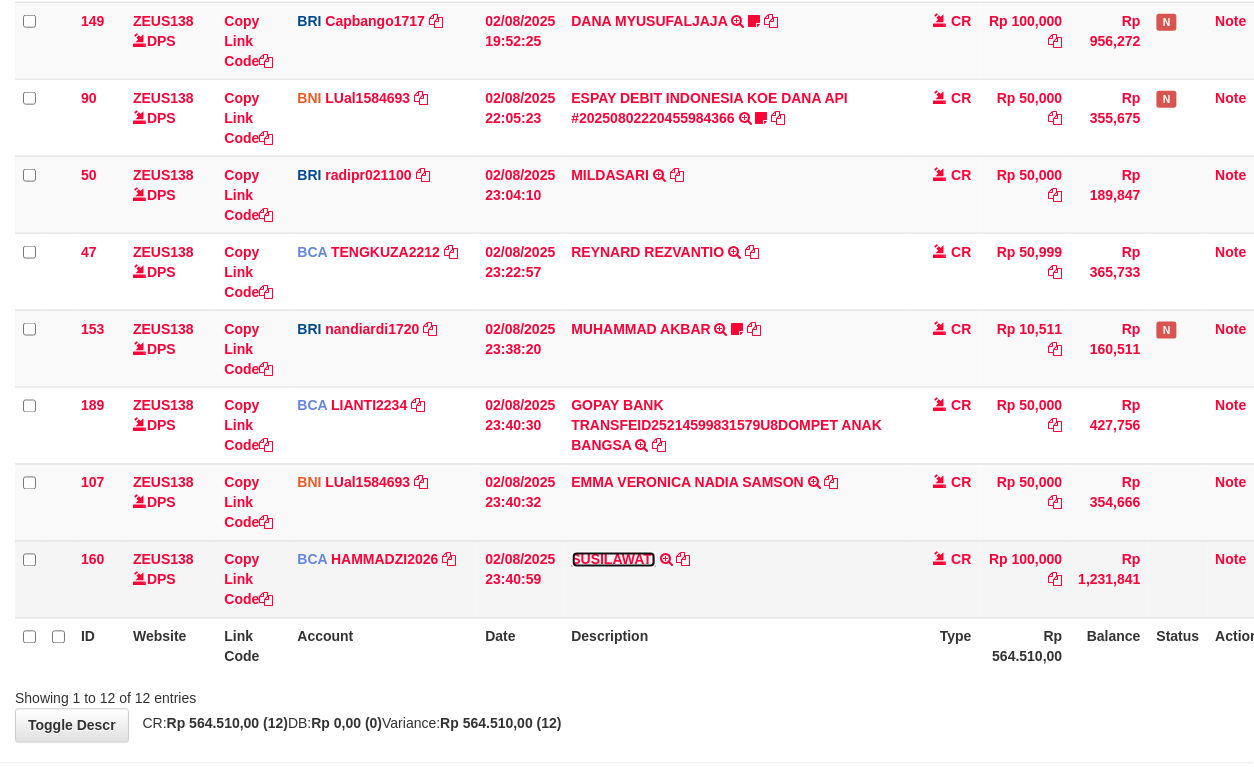 click on "SUSILAWATI" at bounding box center [614, 560] 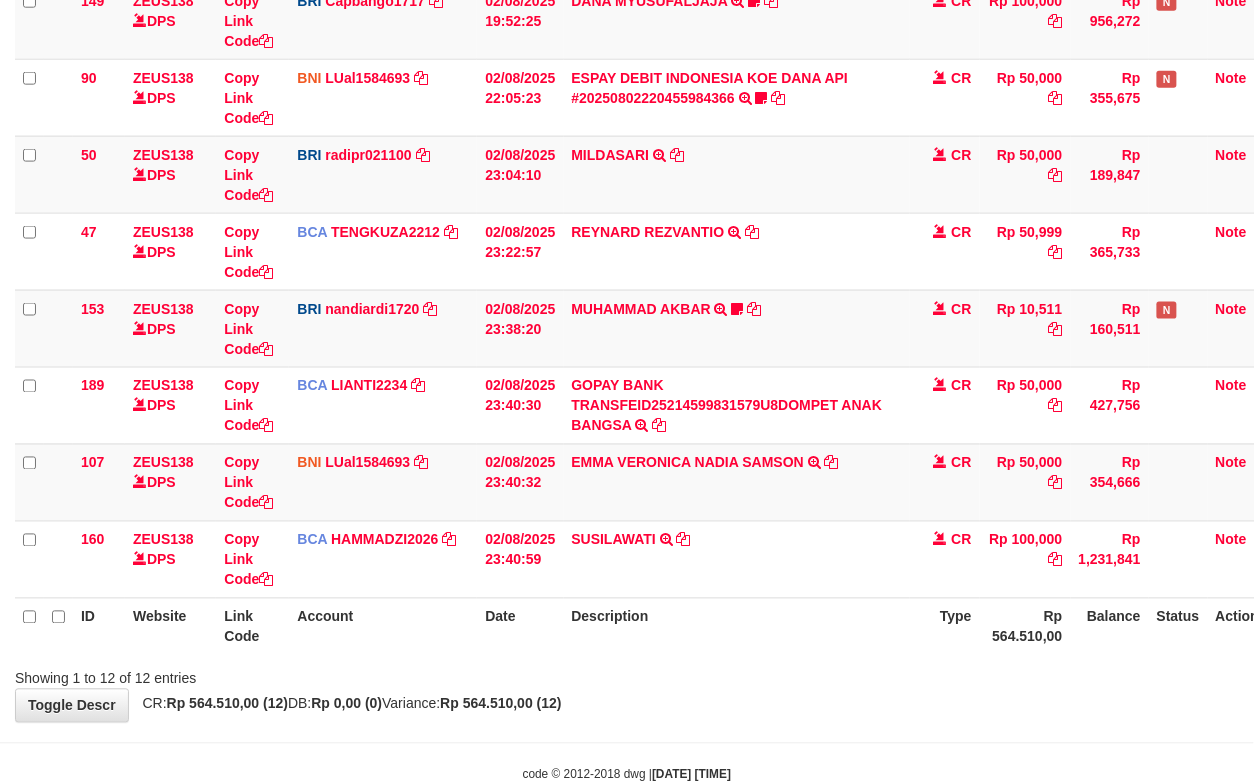 scroll, scrollTop: 556, scrollLeft: 0, axis: vertical 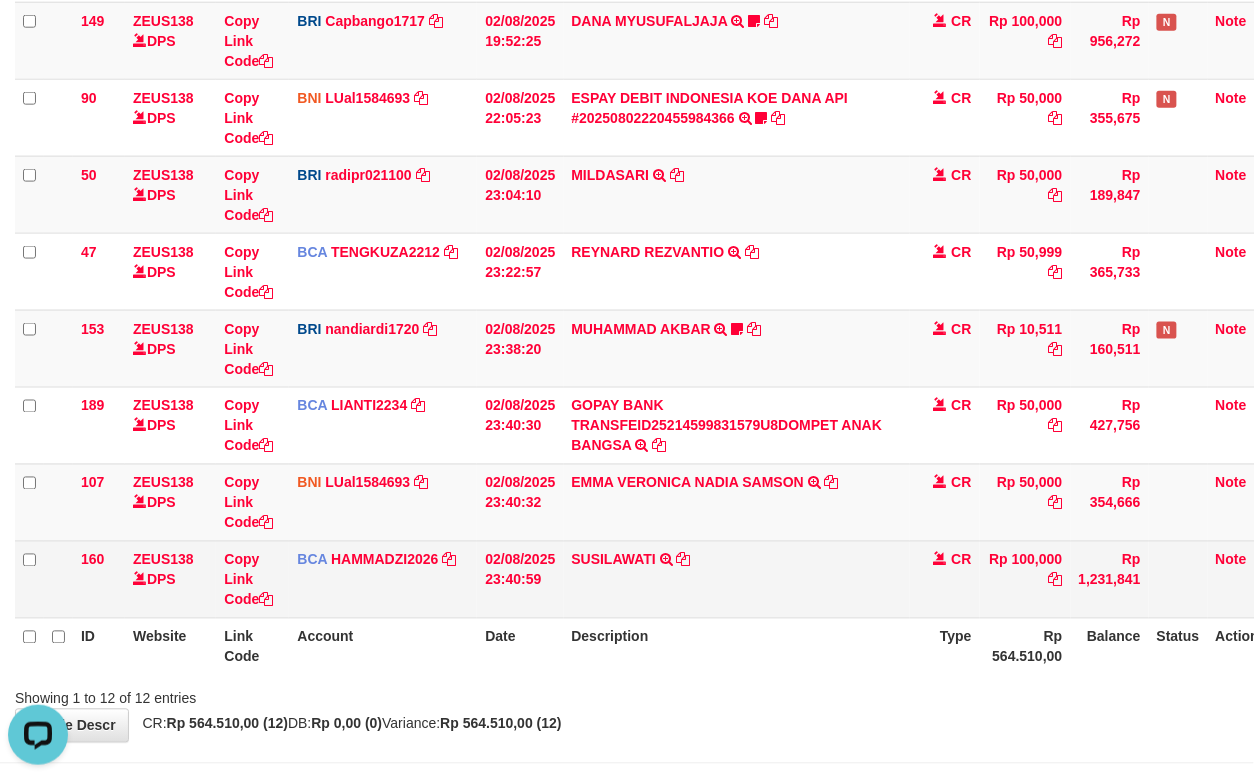 click on "SUSILAWATI         TRSF E-BANKING CR 08/03 ZE1M1
SUSILAWATI" at bounding box center [737, 579] 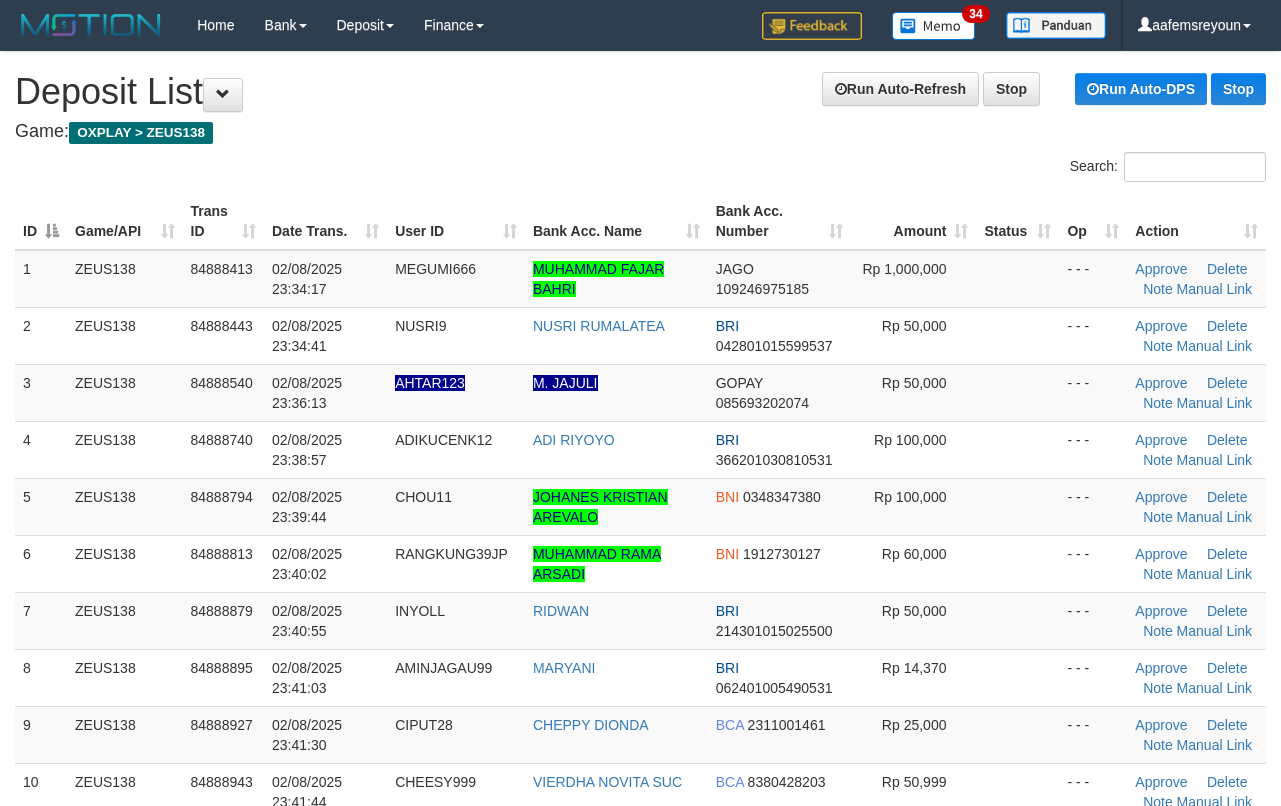 scroll, scrollTop: 132, scrollLeft: 0, axis: vertical 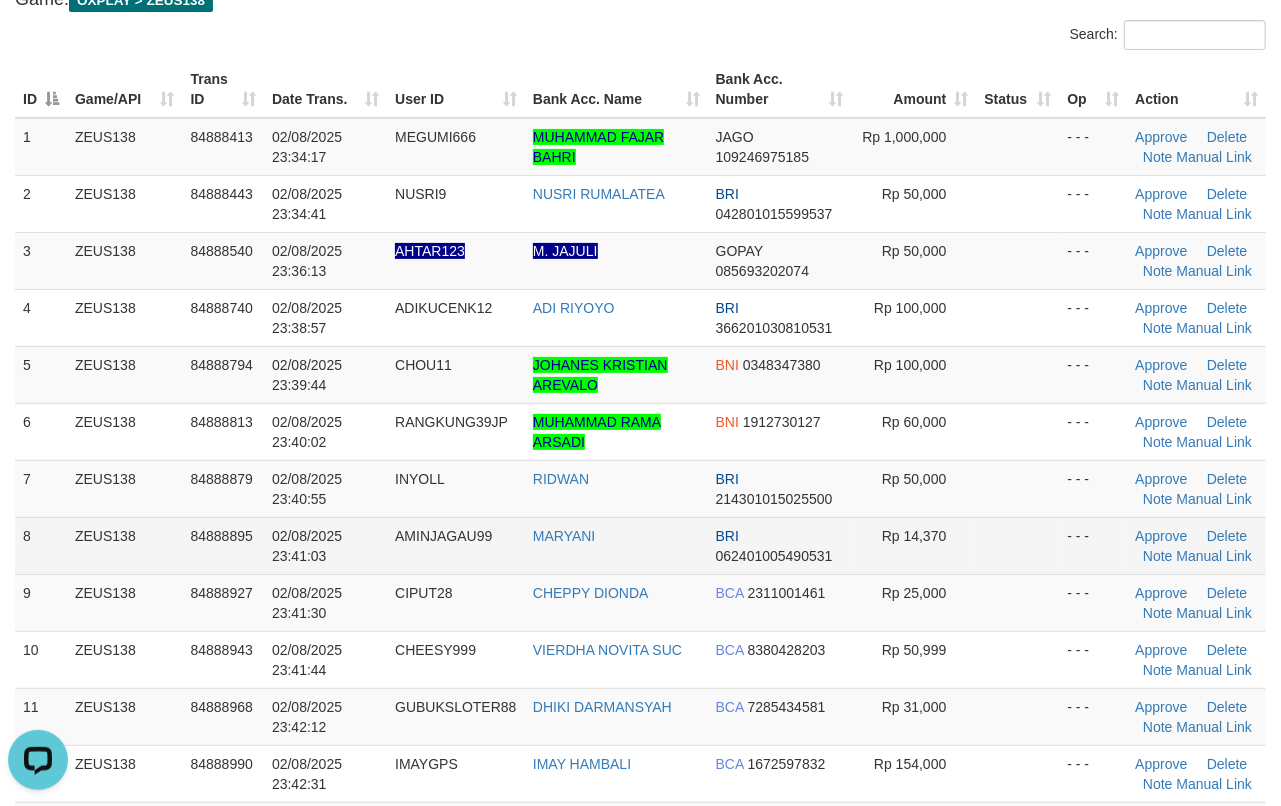 click on "Rp 14,370" at bounding box center (914, 545) 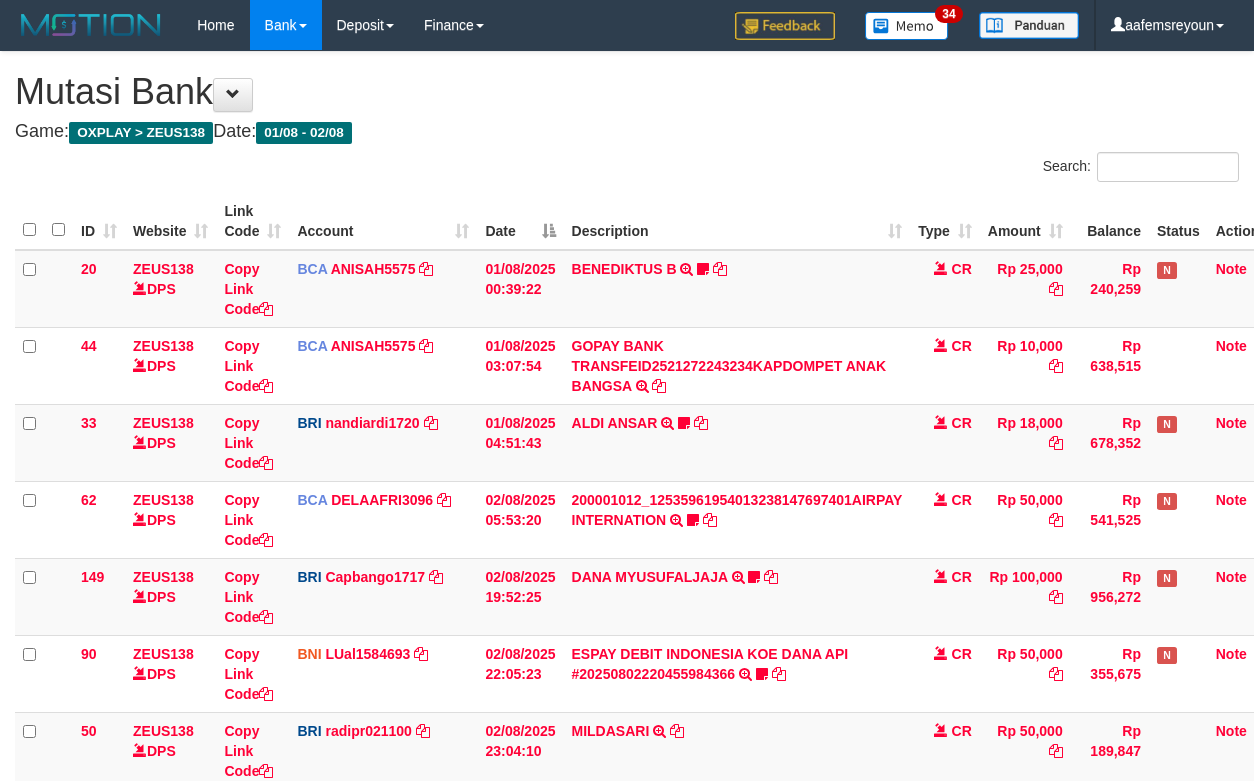 scroll, scrollTop: 622, scrollLeft: 0, axis: vertical 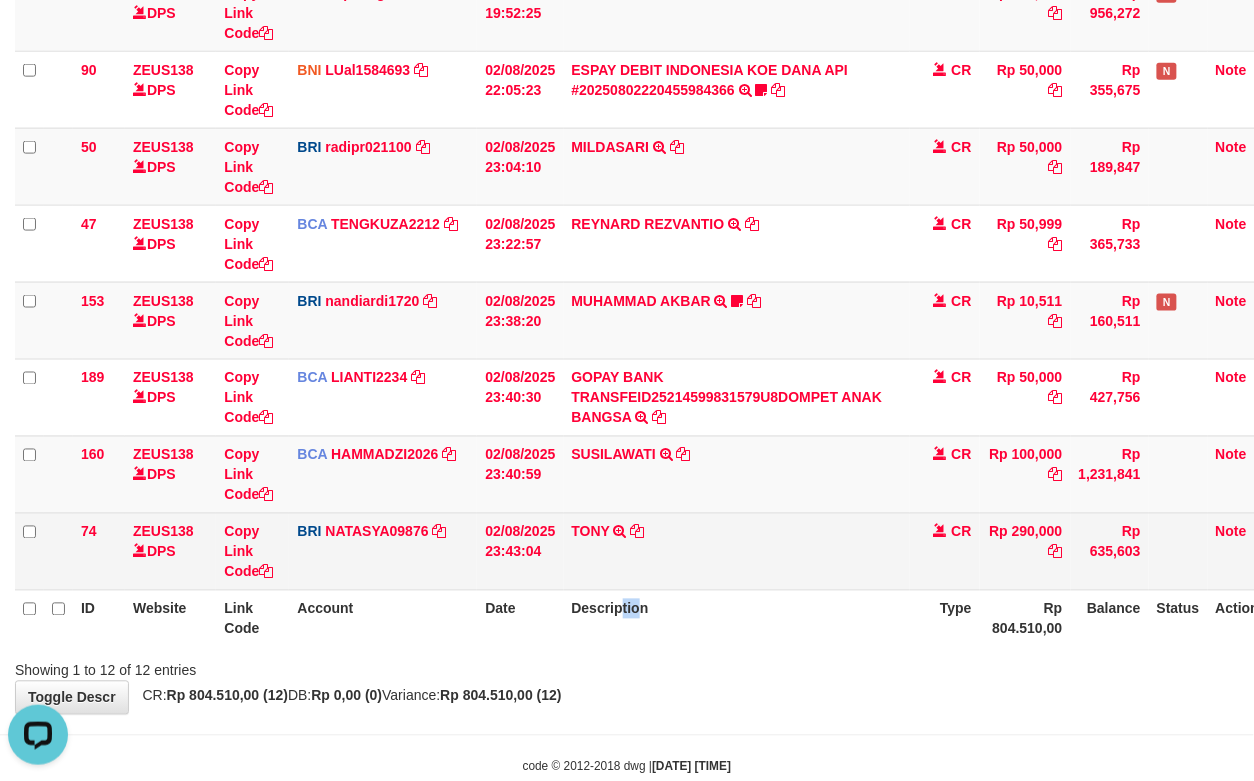 drag, startPoint x: 622, startPoint y: 620, endPoint x: 14, endPoint y: 574, distance: 609.7377 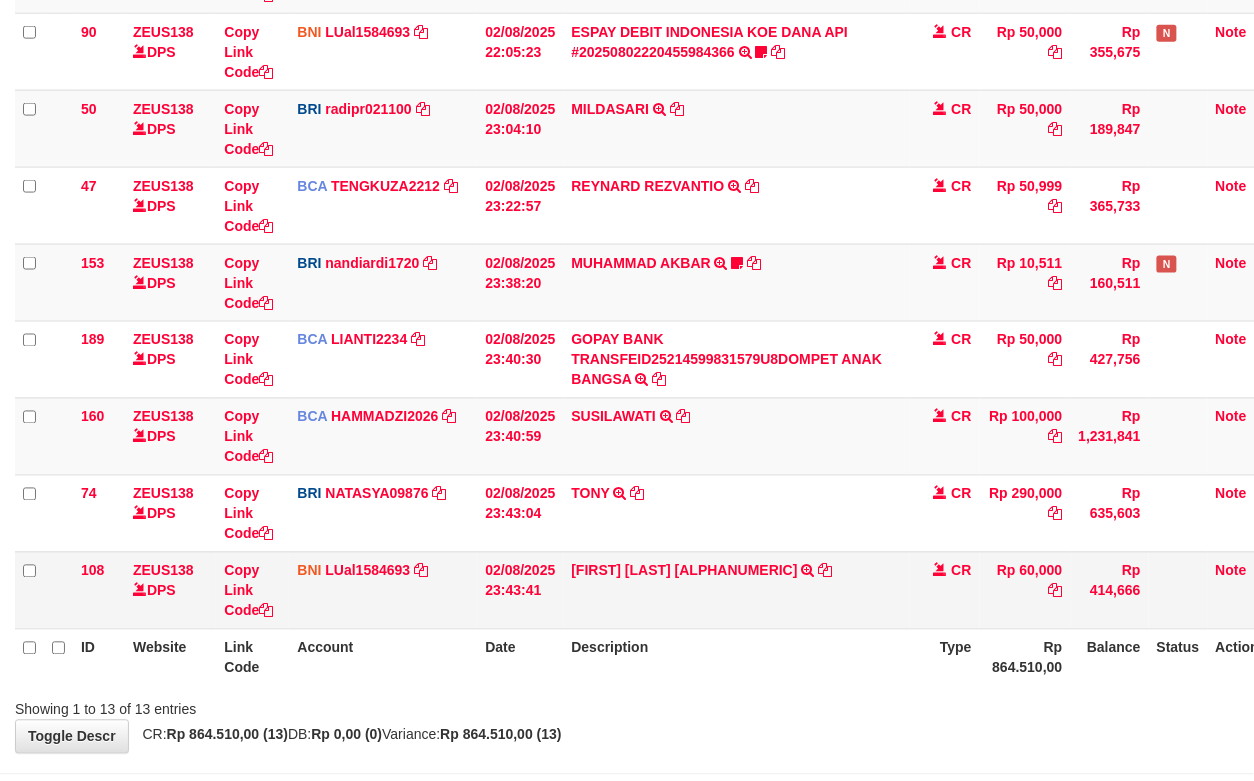 scroll, scrollTop: 584, scrollLeft: 0, axis: vertical 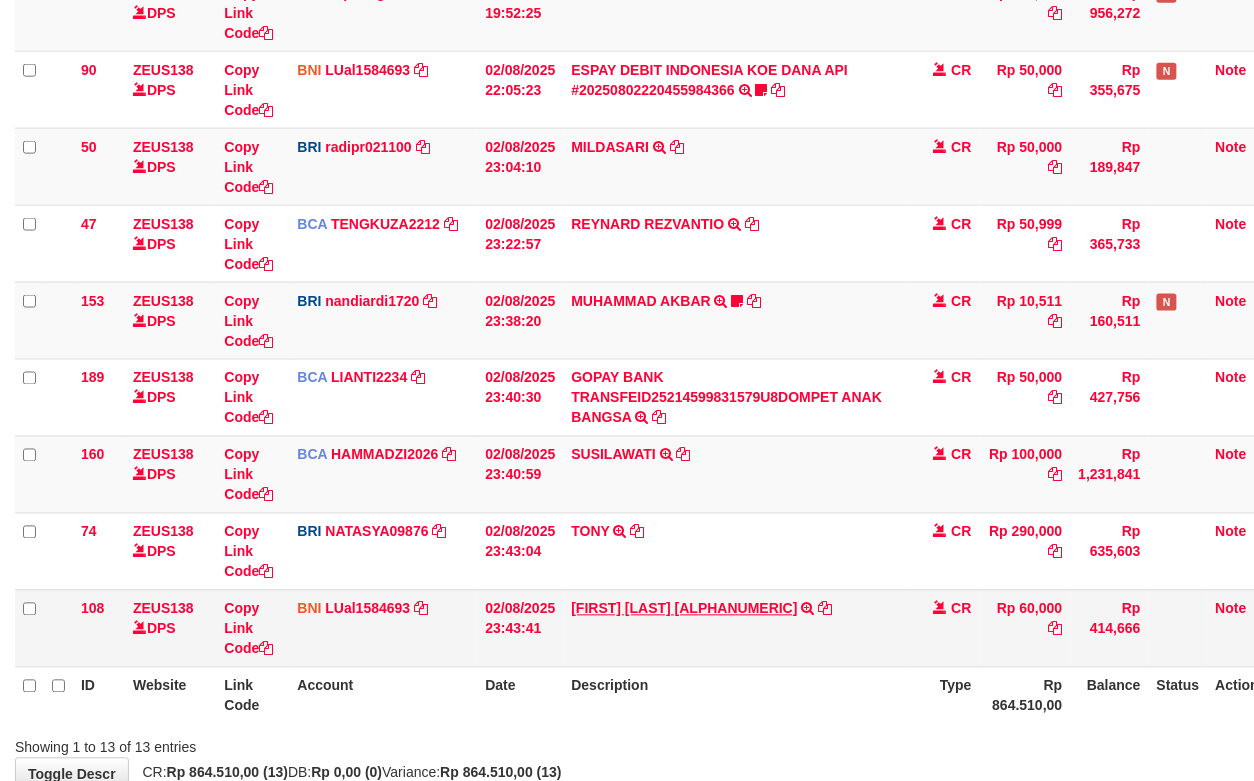 drag, startPoint x: 660, startPoint y: 665, endPoint x: 650, endPoint y: 628, distance: 38.327538 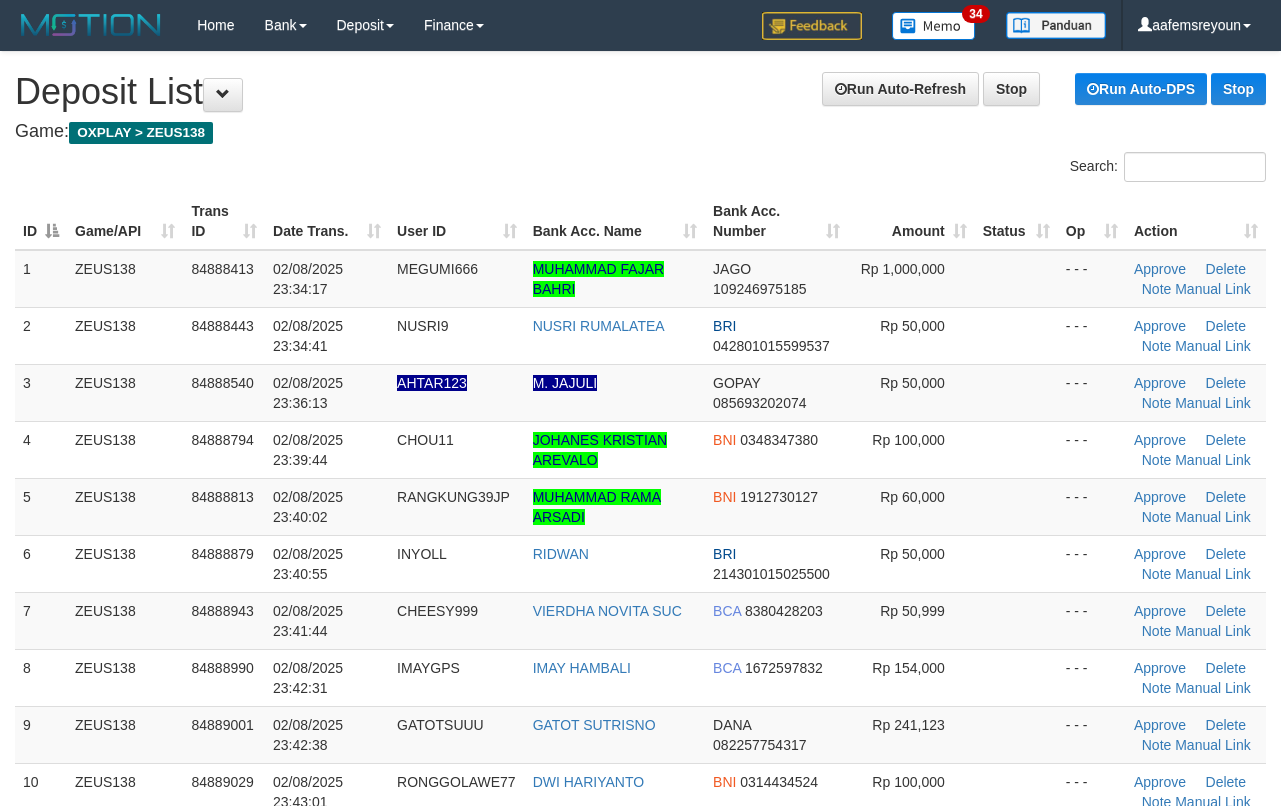 scroll, scrollTop: 133, scrollLeft: 0, axis: vertical 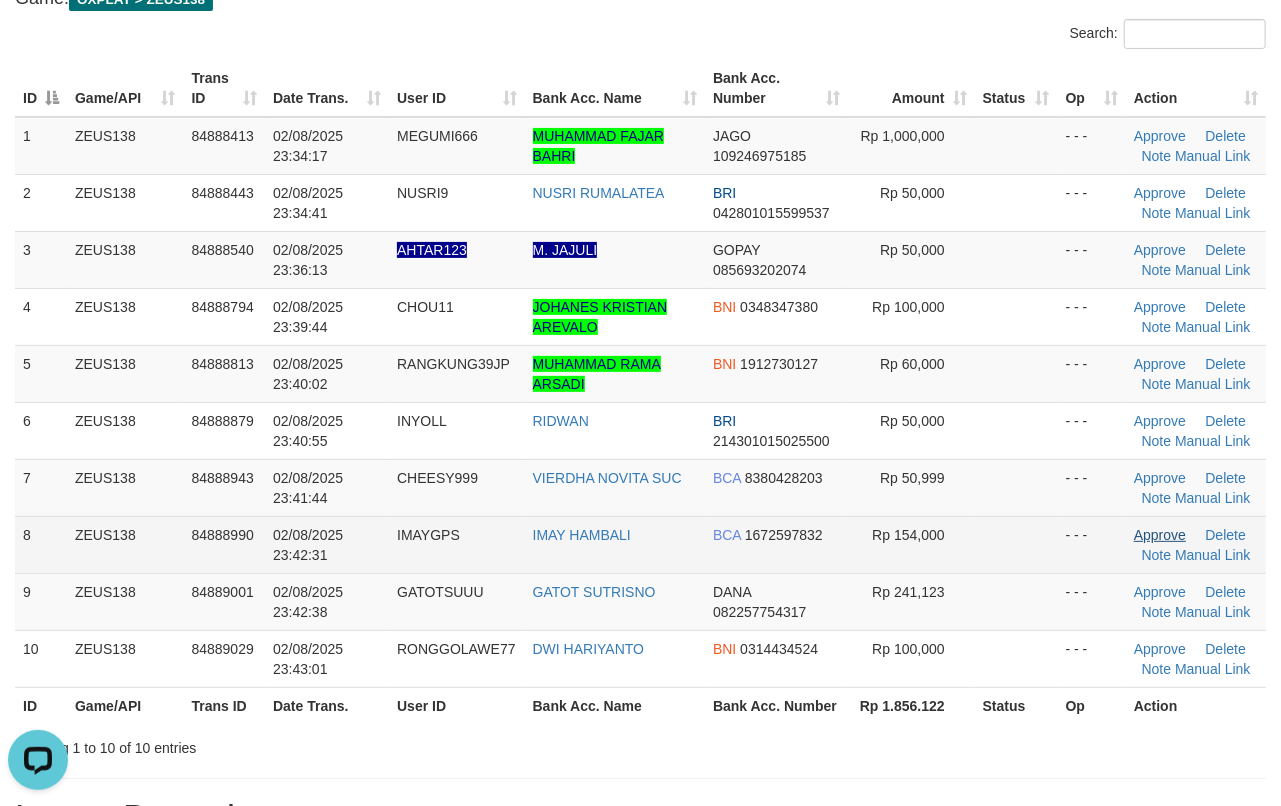 click on "Approve" at bounding box center (1160, 535) 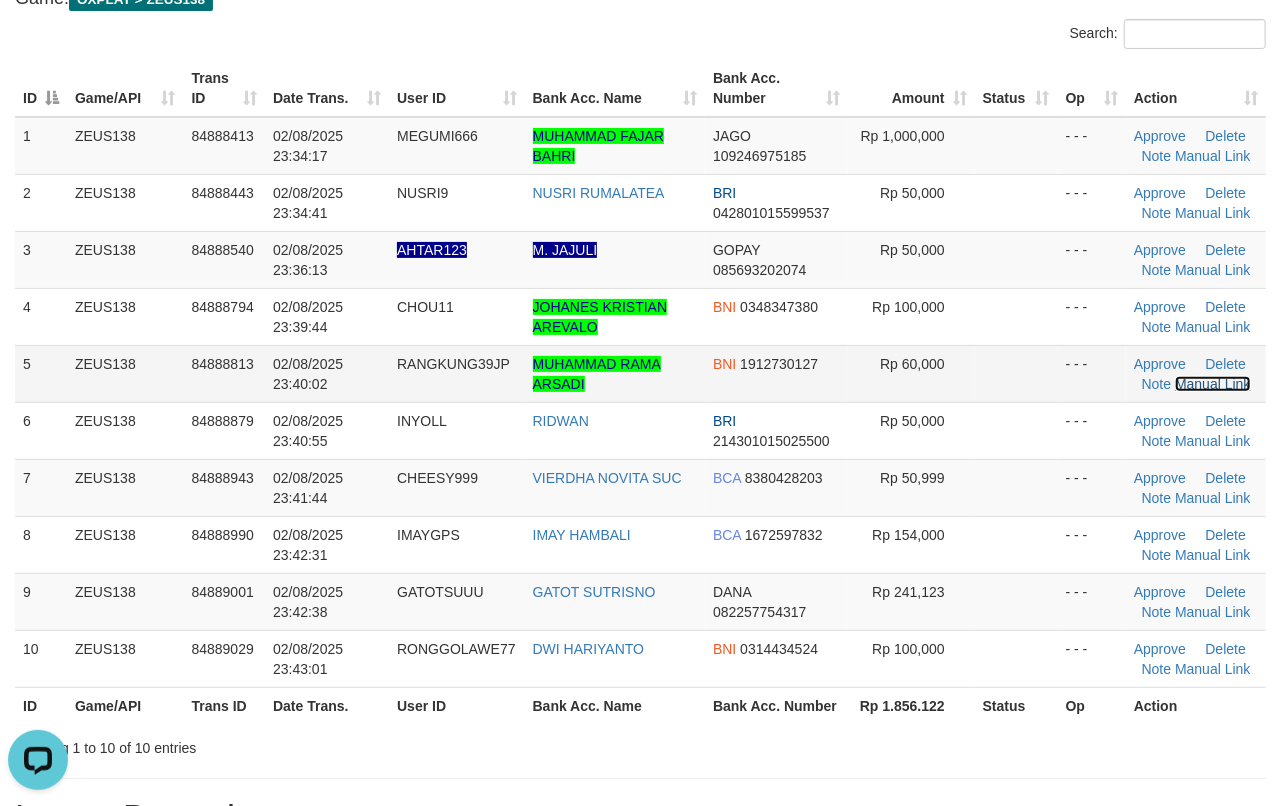 click on "Manual Link" at bounding box center [1213, 384] 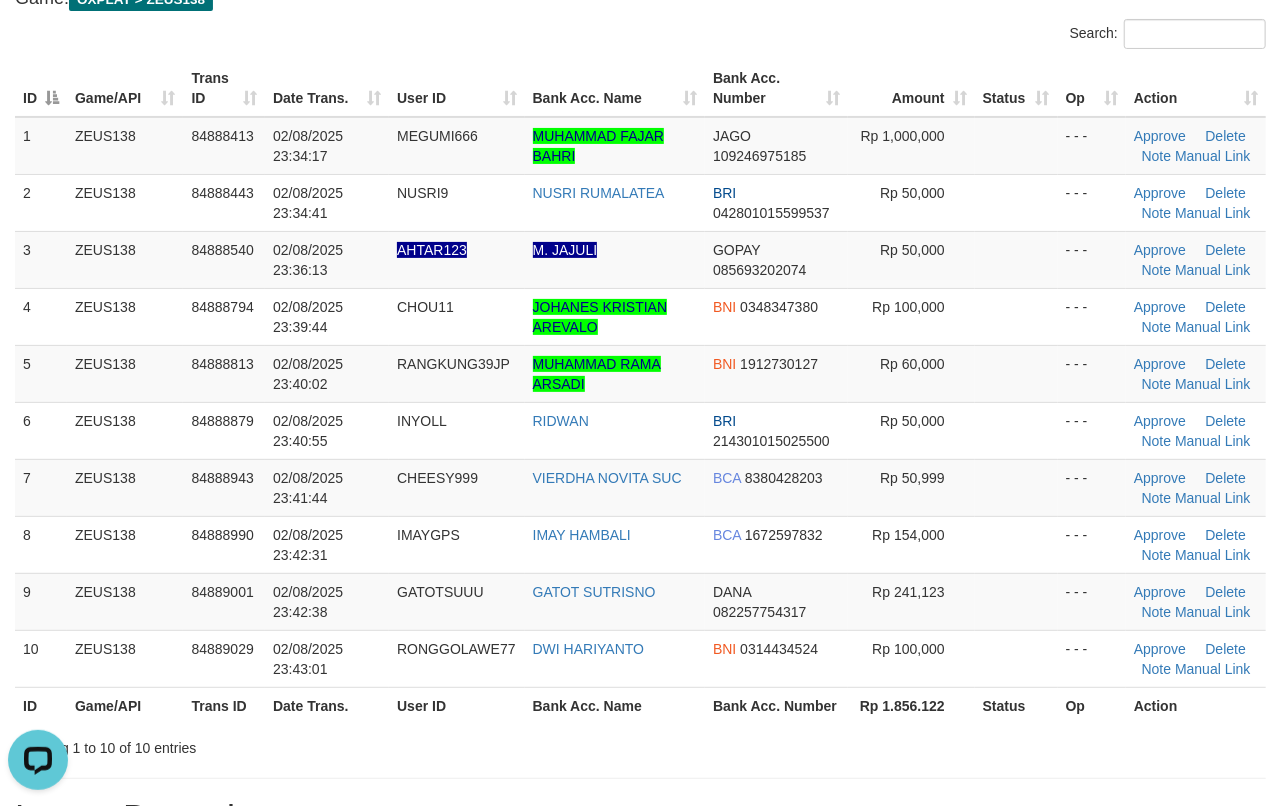 drag, startPoint x: 768, startPoint y: 512, endPoint x: 1292, endPoint y: 580, distance: 528.3938 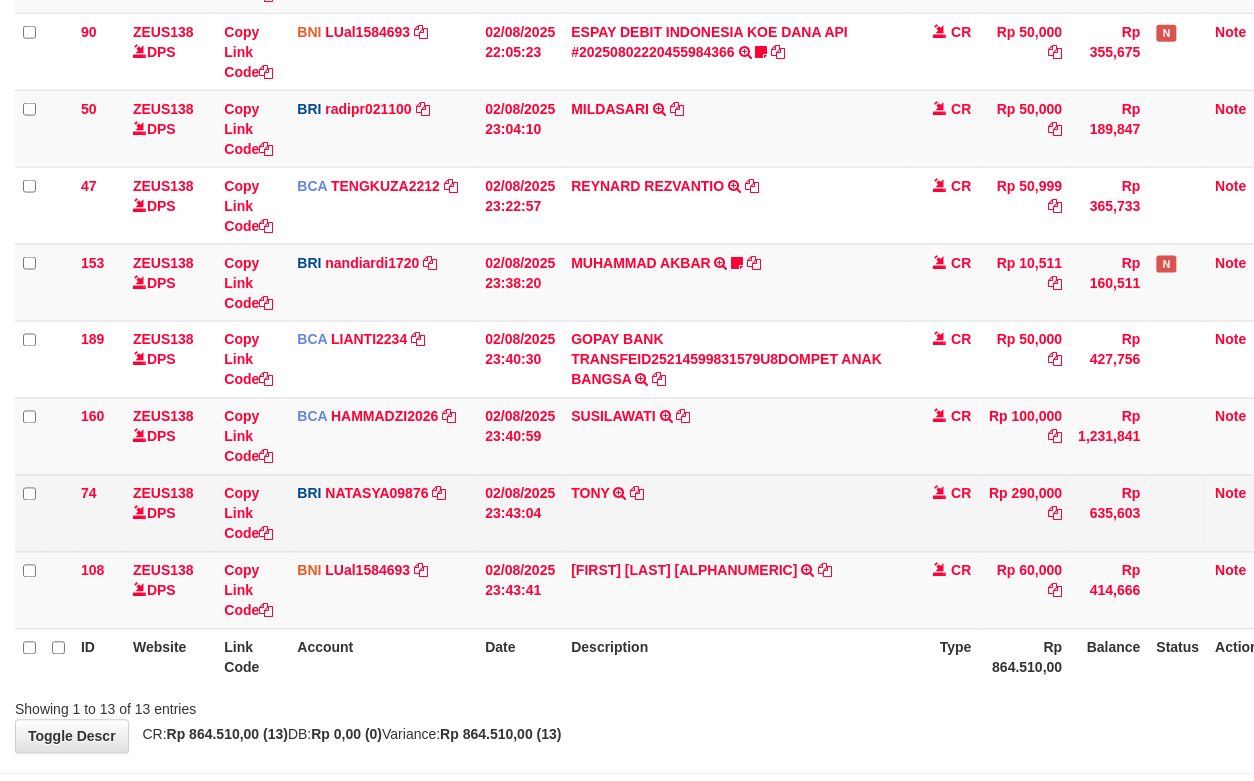 scroll, scrollTop: 584, scrollLeft: 0, axis: vertical 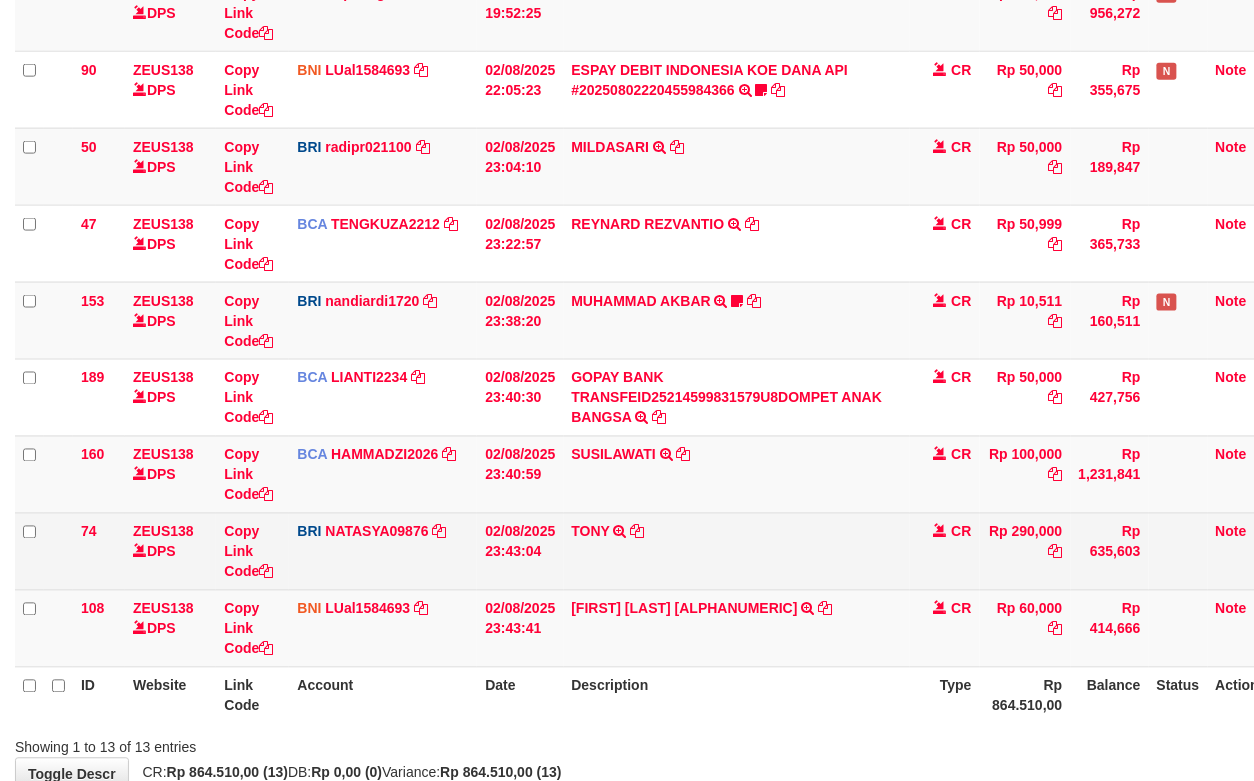 drag, startPoint x: 581, startPoint y: 545, endPoint x: 573, endPoint y: 558, distance: 15.264338 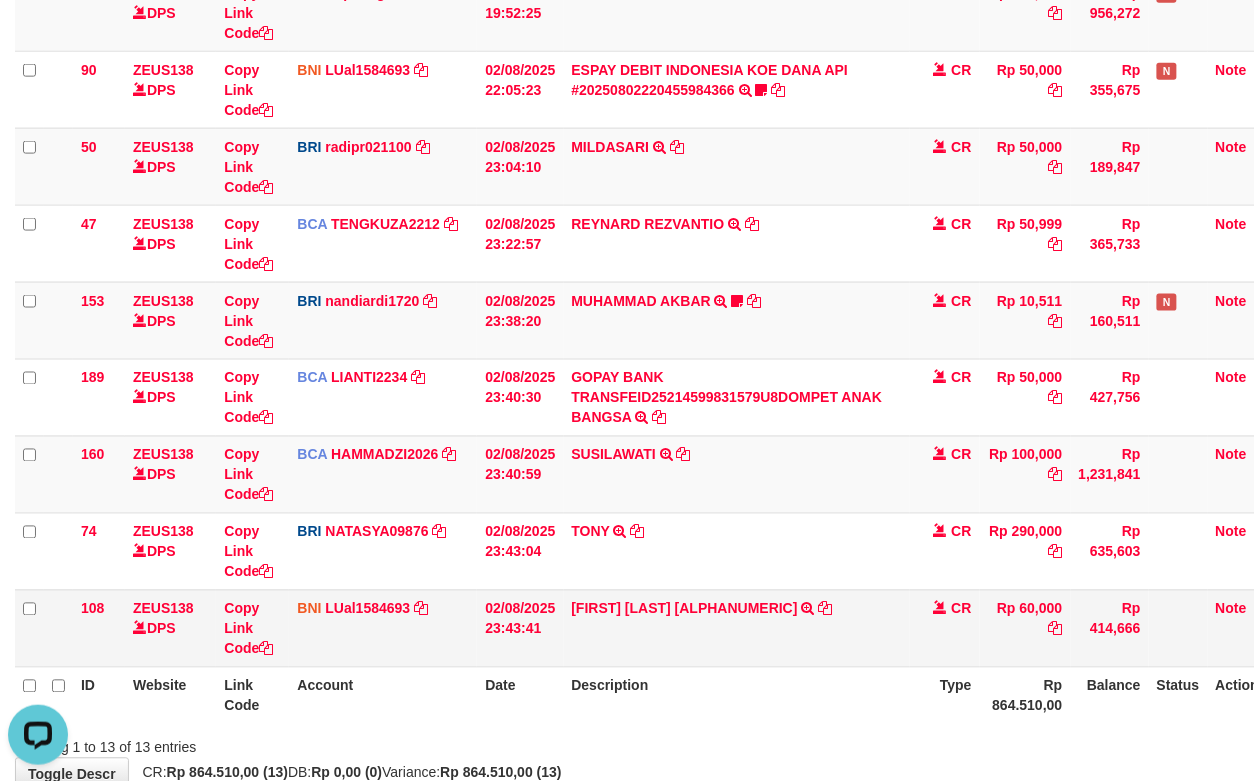 scroll, scrollTop: 0, scrollLeft: 0, axis: both 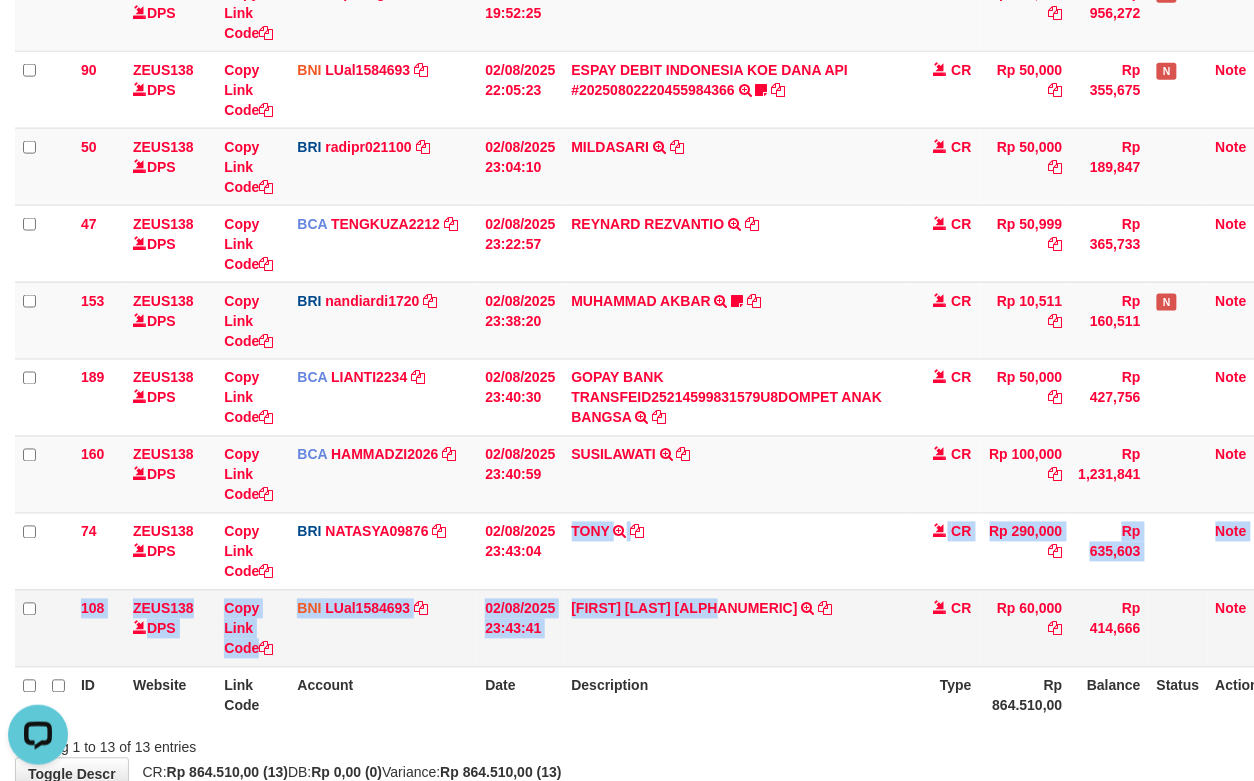 drag, startPoint x: 572, startPoint y: 592, endPoint x: 781, endPoint y: 606, distance: 209.46837 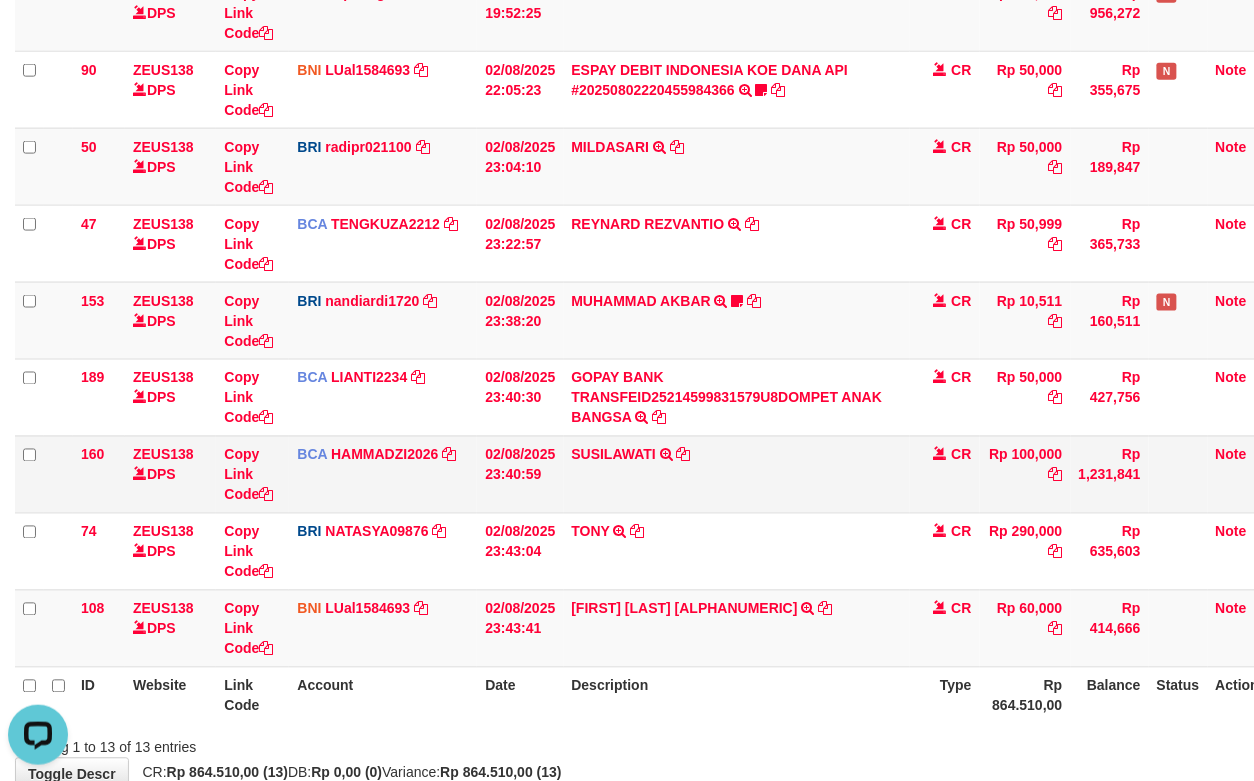 drag, startPoint x: 832, startPoint y: 486, endPoint x: 753, endPoint y: 553, distance: 103.58572 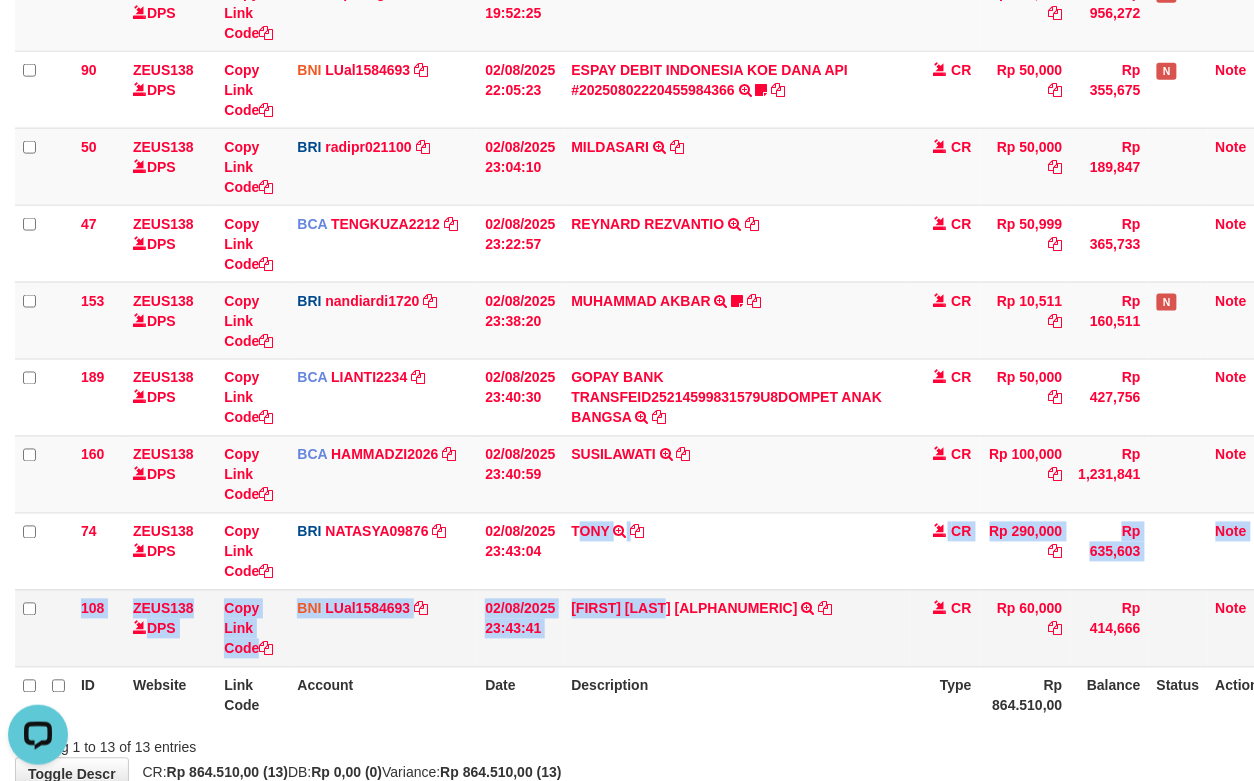 drag, startPoint x: 578, startPoint y: 588, endPoint x: 689, endPoint y: 596, distance: 111.28792 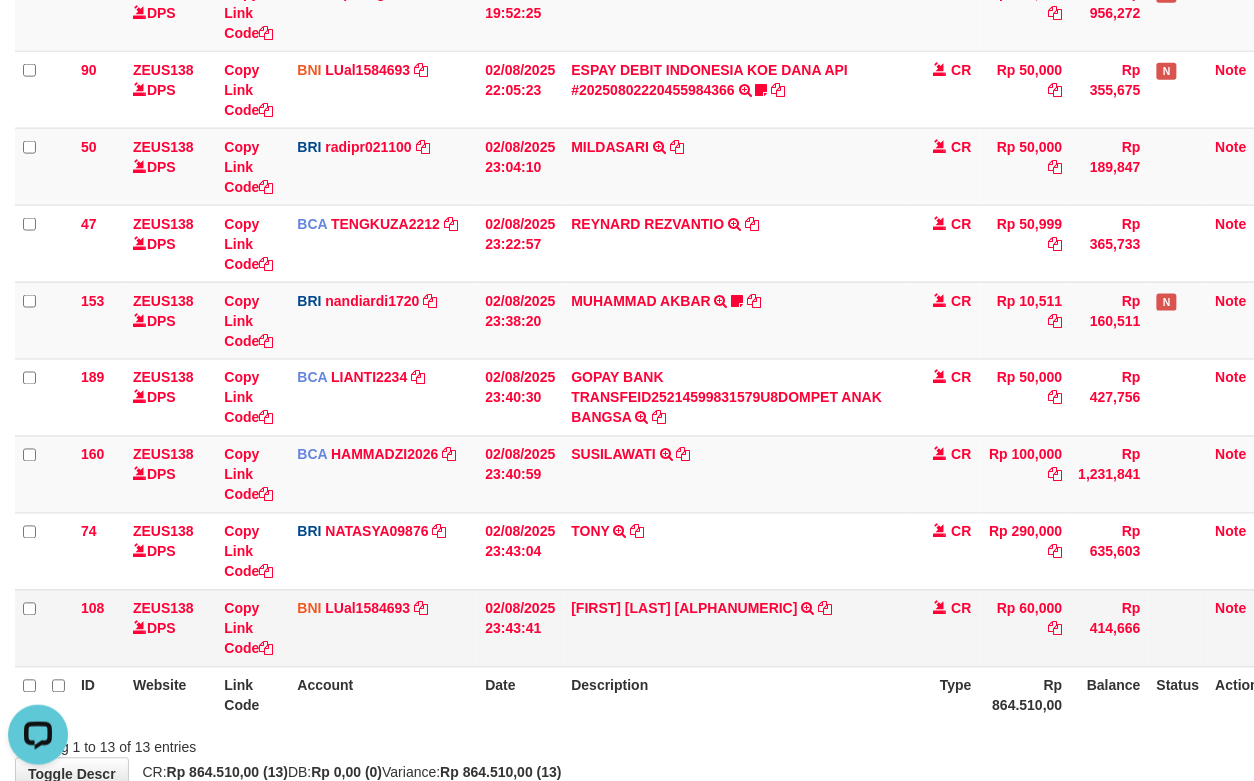 drag, startPoint x: 808, startPoint y: 597, endPoint x: 584, endPoint y: 589, distance: 224.1428 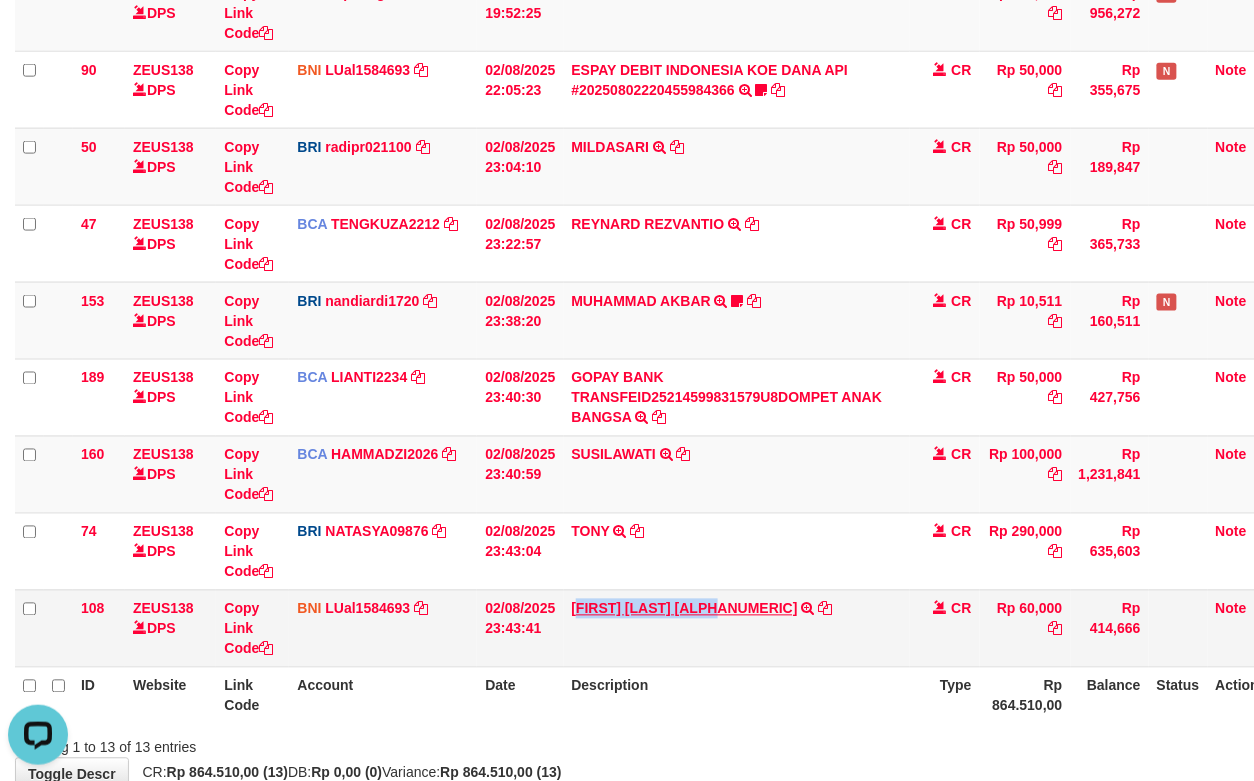 drag, startPoint x: 585, startPoint y: 598, endPoint x: 672, endPoint y: 610, distance: 87.823685 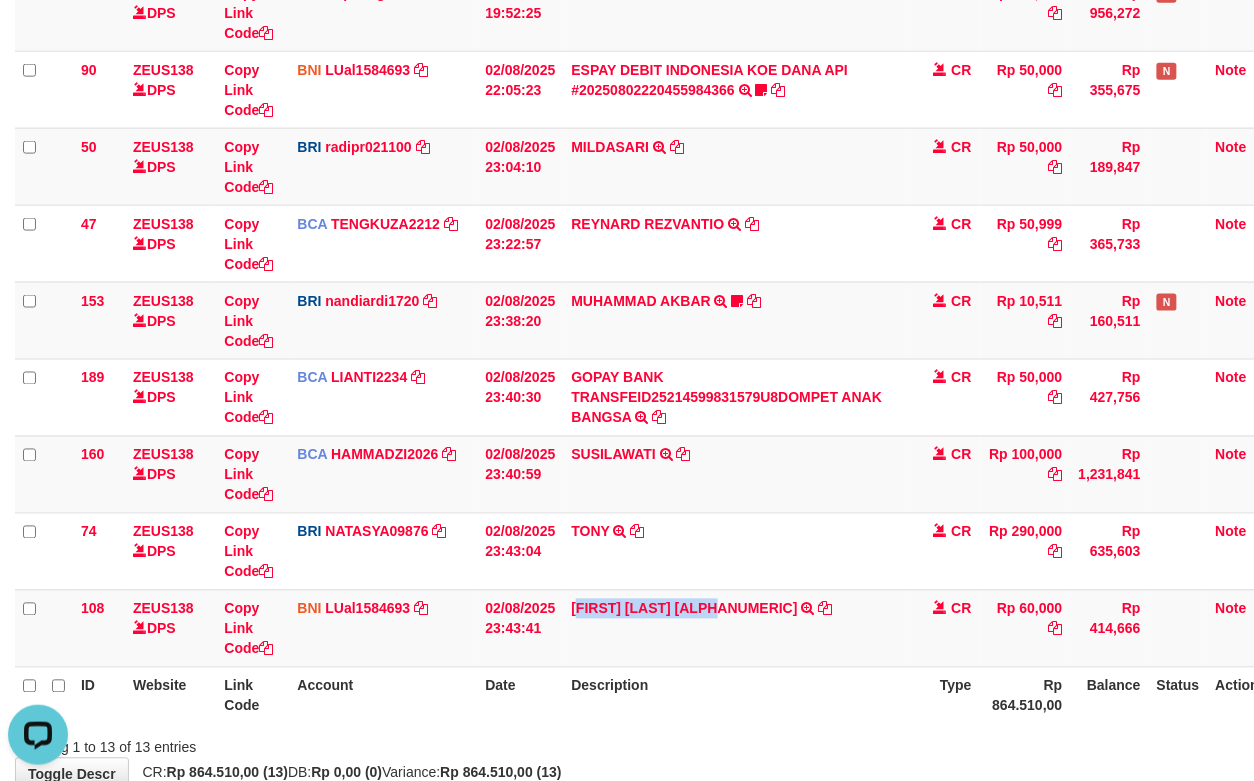 copy on "UHAMMAD RAMA ARSADI" 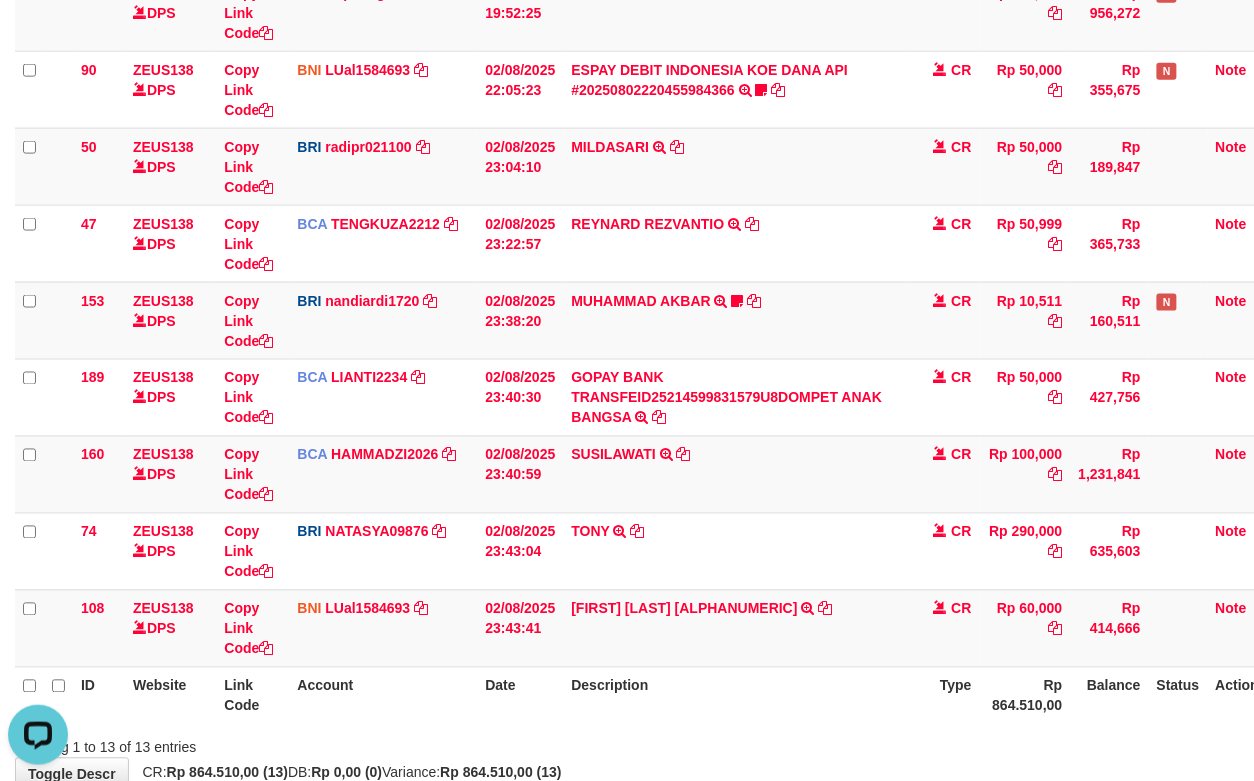 drag, startPoint x: 480, startPoint y: 586, endPoint x: 5, endPoint y: 529, distance: 478.40778 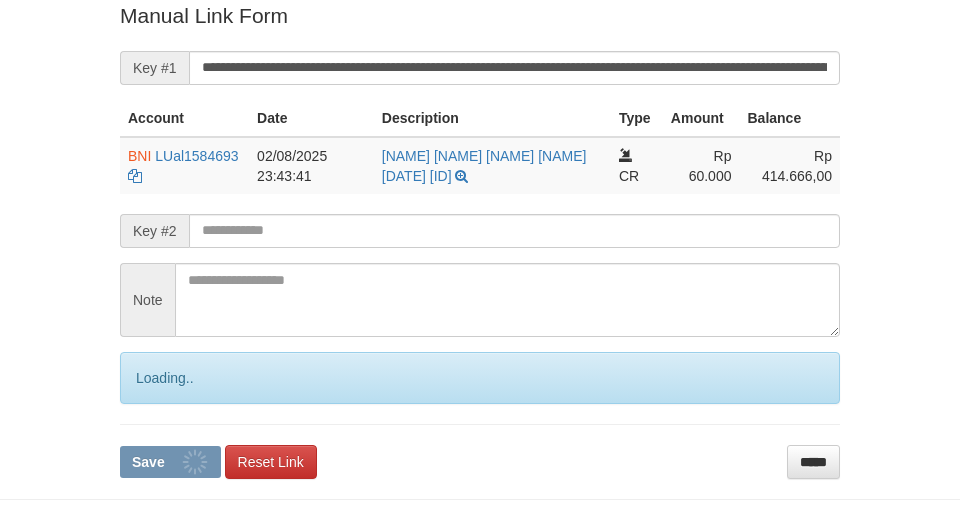 click at bounding box center (514, 231) 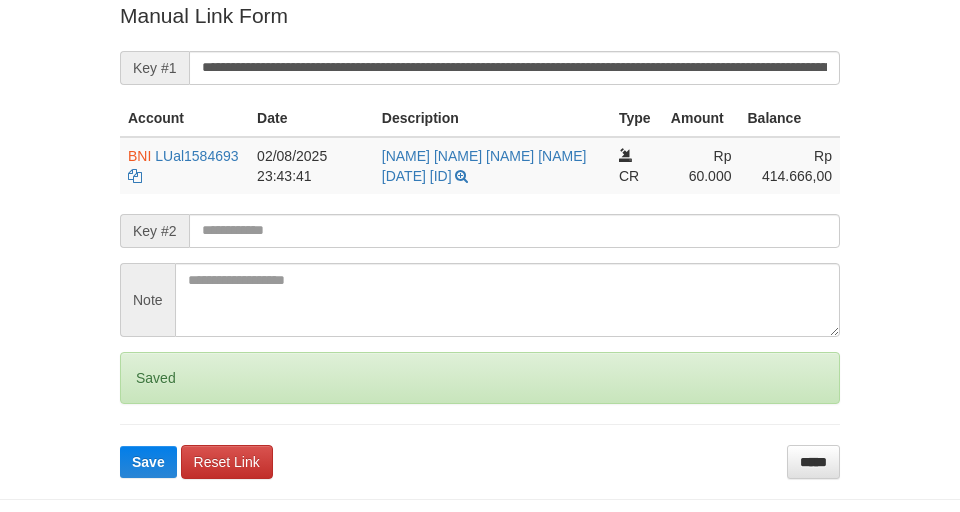 scroll, scrollTop: 413, scrollLeft: 0, axis: vertical 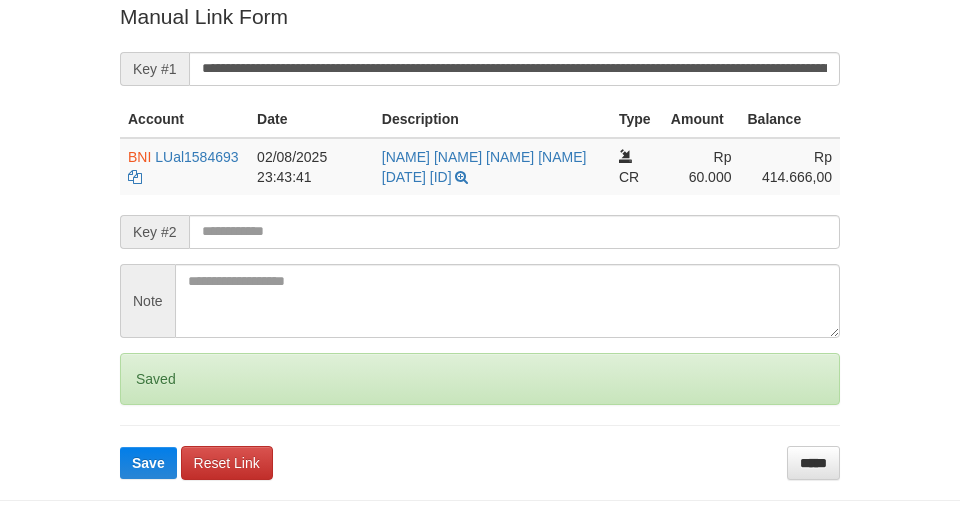 click on "Save" at bounding box center [148, 463] 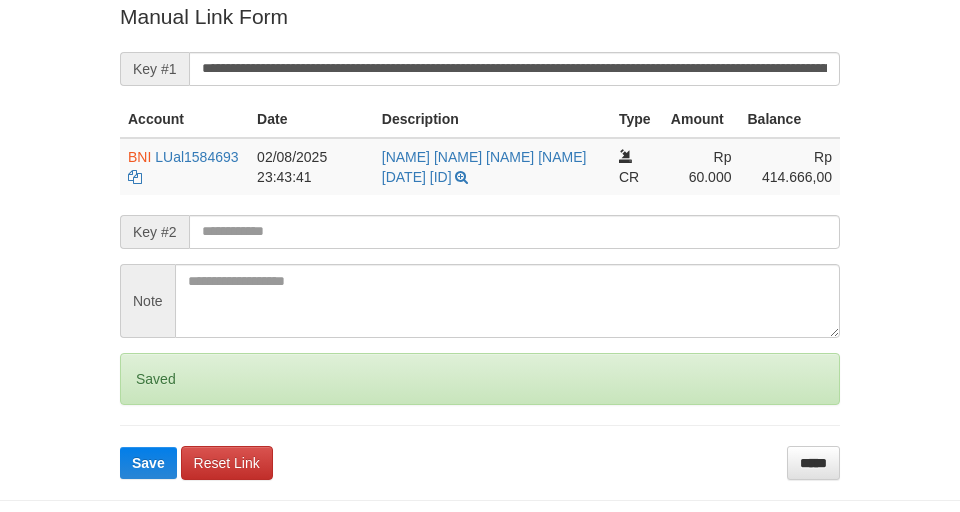 click on "Save" at bounding box center [148, 463] 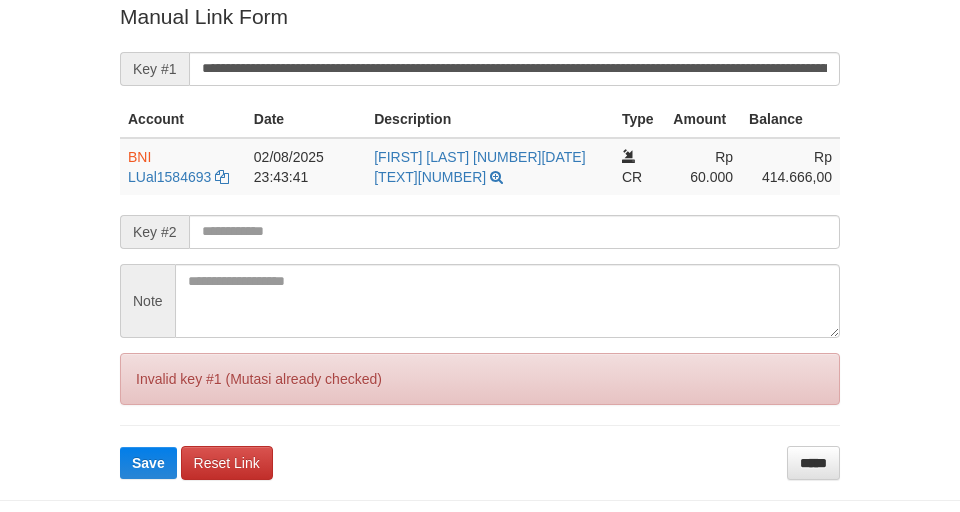 click at bounding box center [514, 232] 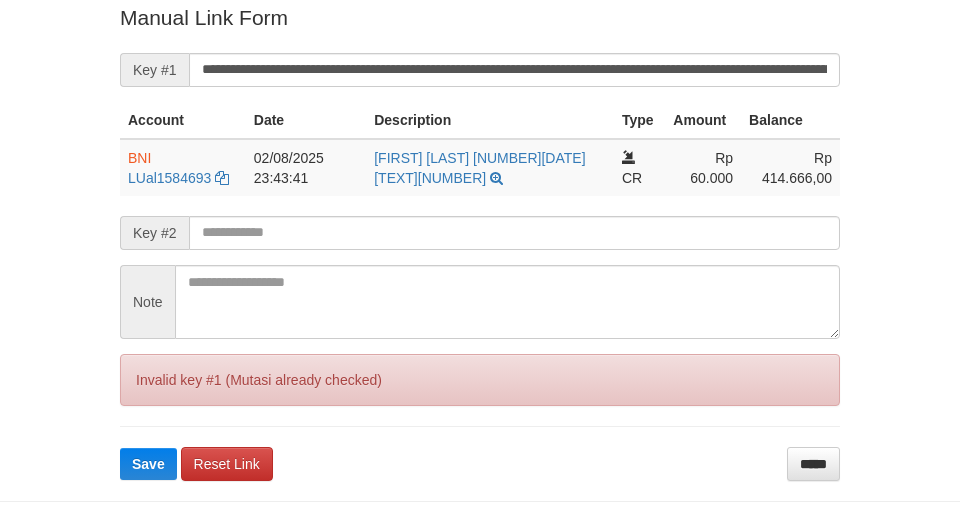click on "Save" at bounding box center [148, 464] 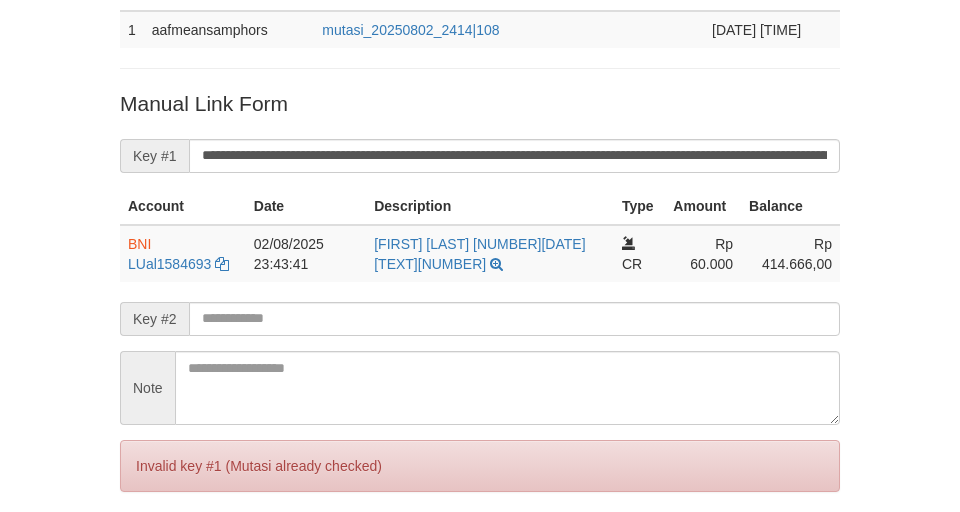 scroll, scrollTop: 278, scrollLeft: 0, axis: vertical 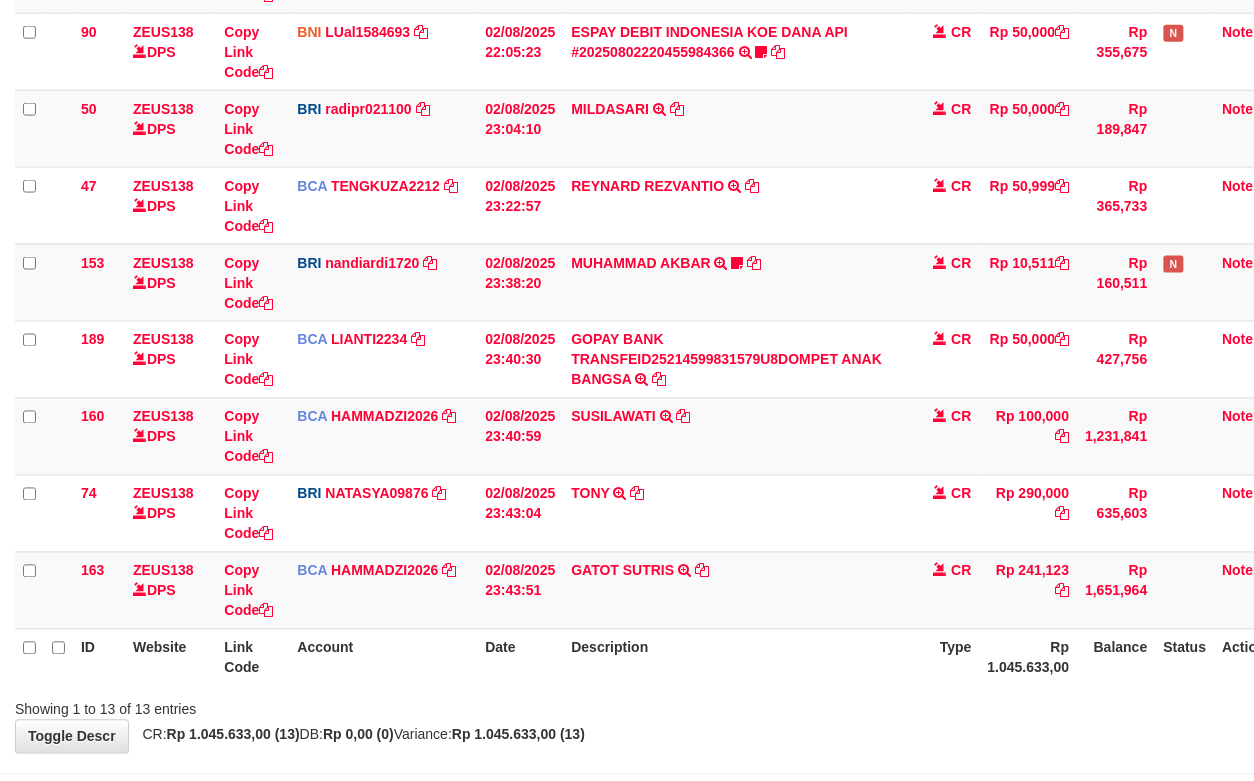 drag, startPoint x: 637, startPoint y: 670, endPoint x: 1265, endPoint y: 258, distance: 751.08453 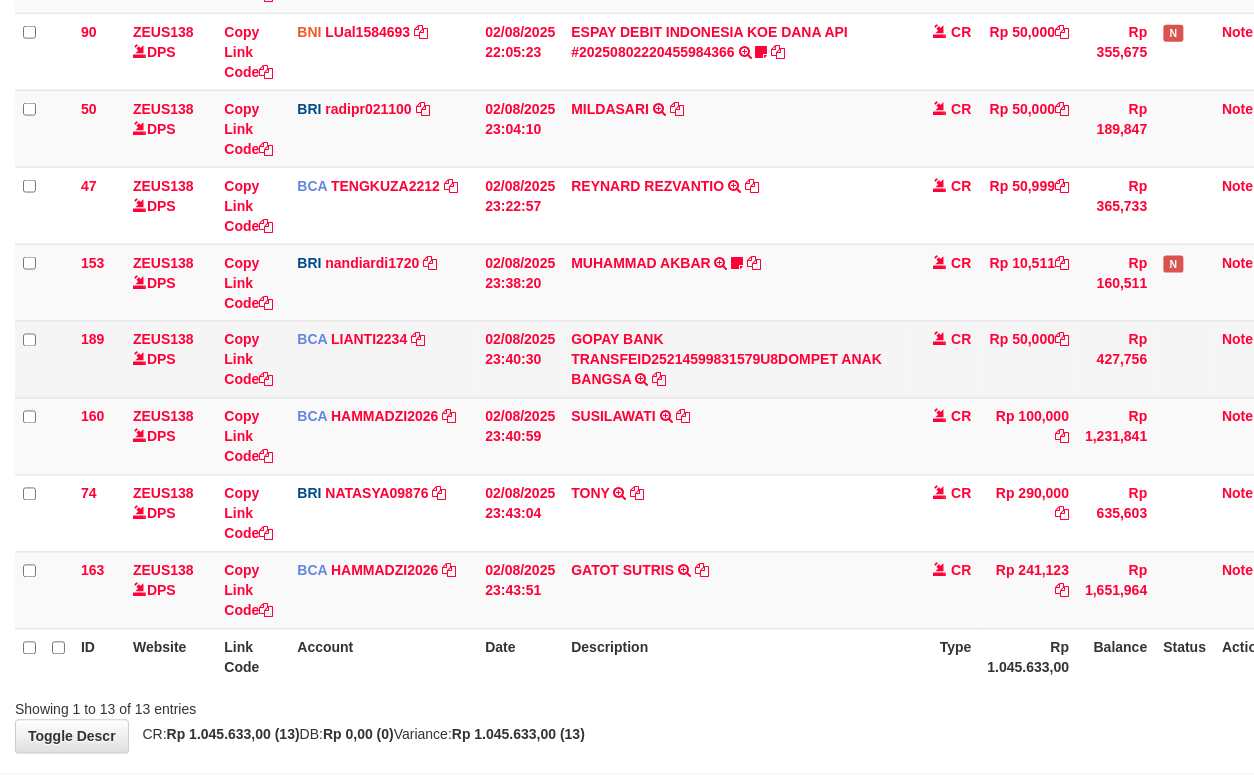 scroll, scrollTop: 584, scrollLeft: 0, axis: vertical 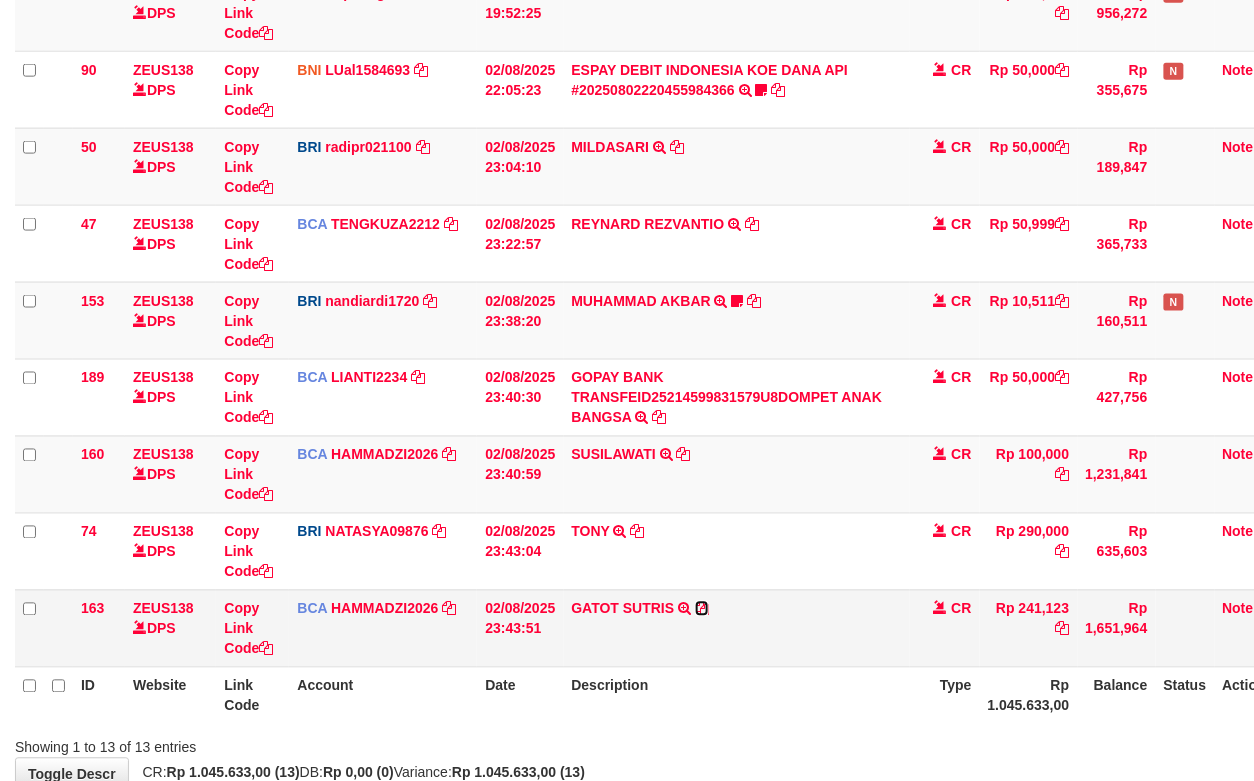 click at bounding box center (702, 609) 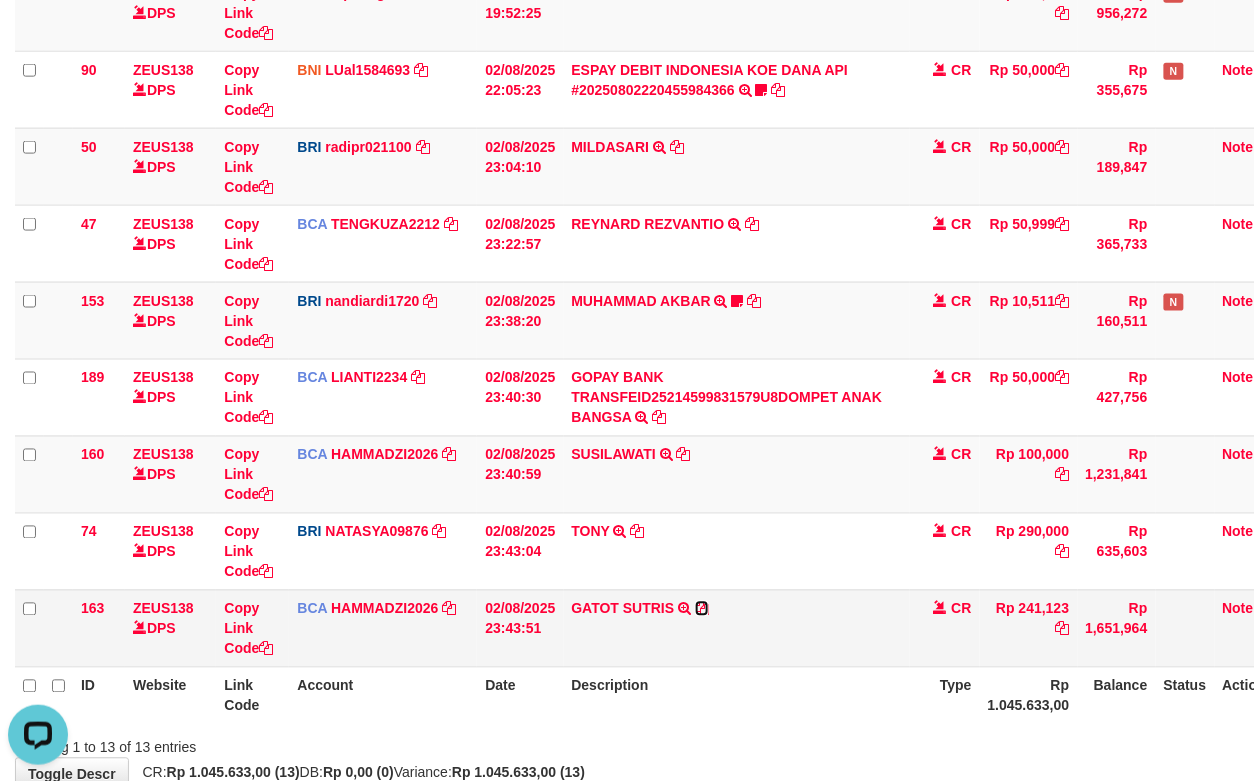 scroll, scrollTop: 0, scrollLeft: 0, axis: both 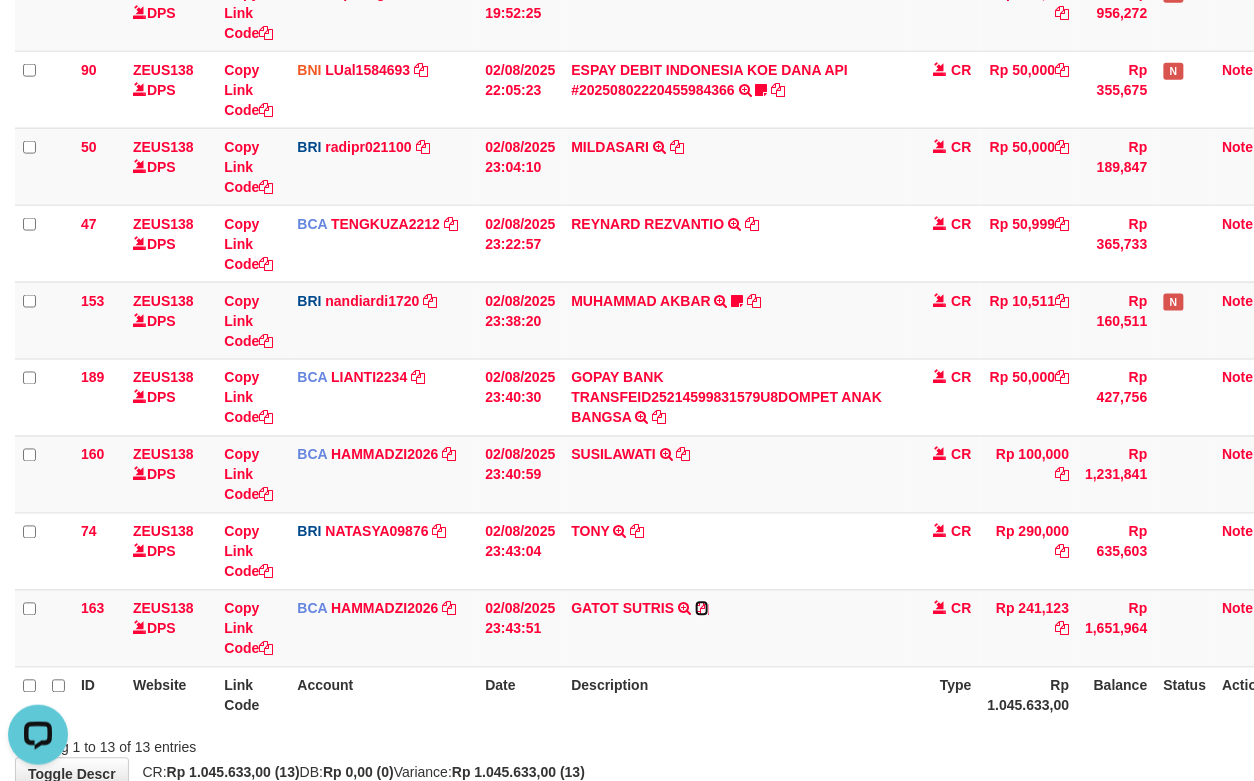 drag, startPoint x: 701, startPoint y: 608, endPoint x: 13, endPoint y: 601, distance: 688.0356 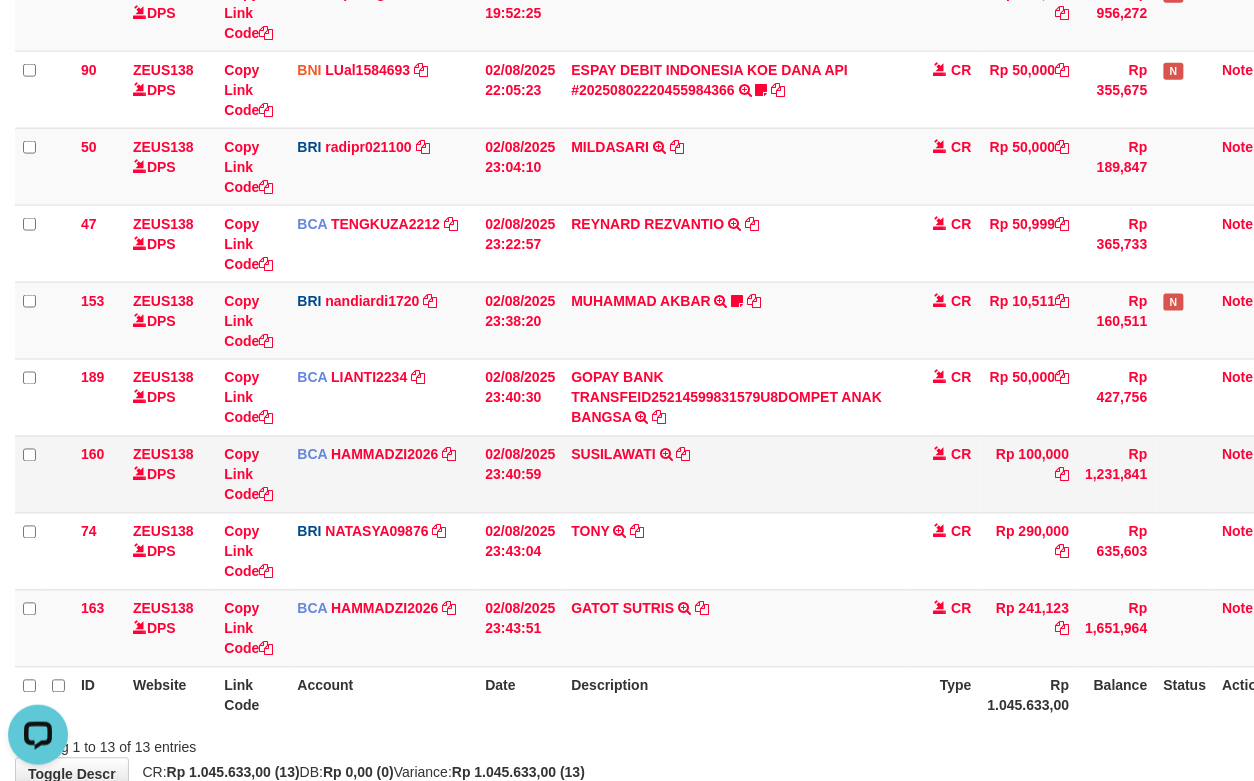 drag, startPoint x: 534, startPoint y: 516, endPoint x: 434, endPoint y: 502, distance: 100.97524 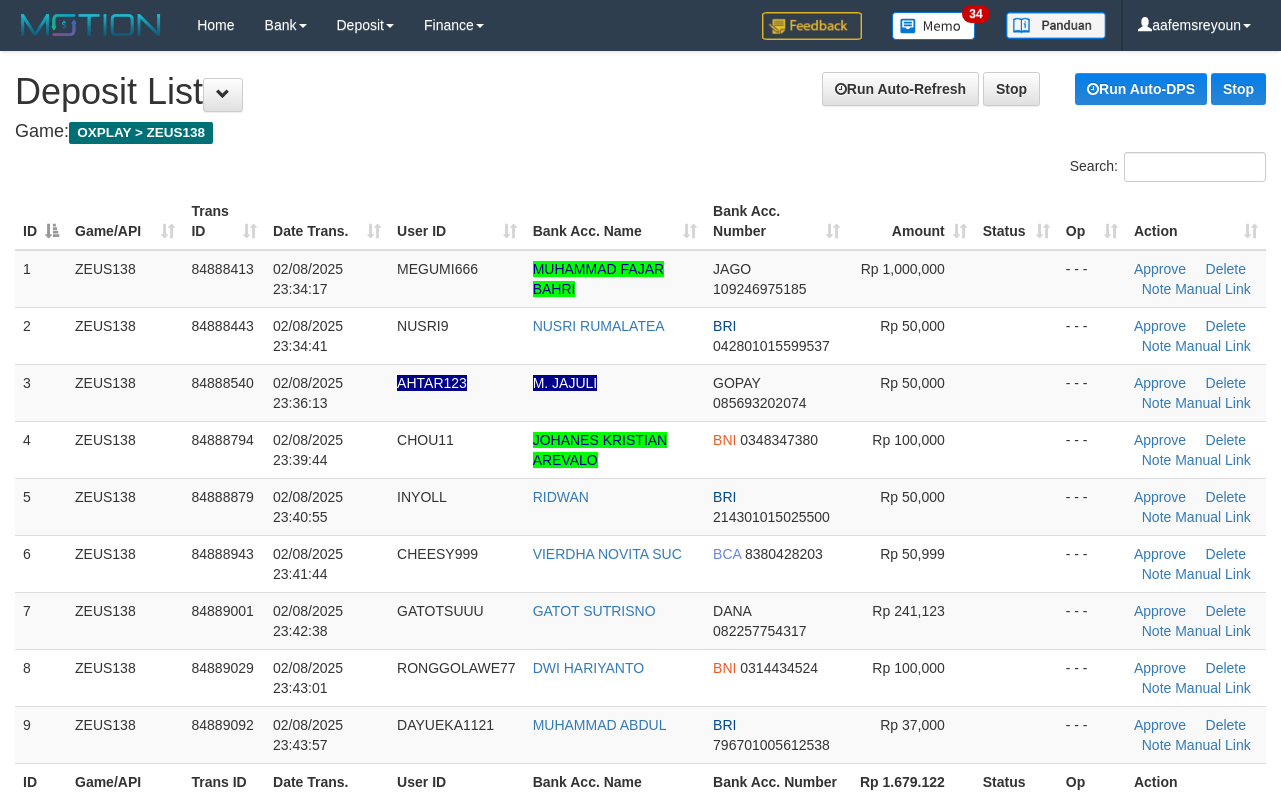 scroll, scrollTop: 134, scrollLeft: 0, axis: vertical 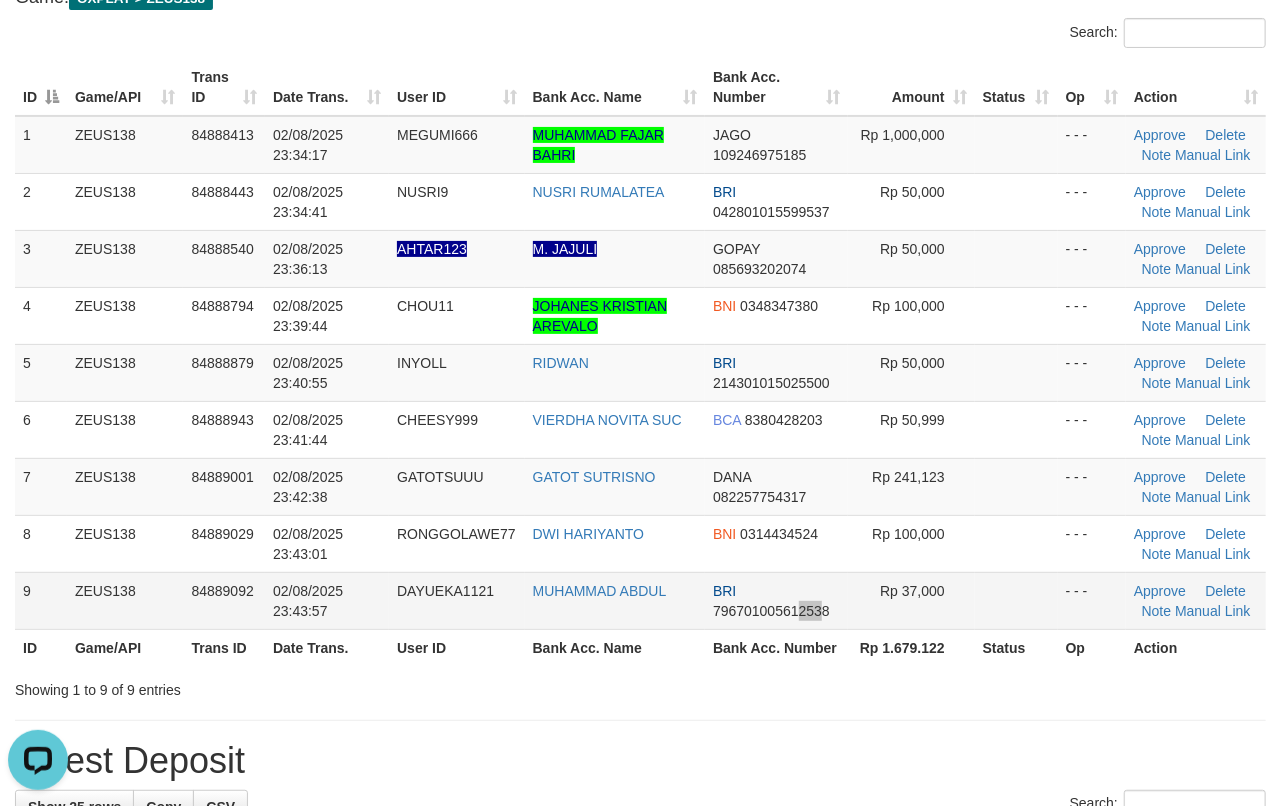 click on "BRI
[CREDIT_CARD]" at bounding box center (776, 600) 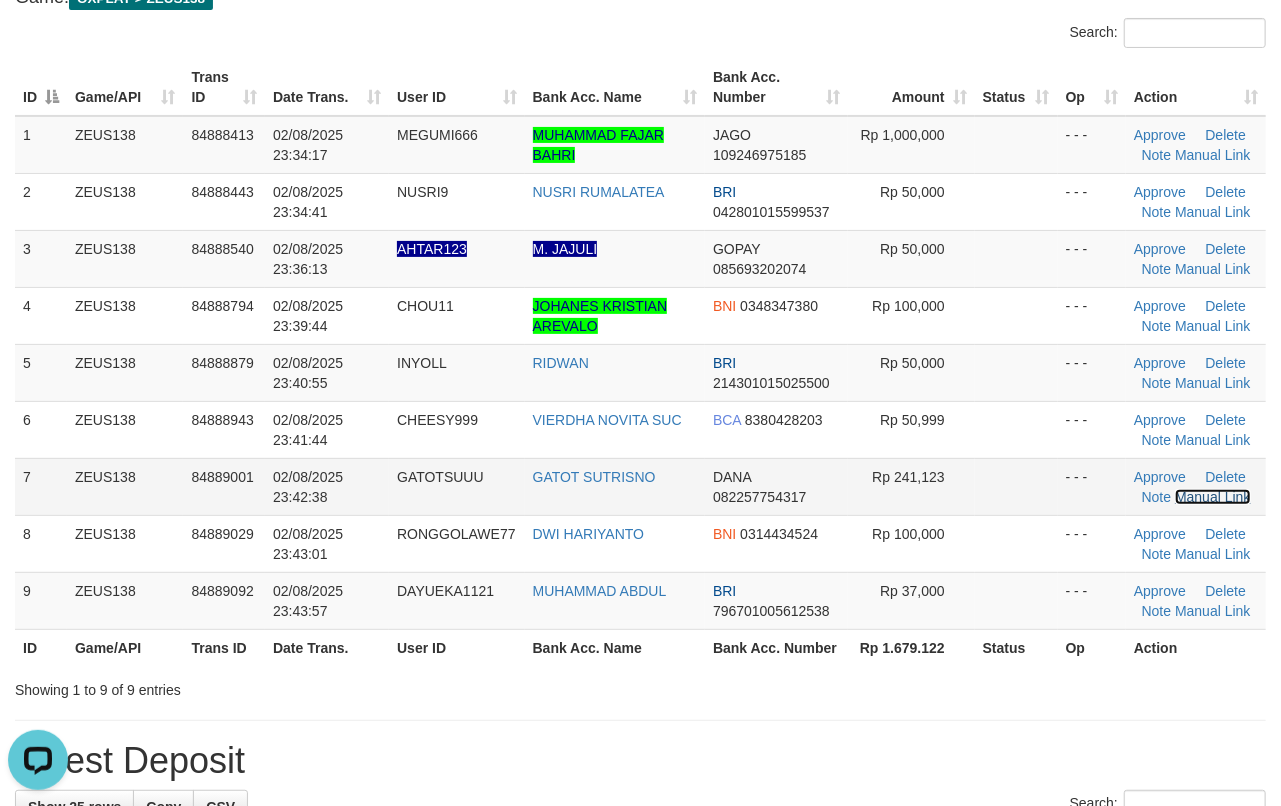 click on "Manual Link" at bounding box center [1213, 497] 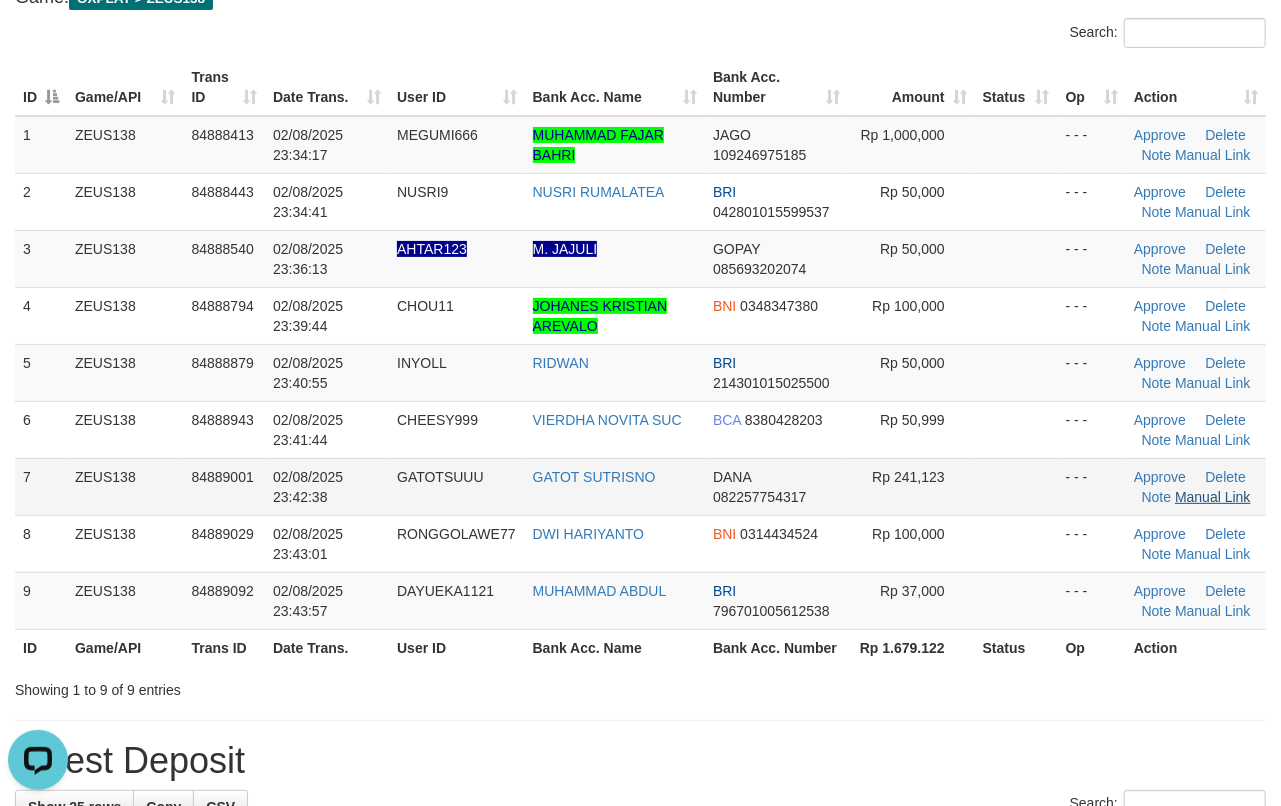 drag, startPoint x: 813, startPoint y: 448, endPoint x: 1244, endPoint y: 498, distance: 433.89053 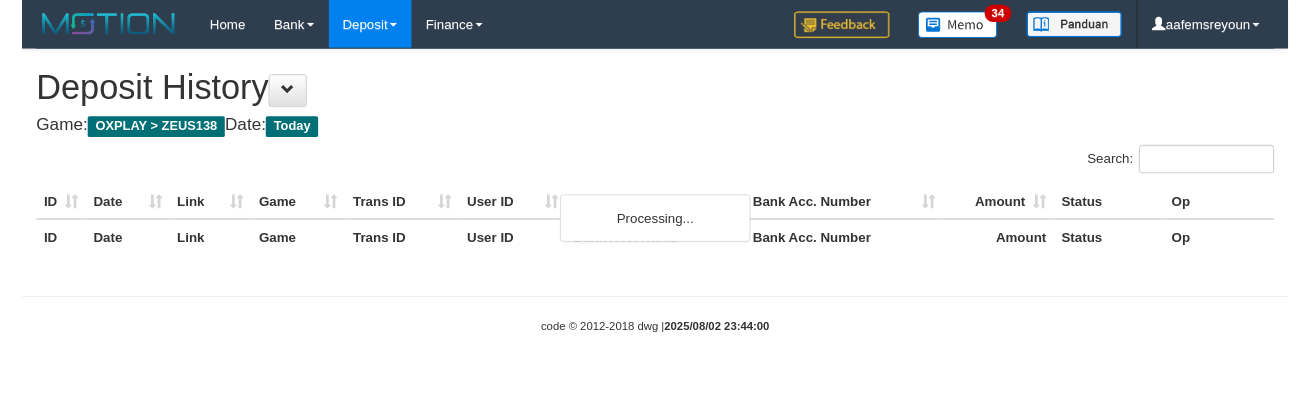 scroll, scrollTop: 0, scrollLeft: 0, axis: both 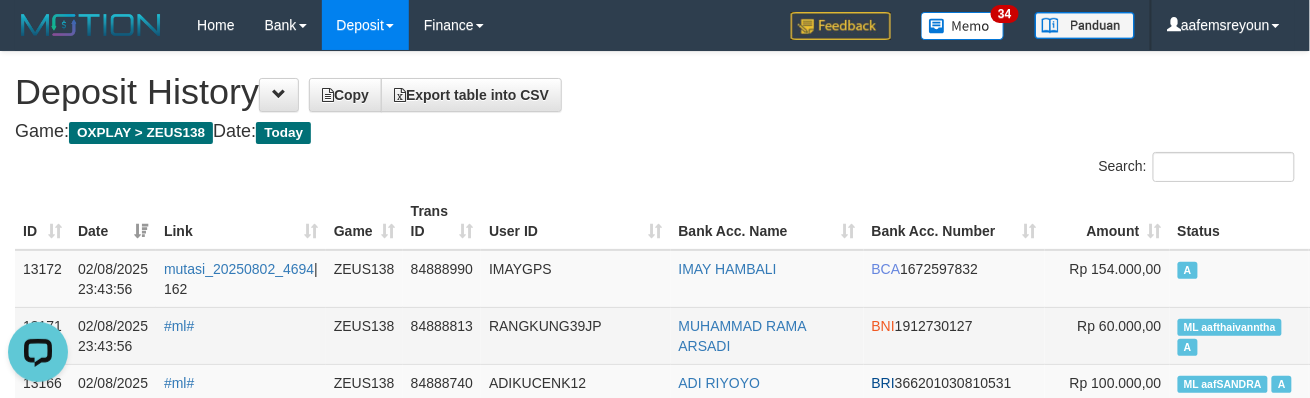 drag, startPoint x: 582, startPoint y: 330, endPoint x: 590, endPoint y: 346, distance: 17.888544 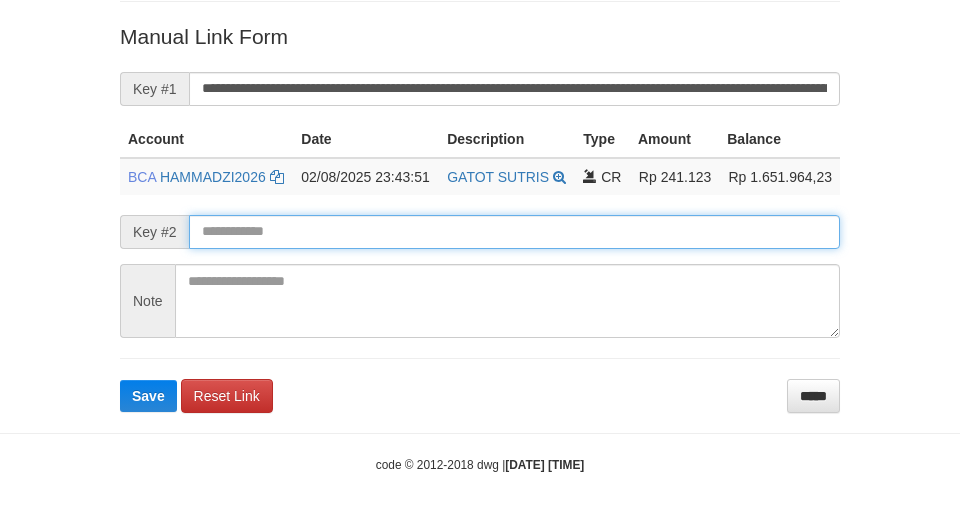 click on "Save" at bounding box center [148, 396] 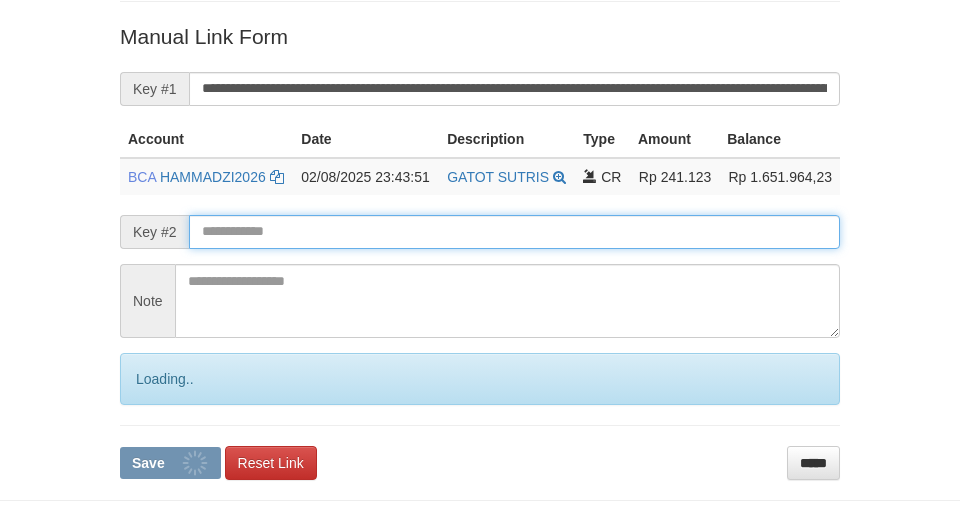 scroll, scrollTop: 392, scrollLeft: 0, axis: vertical 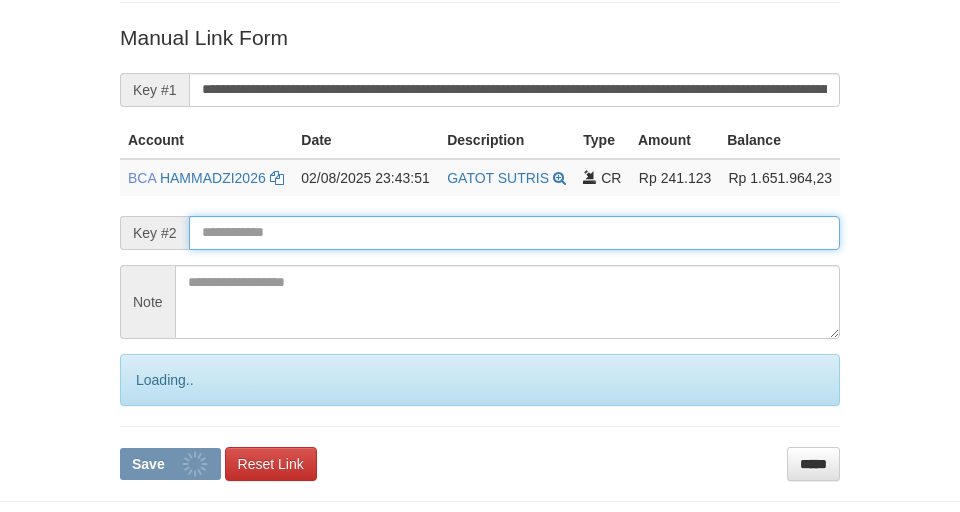 click at bounding box center [514, 233] 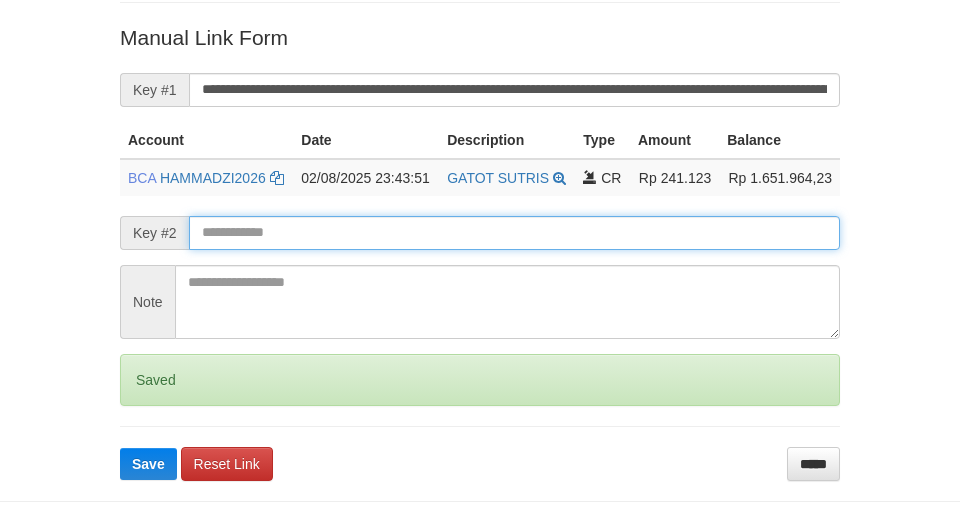 click on "Save" at bounding box center [148, 464] 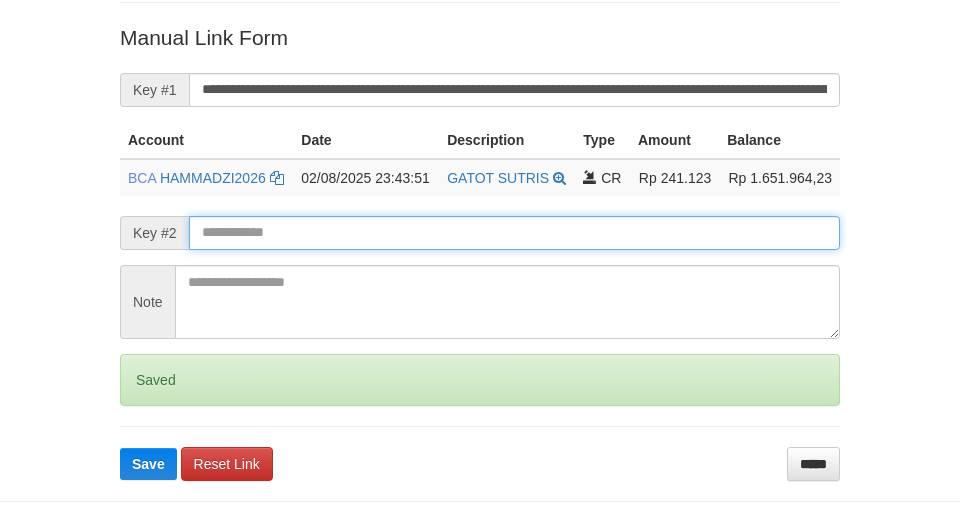 click on "Save" at bounding box center (148, 464) 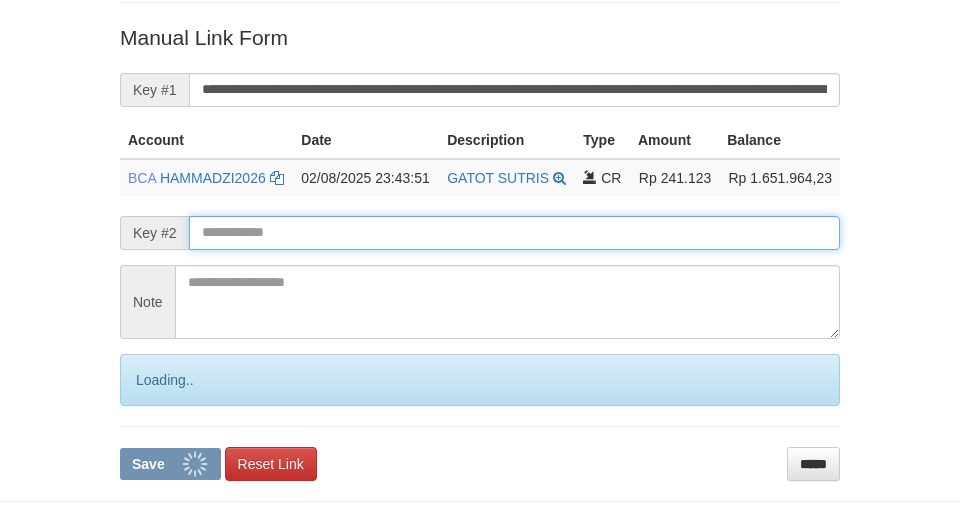 click on "Save" at bounding box center (170, 464) 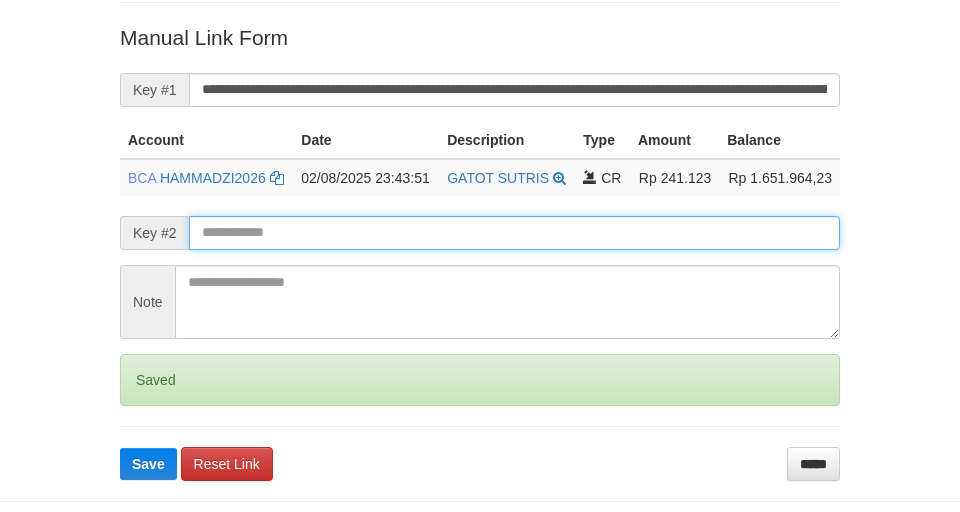 click on "Save" at bounding box center [148, 464] 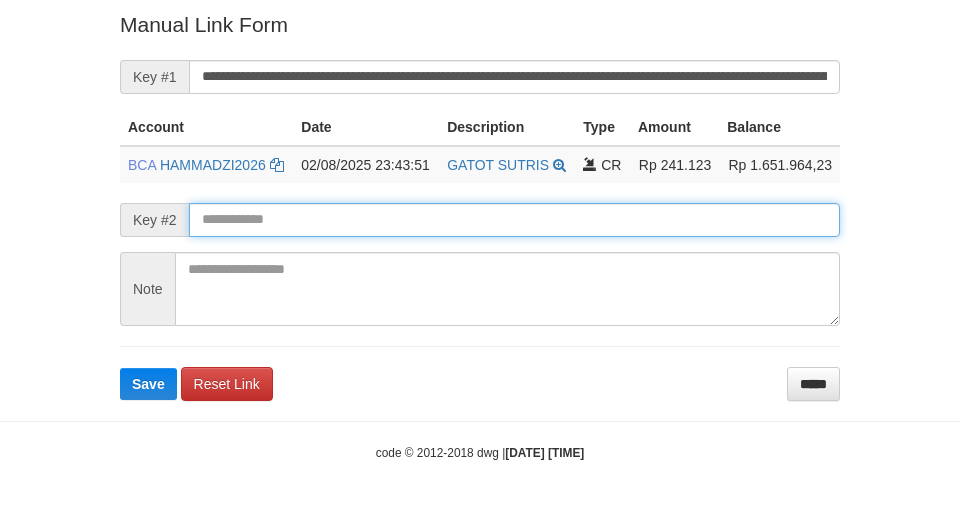 click on "Save" at bounding box center (148, 384) 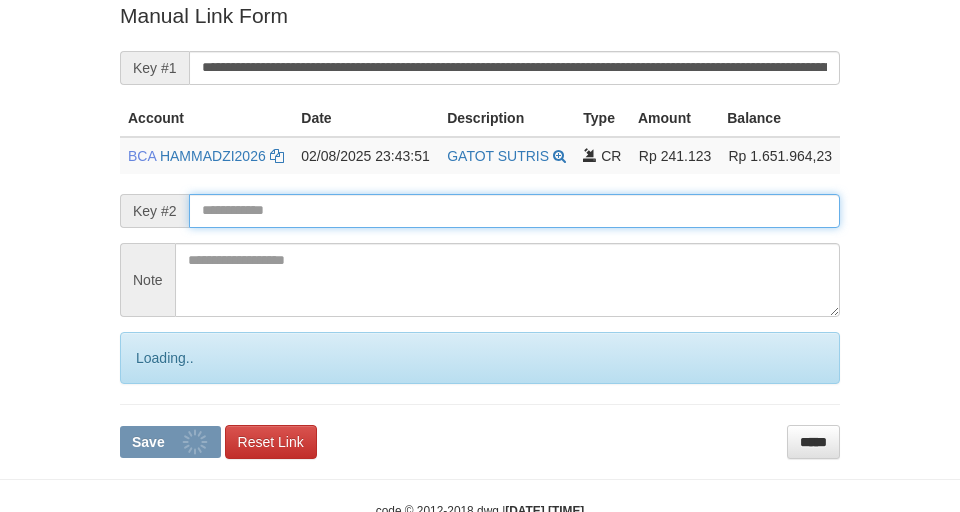 click on "Save" at bounding box center [170, 442] 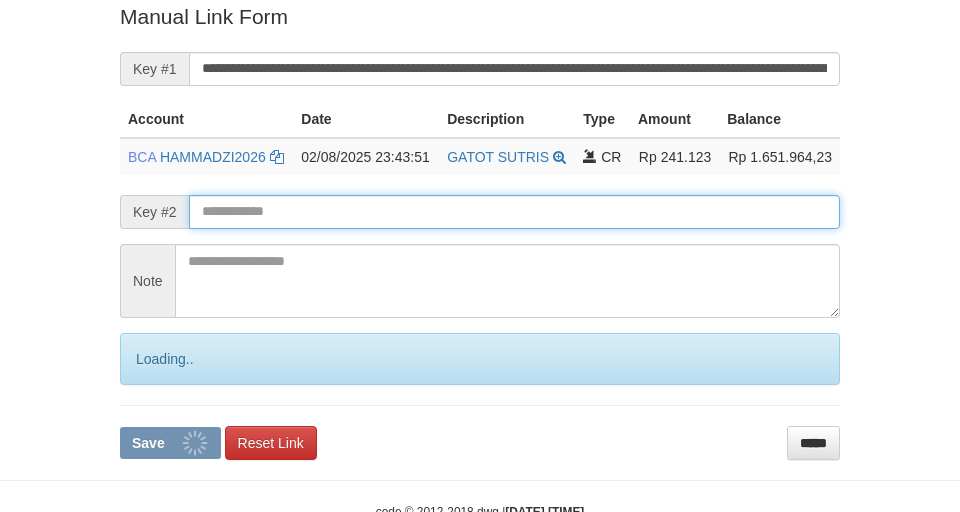 click at bounding box center (514, 212) 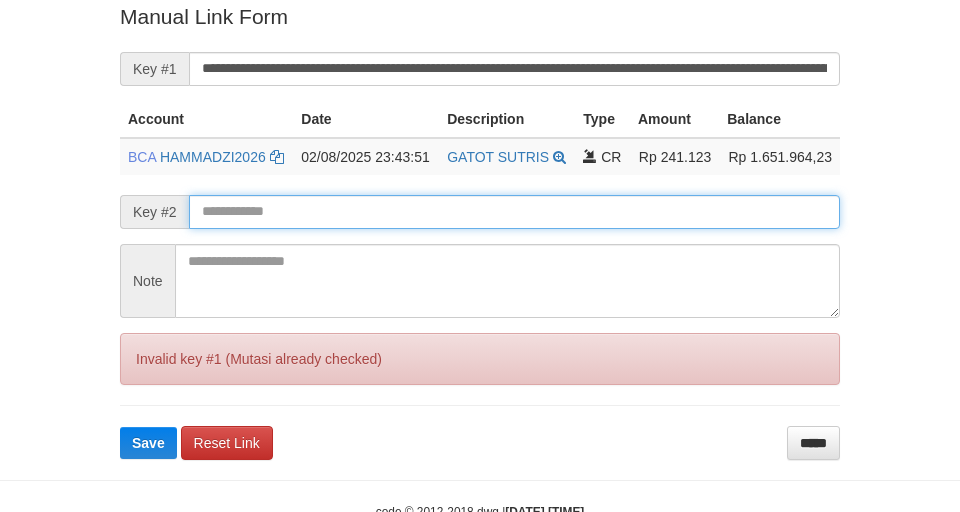 scroll, scrollTop: 326, scrollLeft: 0, axis: vertical 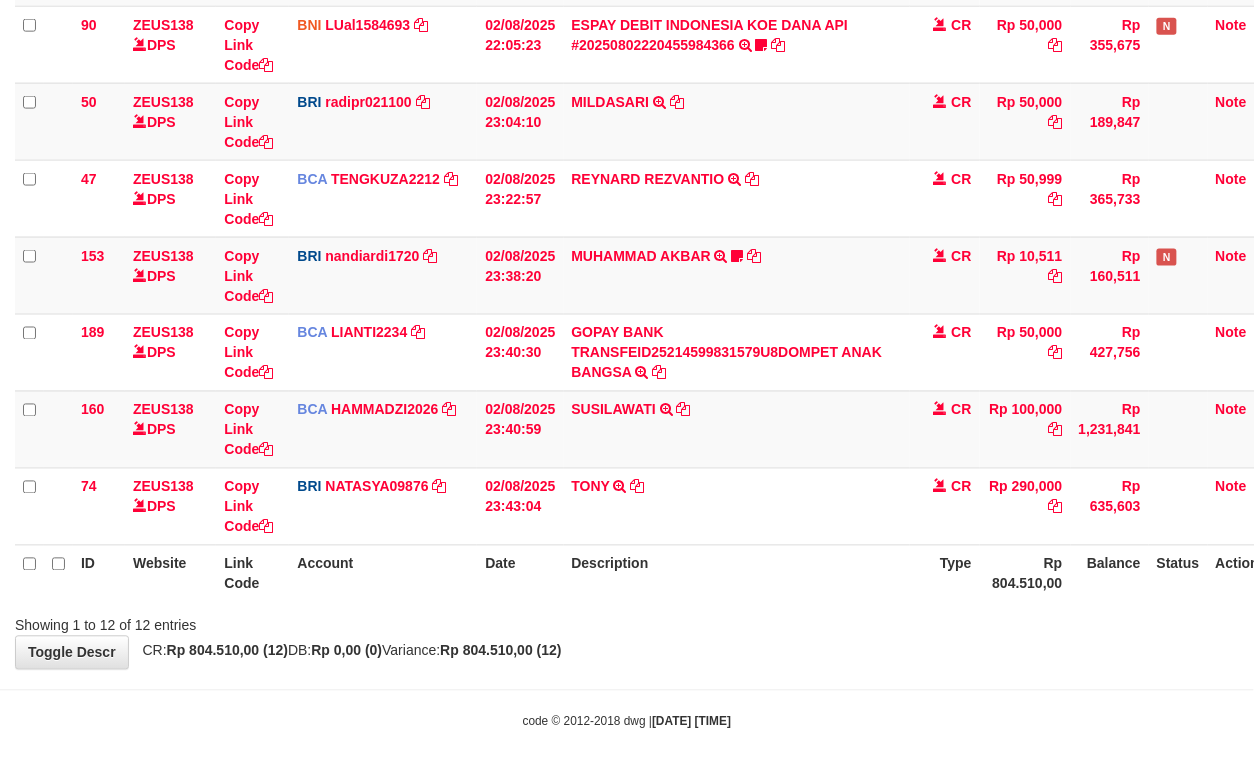 drag, startPoint x: 753, startPoint y: 644, endPoint x: 770, endPoint y: 617, distance: 31.906113 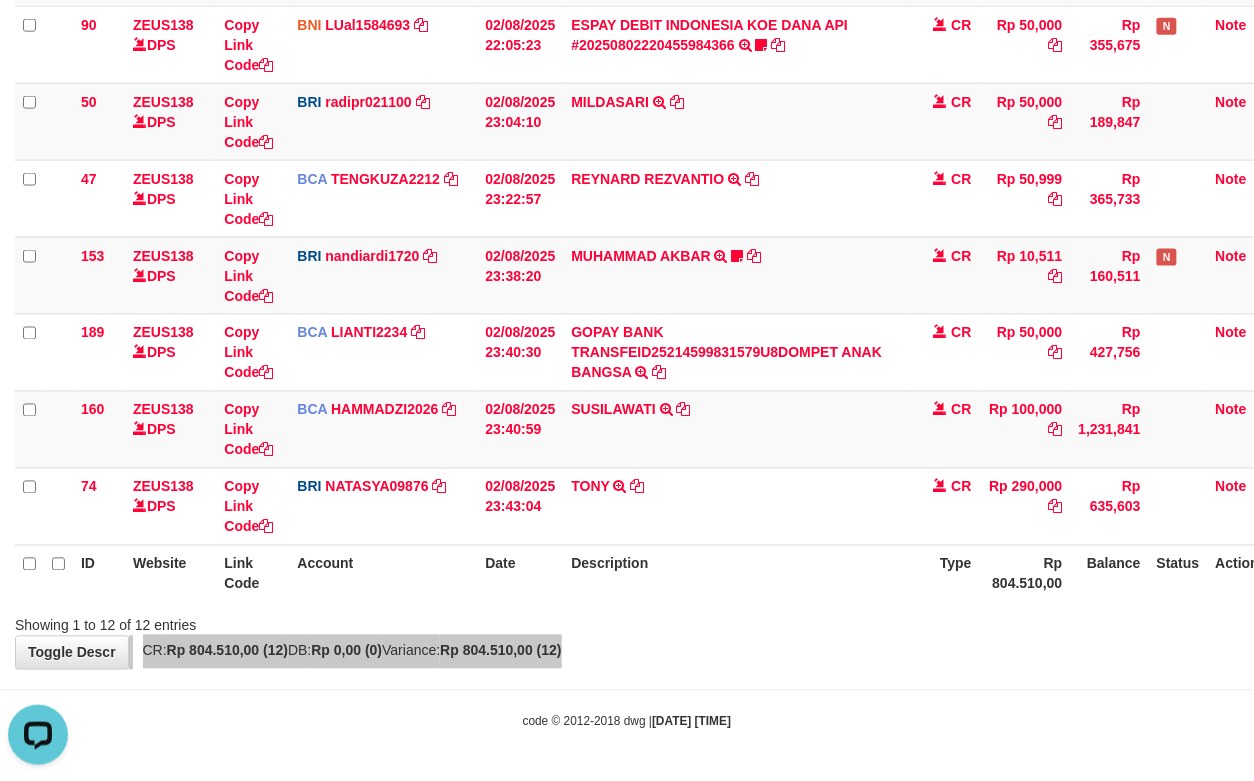 scroll, scrollTop: 0, scrollLeft: 0, axis: both 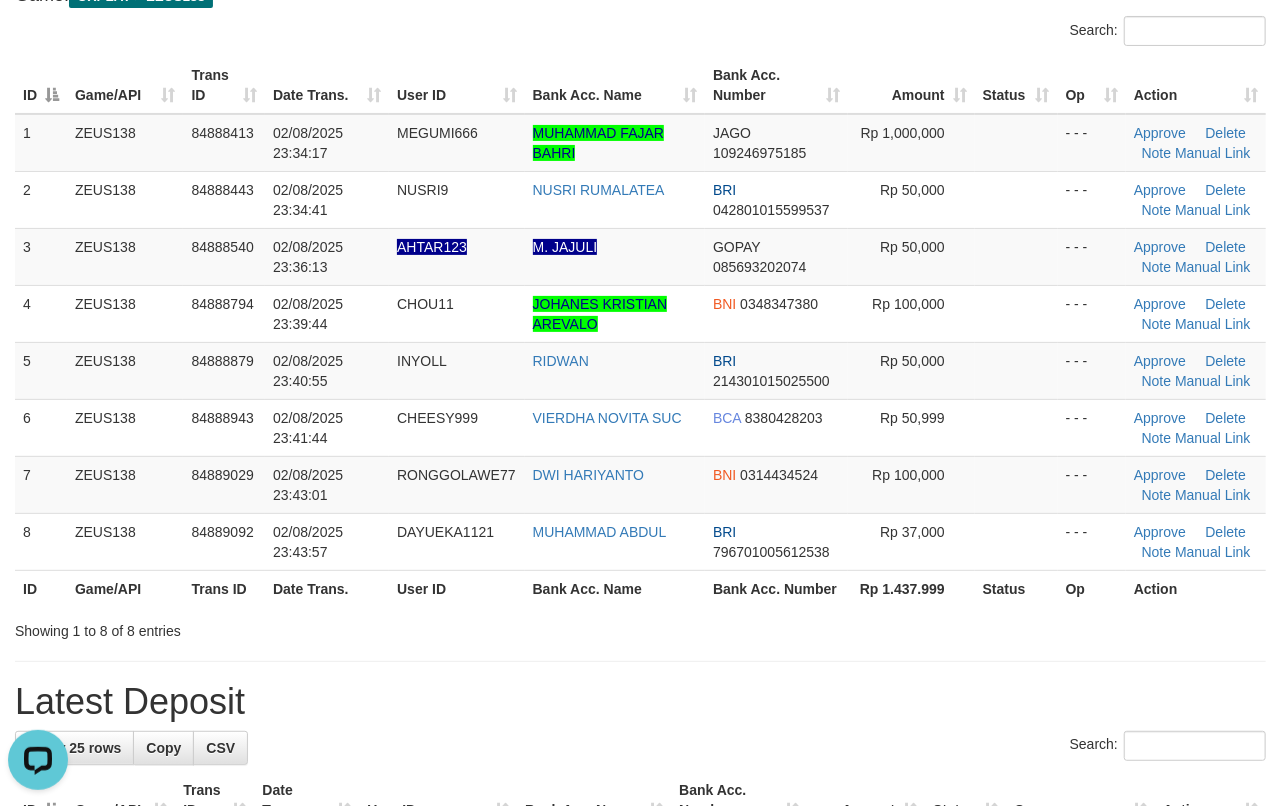 drag, startPoint x: 1176, startPoint y: 664, endPoint x: 1298, endPoint y: 677, distance: 122.69067 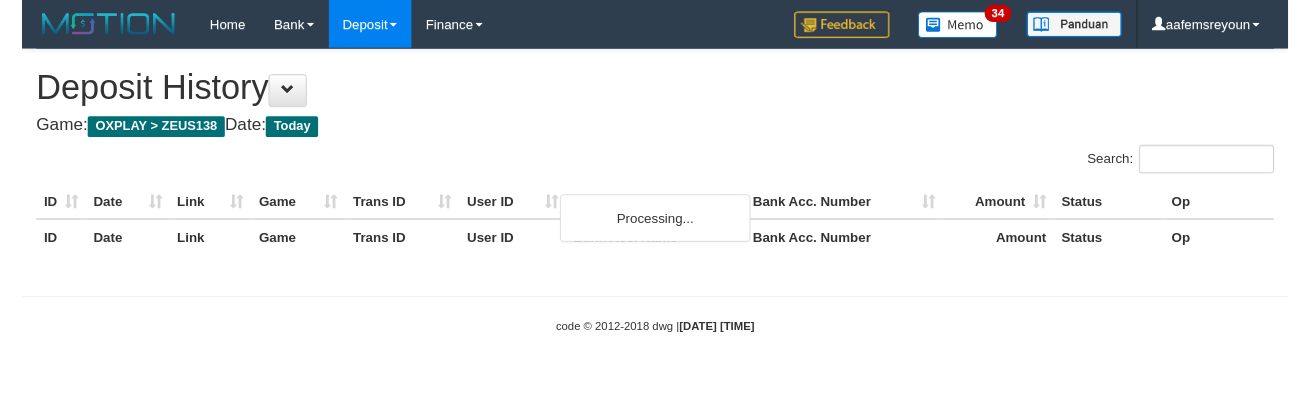 scroll, scrollTop: 0, scrollLeft: 0, axis: both 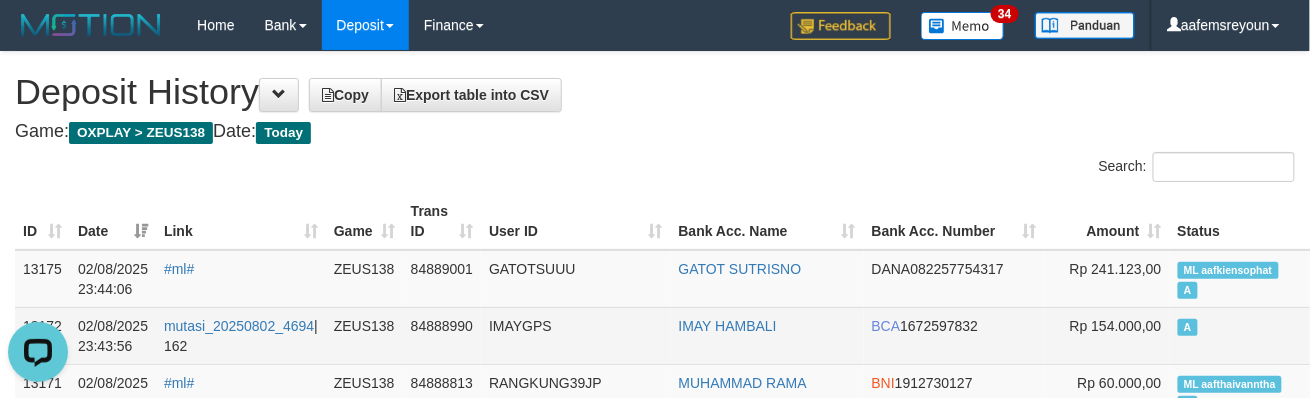 click on "IMAY HAMBALI" 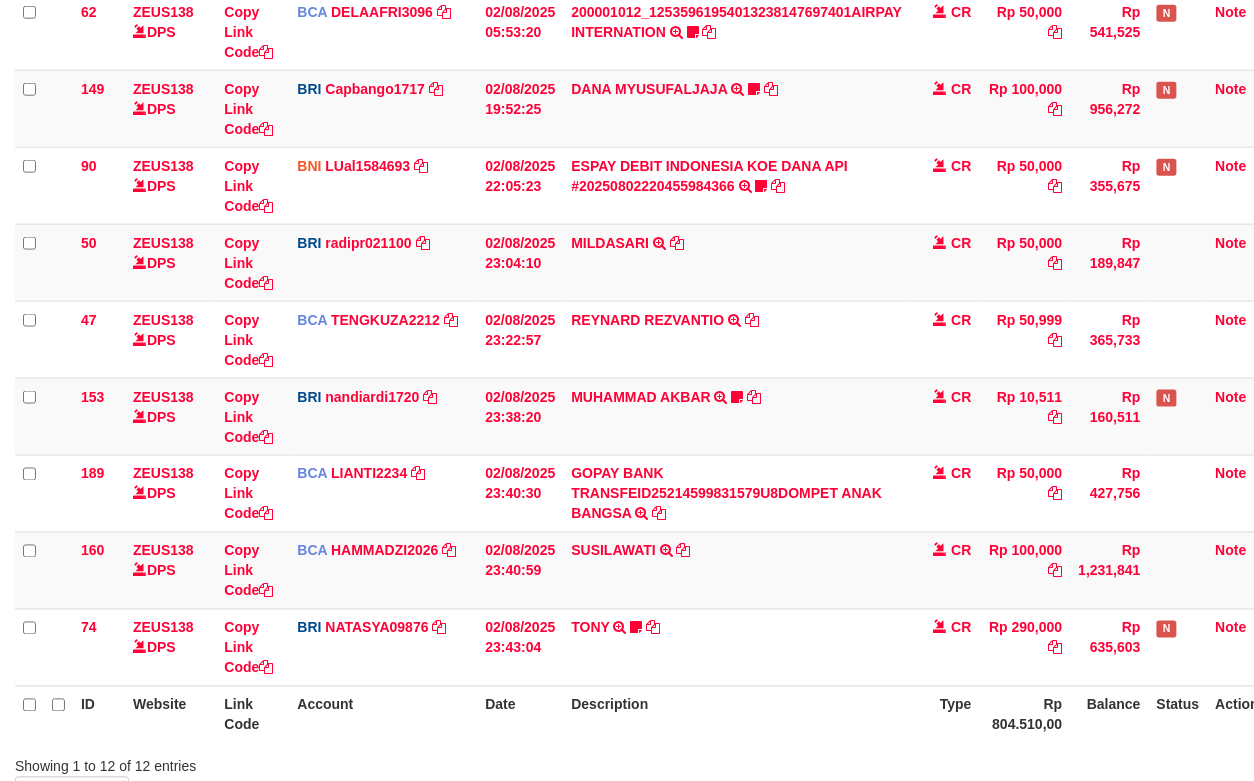 scroll, scrollTop: 633, scrollLeft: 0, axis: vertical 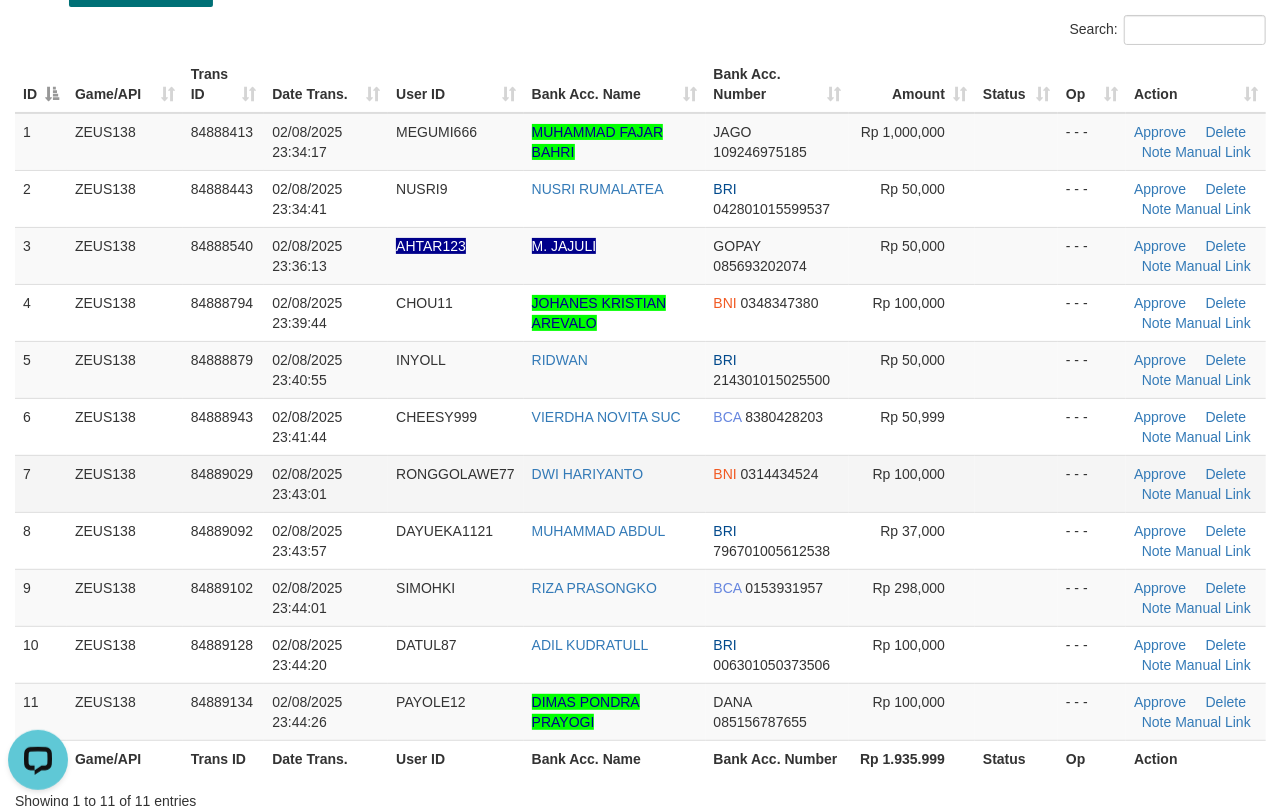click on "- - -" at bounding box center [1092, 483] 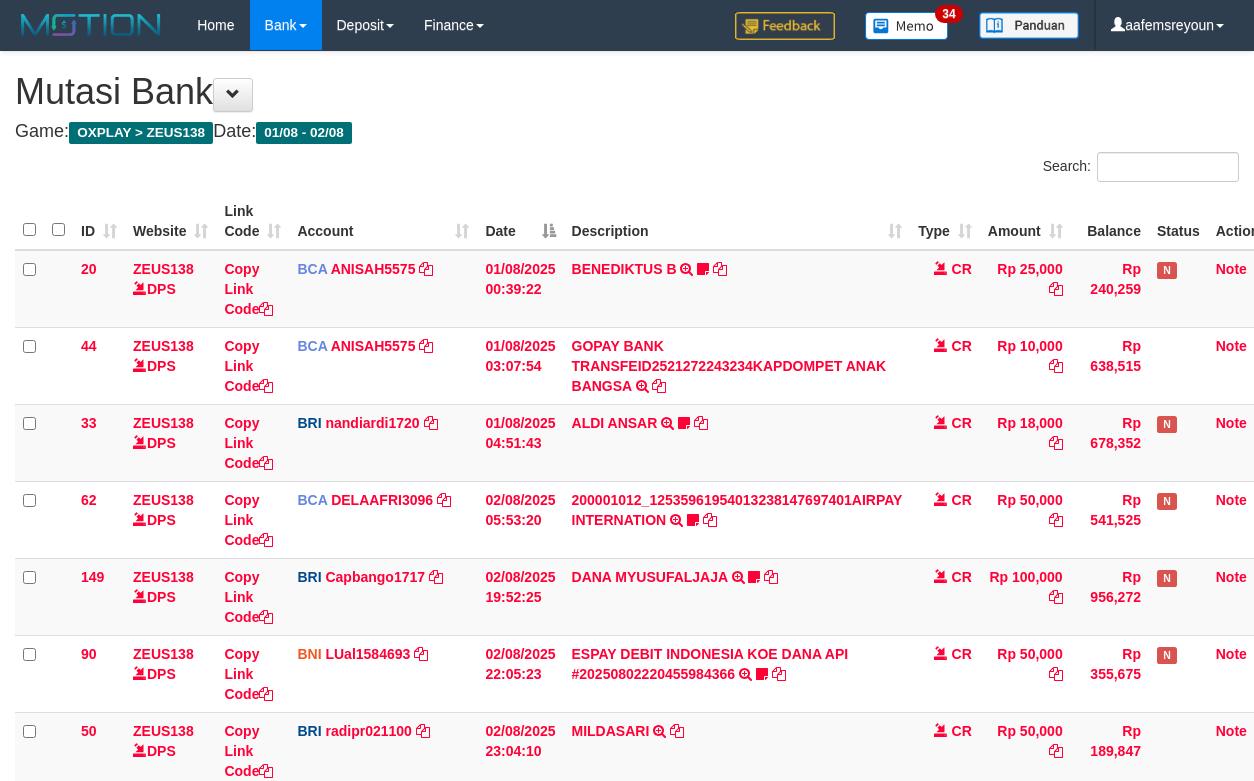 scroll, scrollTop: 488, scrollLeft: 0, axis: vertical 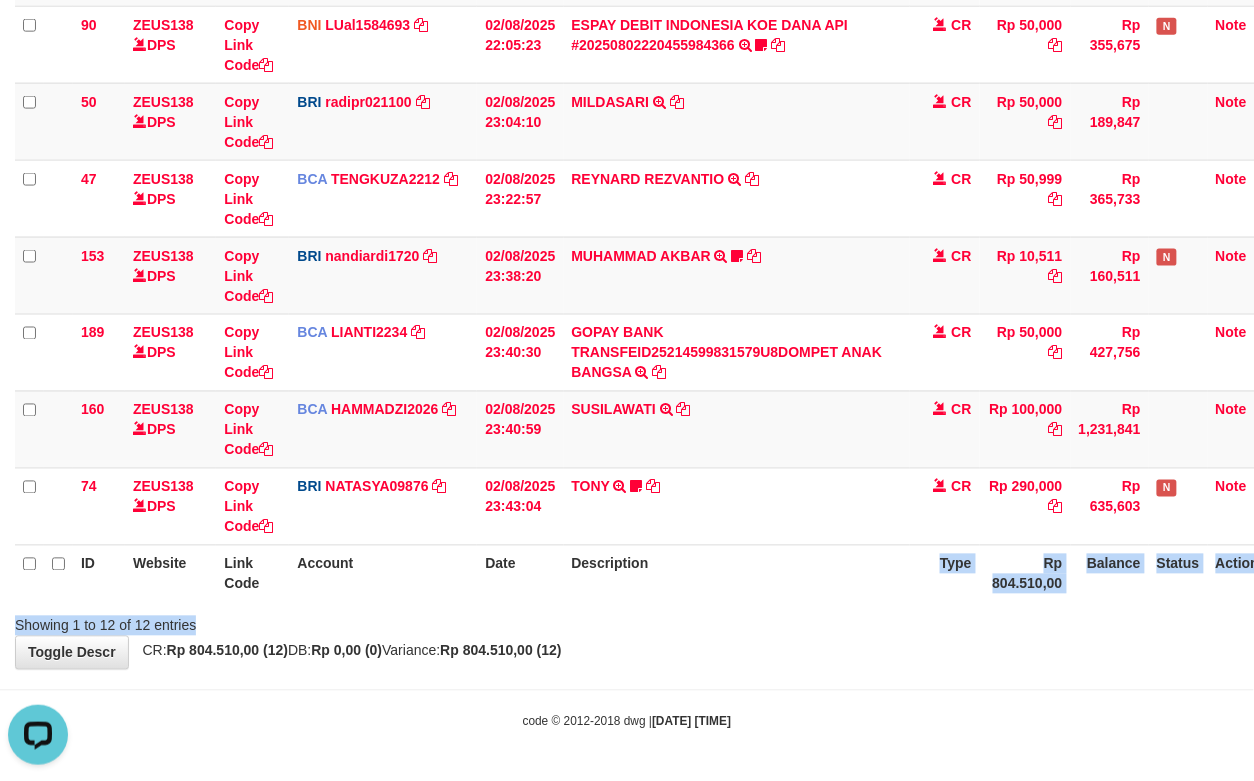 click on "Search:
ID Website Link Code Account Date Description Type Amount Balance Status Action
20
ZEUS138    DPS
Copy Link Code
BCA
ANISAH5575
DPS
ANISAH
mutasi_20250801_3827 | 20
mutasi_20250801_3827 | 20
01/08/2025 00:39:22
BENEDIKTUS B            TRSF E-BANKING CR 0108/FTSCY/WS95051
25000.002025080185043947 TRFDN-BENEDIKTUS BESPAY DEBIT INDONE    Asuk86 bantu bukti tf
CR
Rp 25,000
Rp 240,259
N
Note
44
ZEUS138    DPS
Copy Link Code" at bounding box center (627, 79) 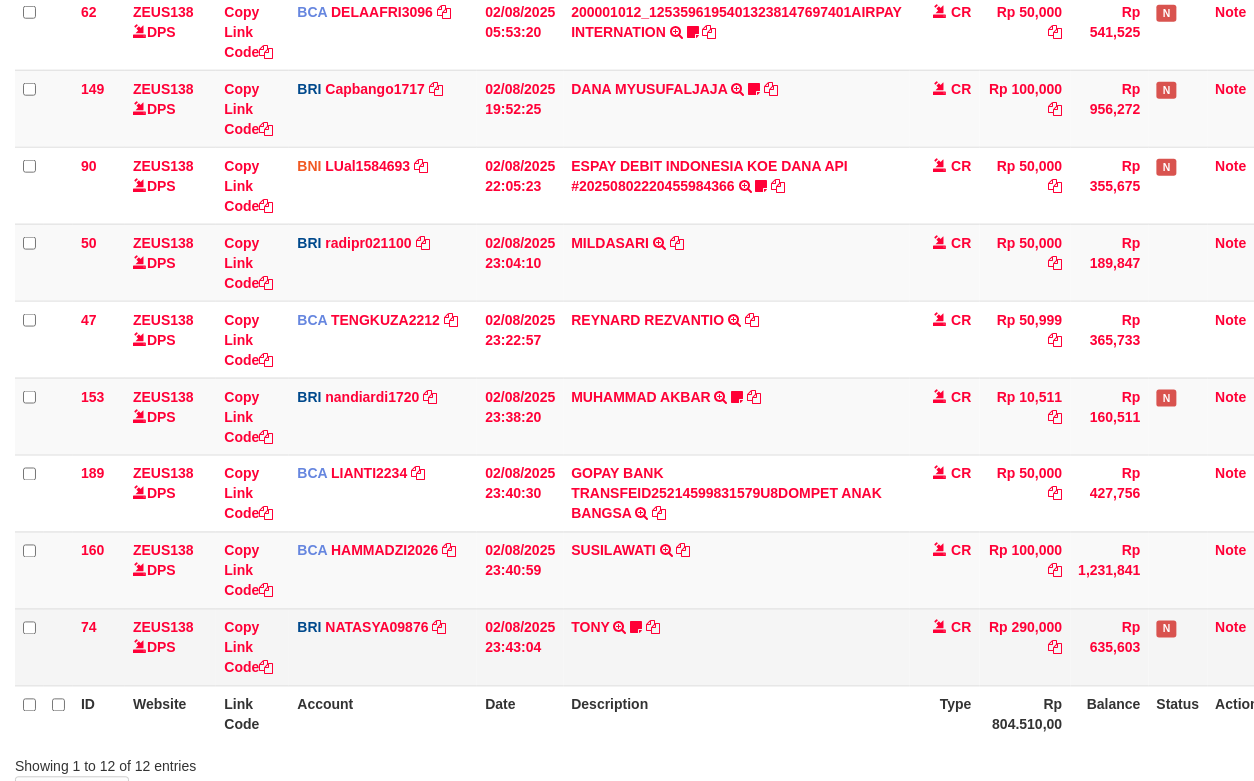 scroll, scrollTop: 633, scrollLeft: 0, axis: vertical 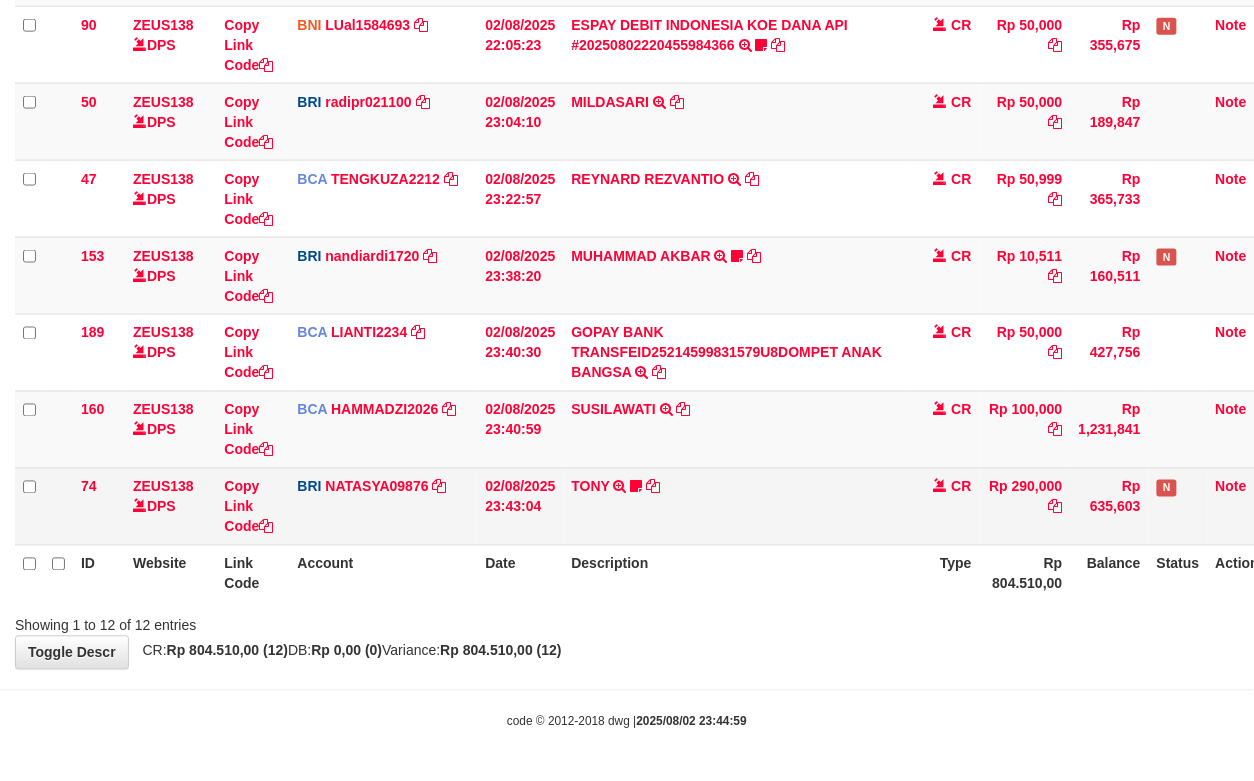 click on "**********" at bounding box center (627, 46) 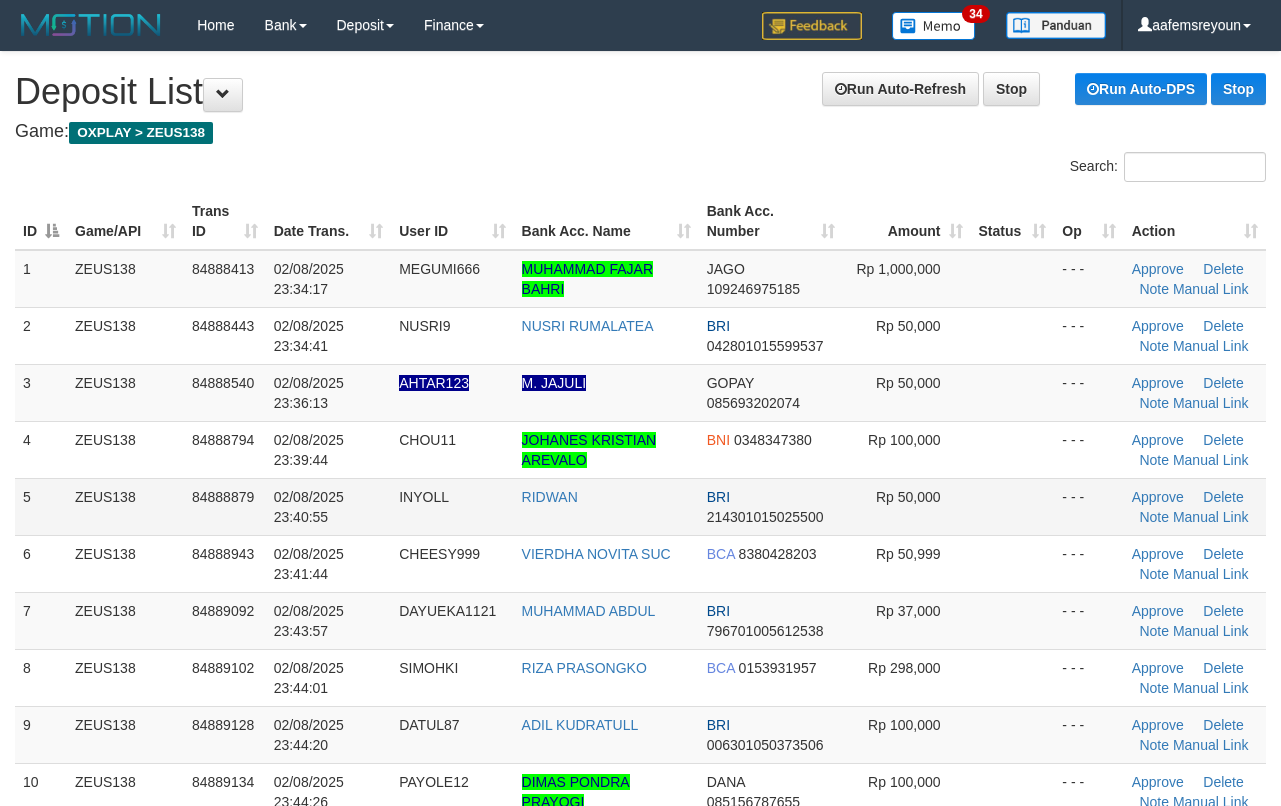 scroll, scrollTop: 138, scrollLeft: 0, axis: vertical 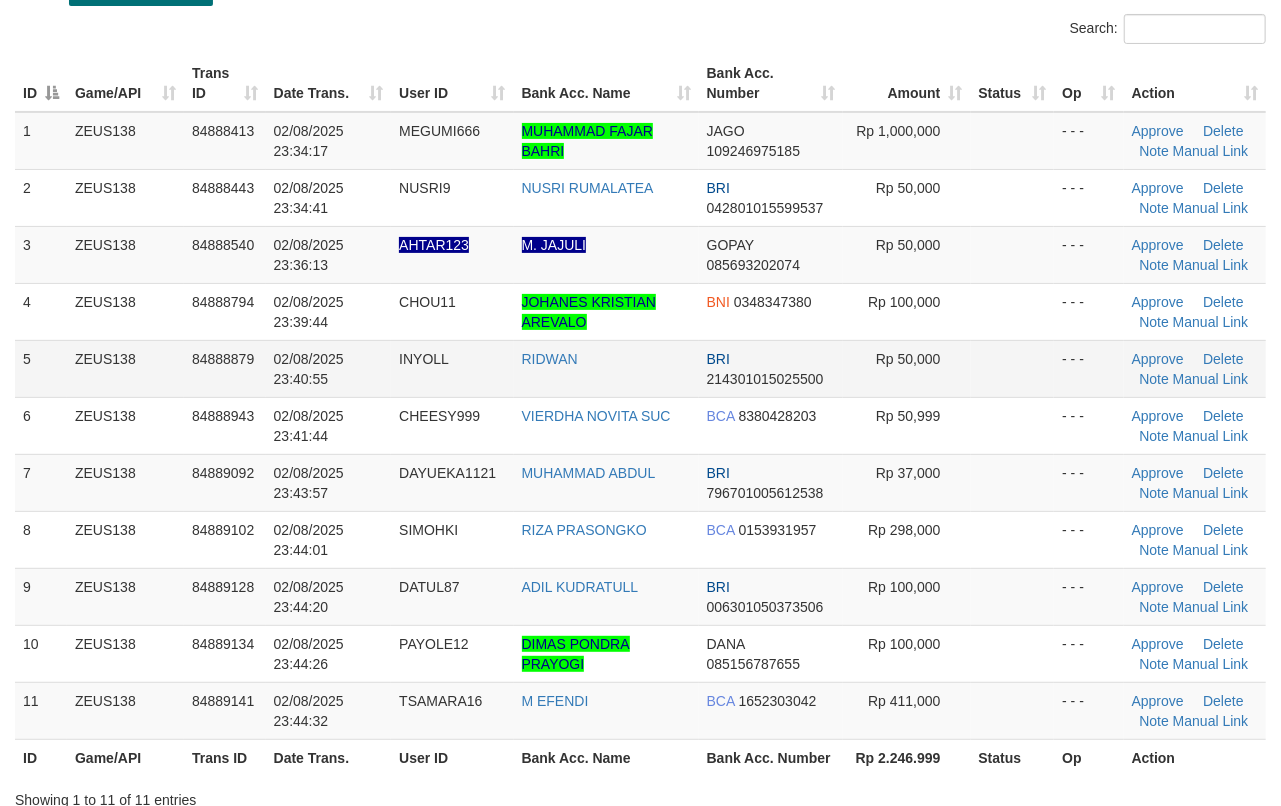 click on "RIDWAN" at bounding box center (606, 368) 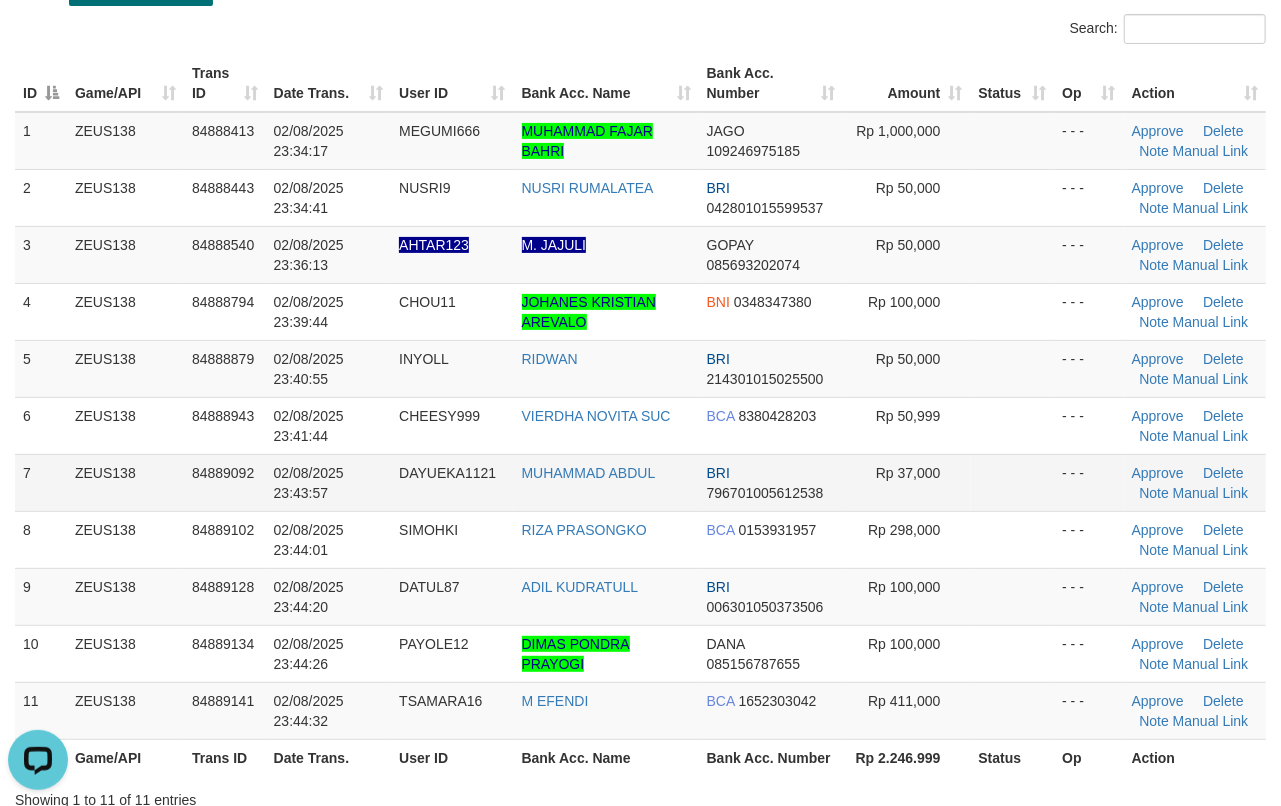 scroll, scrollTop: 0, scrollLeft: 0, axis: both 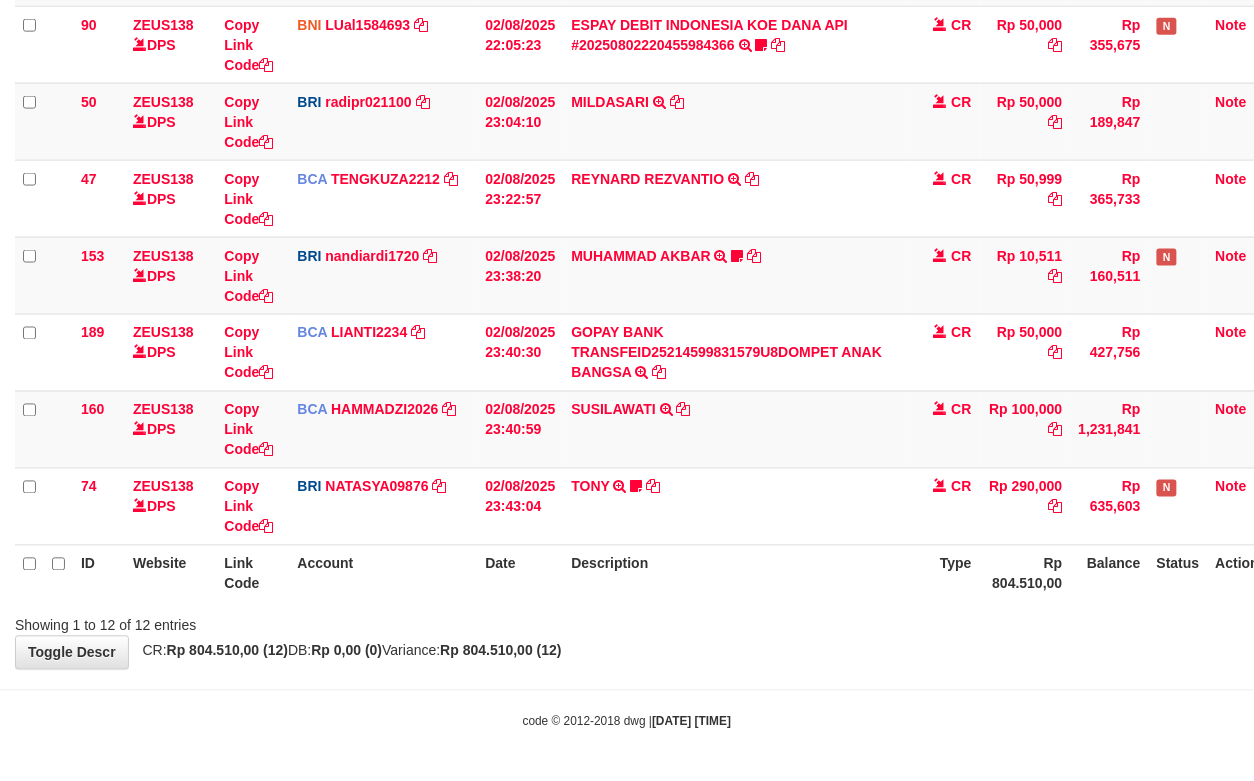 drag, startPoint x: 520, startPoint y: 588, endPoint x: 530, endPoint y: 592, distance: 10.770329 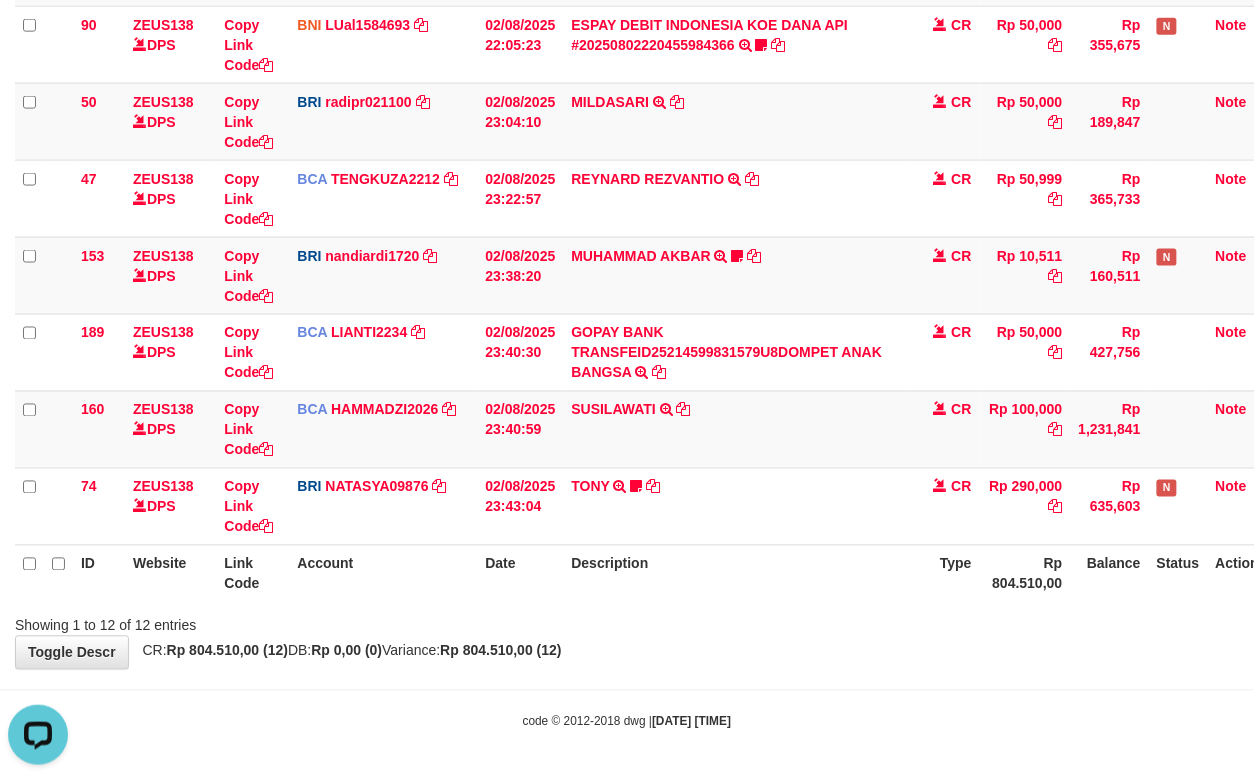 scroll, scrollTop: 0, scrollLeft: 0, axis: both 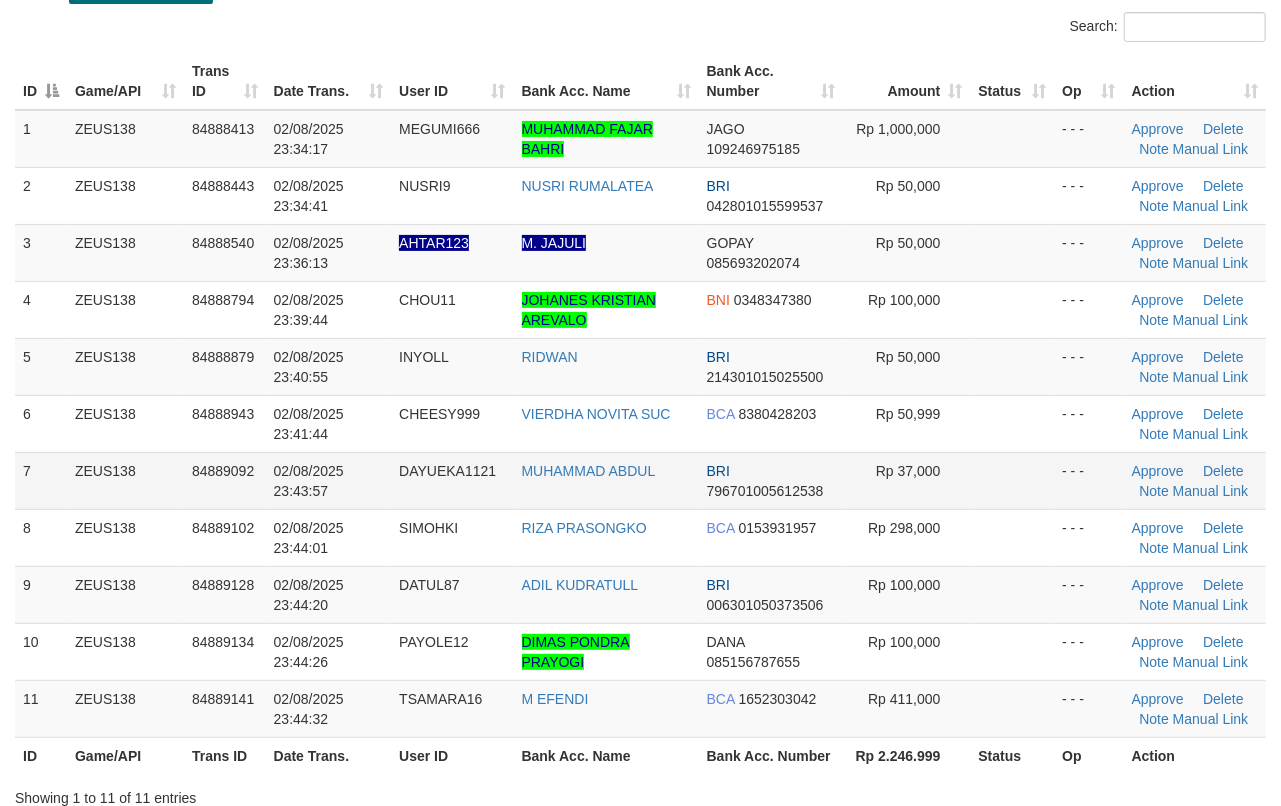 click at bounding box center (1013, 480) 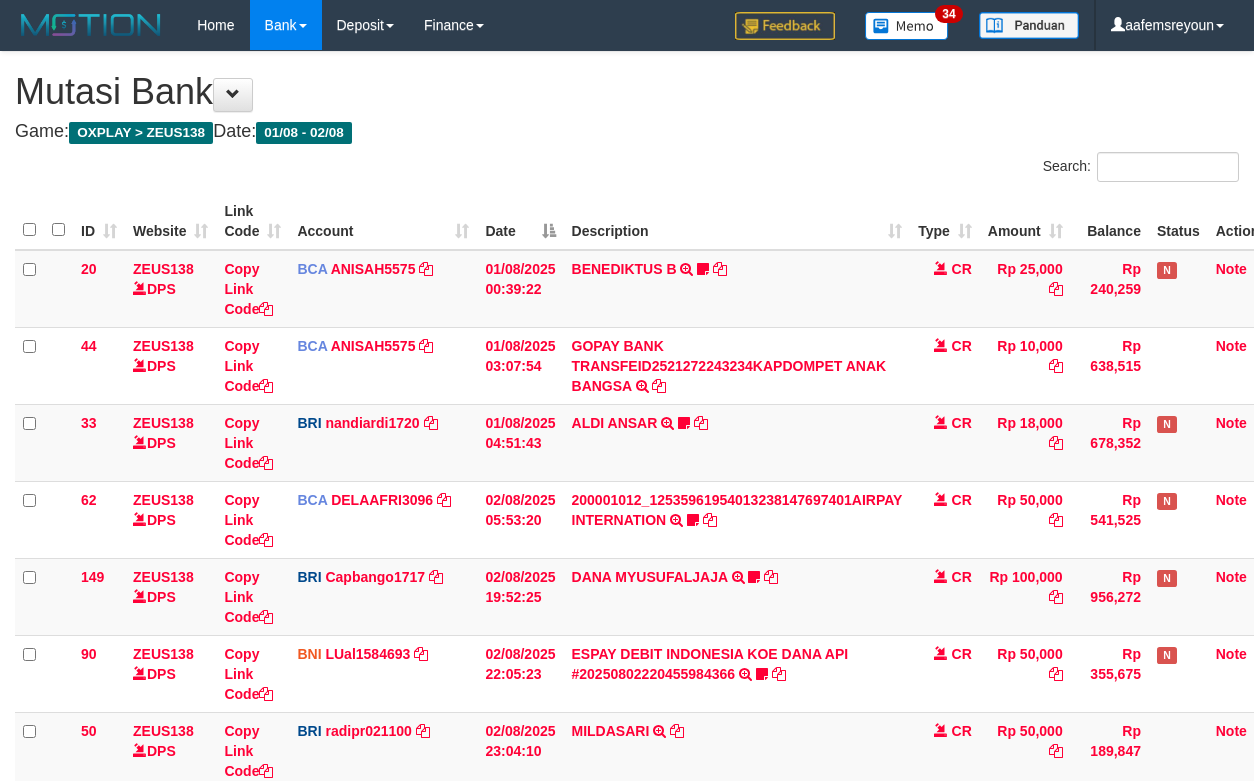scroll, scrollTop: 488, scrollLeft: 0, axis: vertical 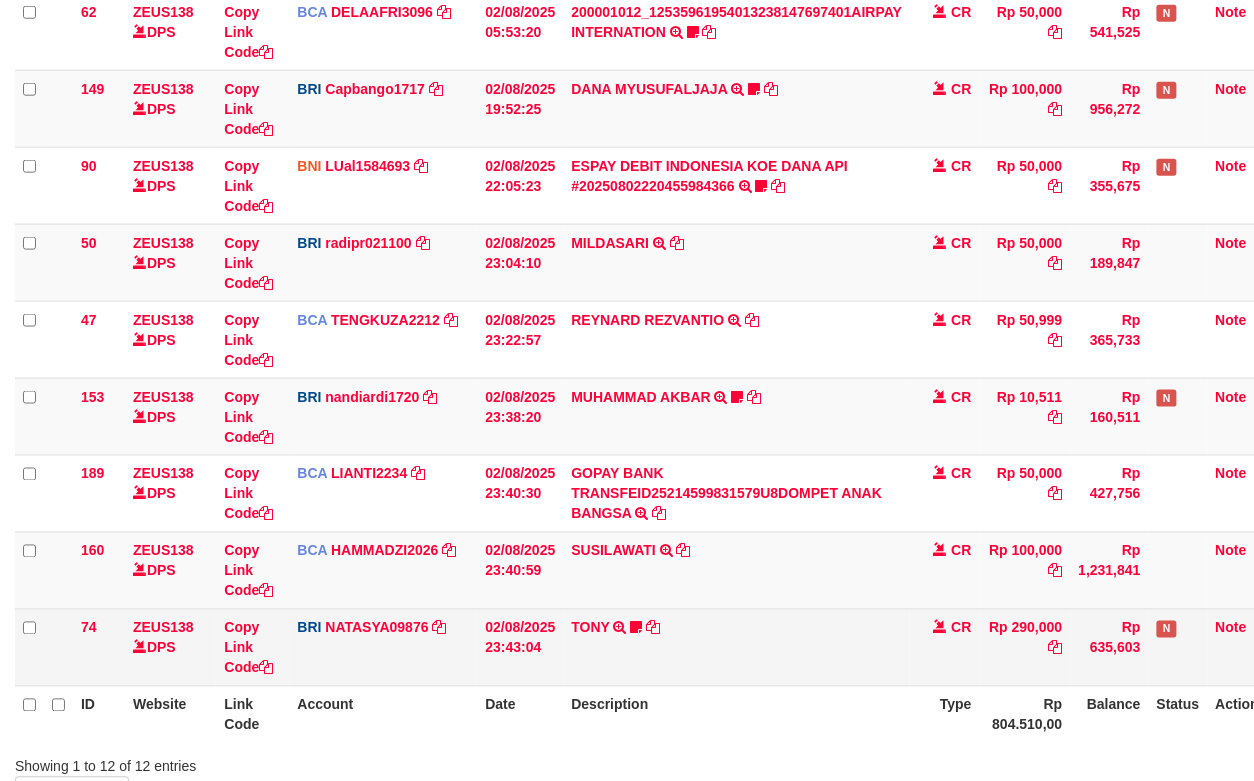 drag, startPoint x: 0, startPoint y: 0, endPoint x: 641, endPoint y: 660, distance: 920.044 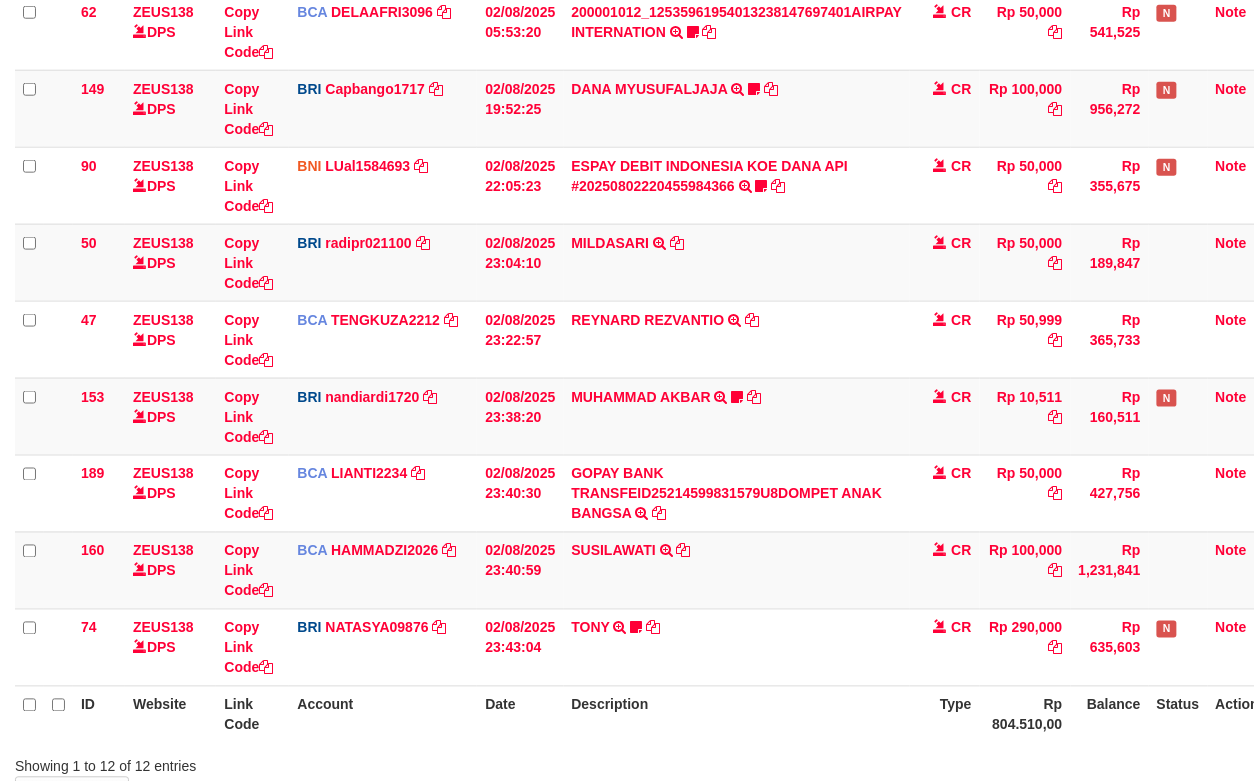 scroll, scrollTop: 633, scrollLeft: 0, axis: vertical 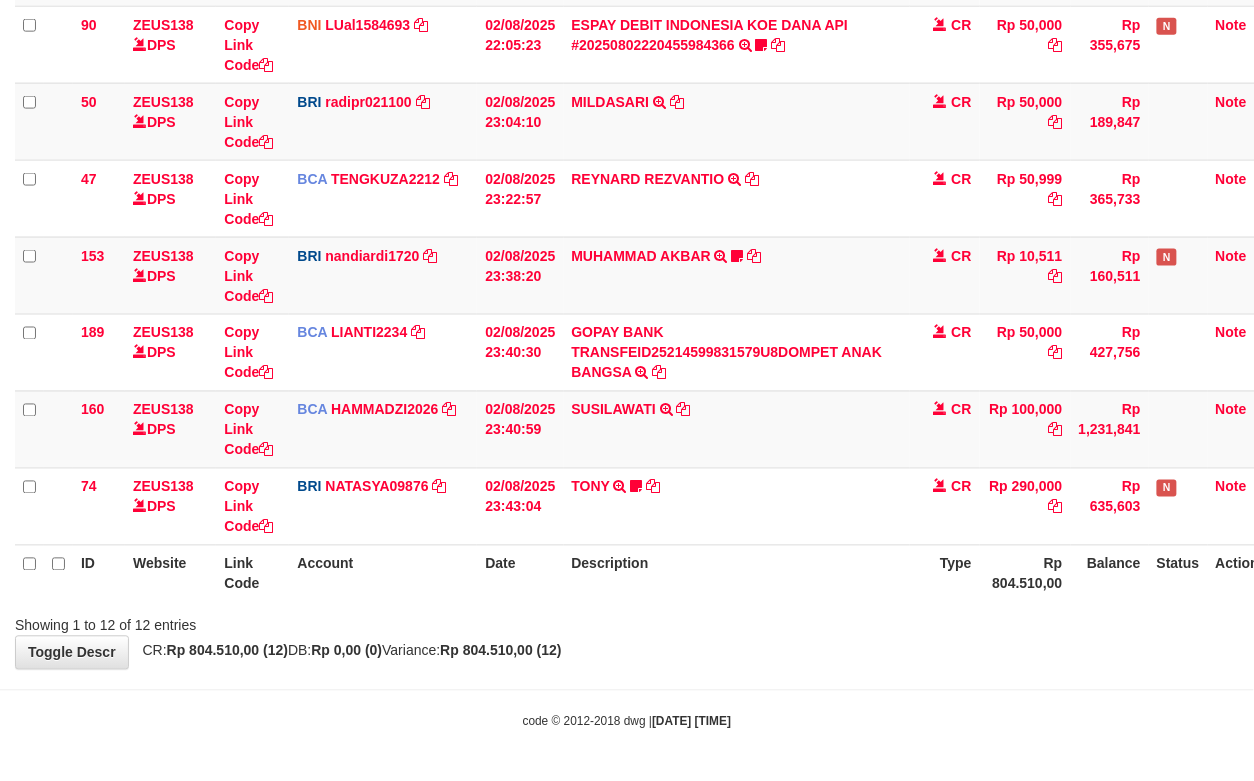 drag, startPoint x: 714, startPoint y: 686, endPoint x: 465, endPoint y: 645, distance: 252.35292 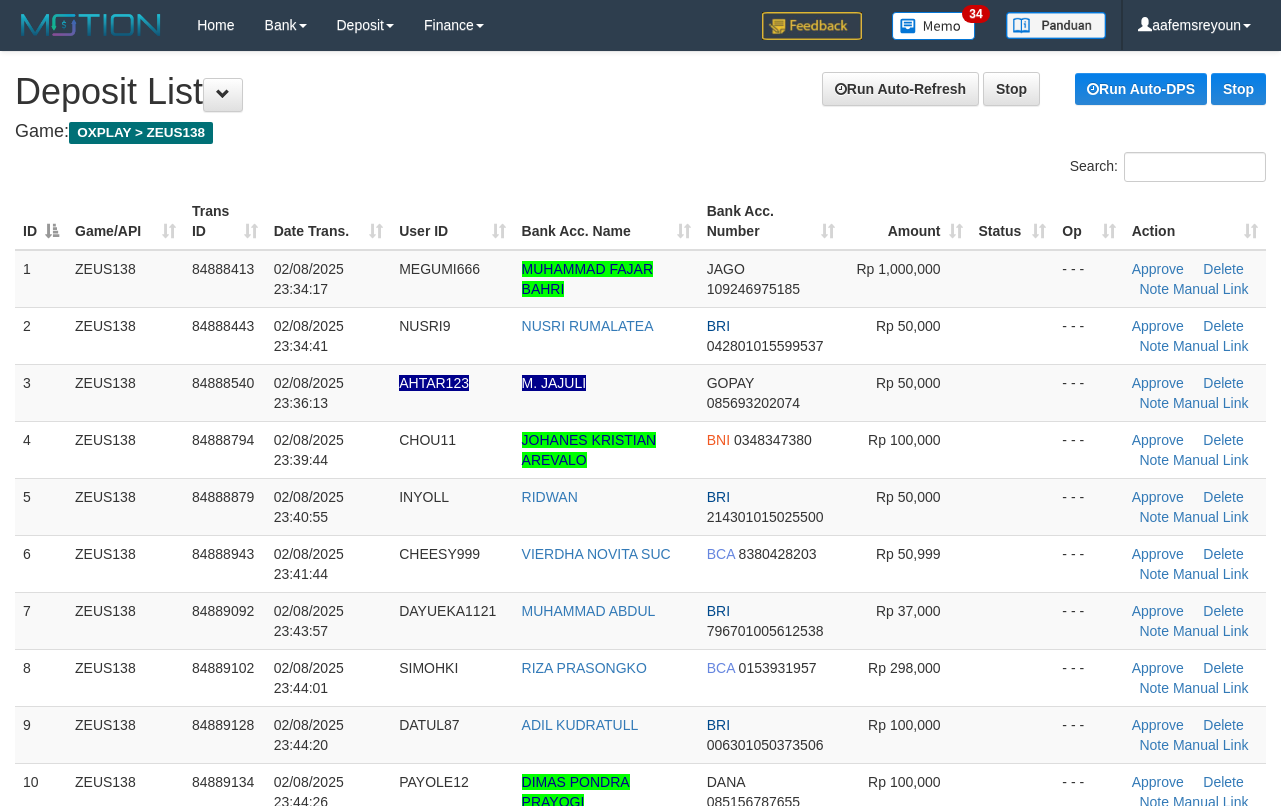 scroll, scrollTop: 141, scrollLeft: 0, axis: vertical 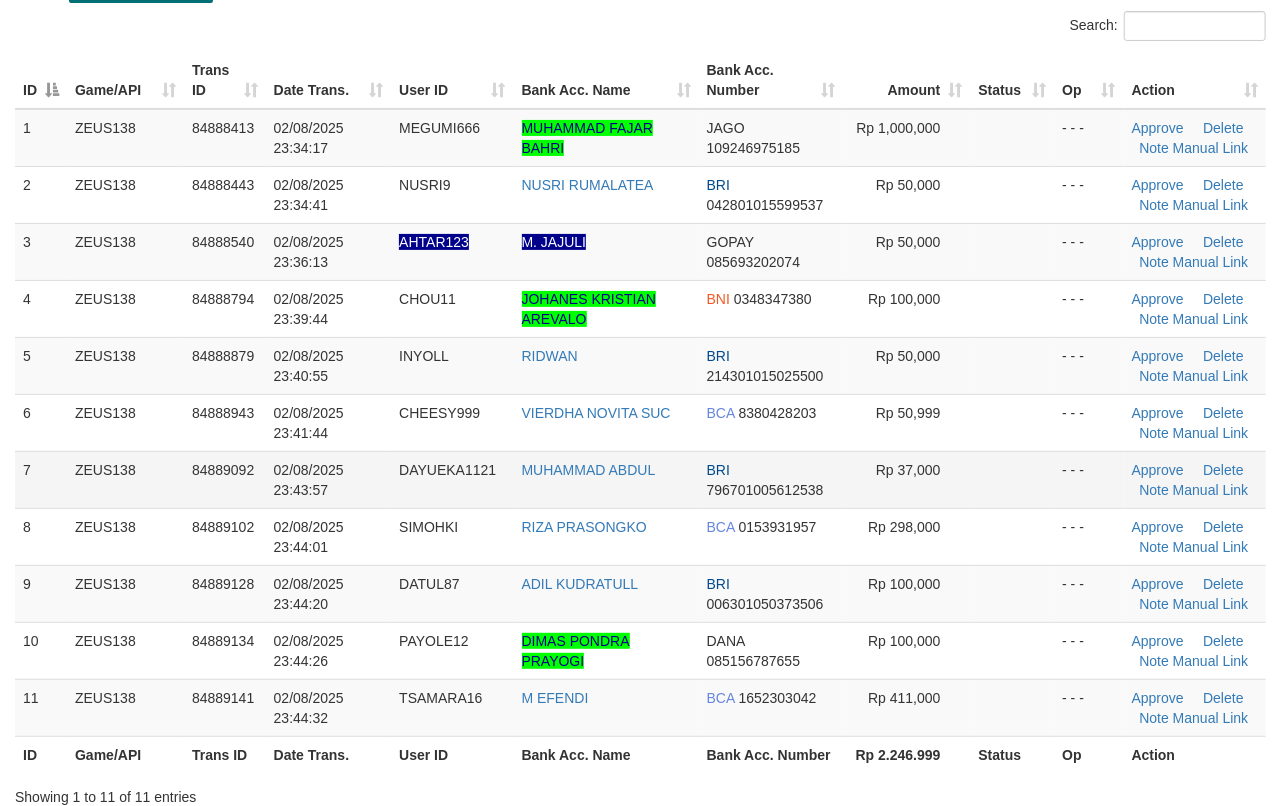 click on "BRI
[CREDIT_CARD]" at bounding box center (771, 479) 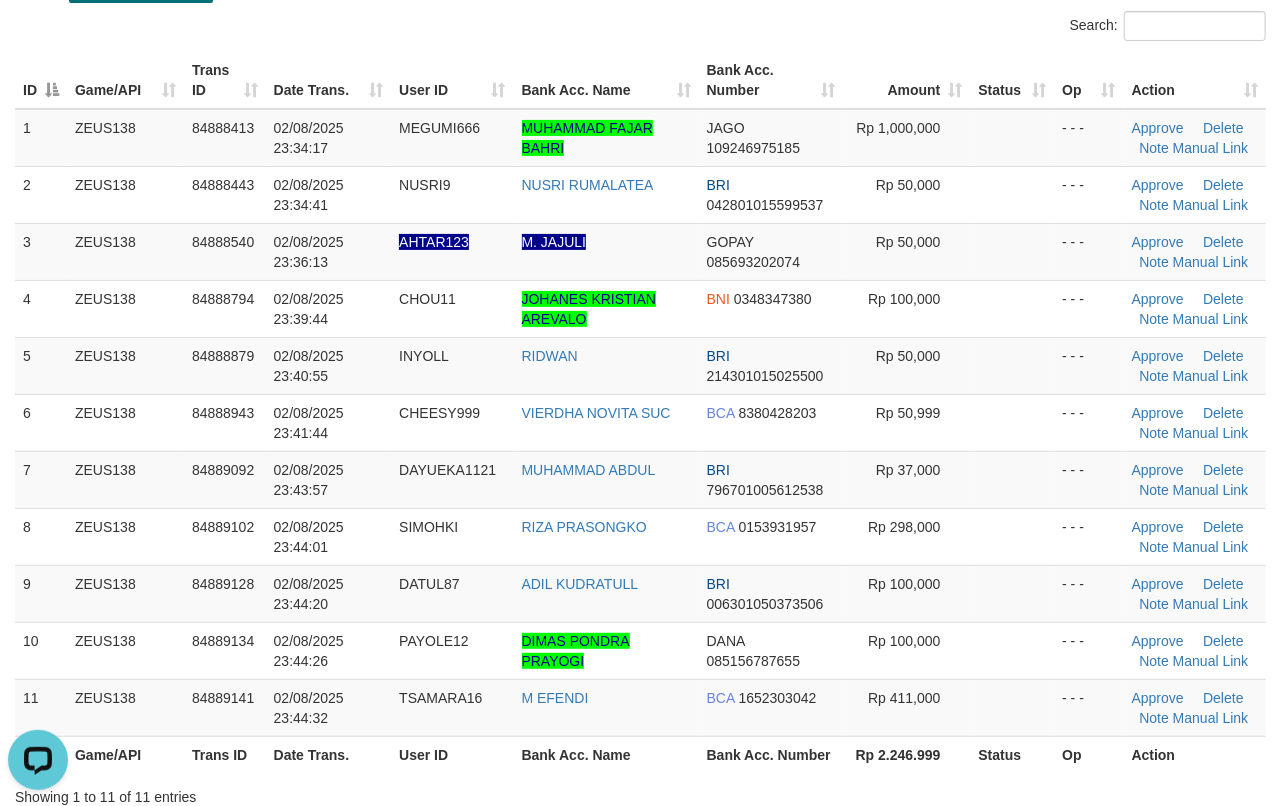 scroll, scrollTop: 0, scrollLeft: 0, axis: both 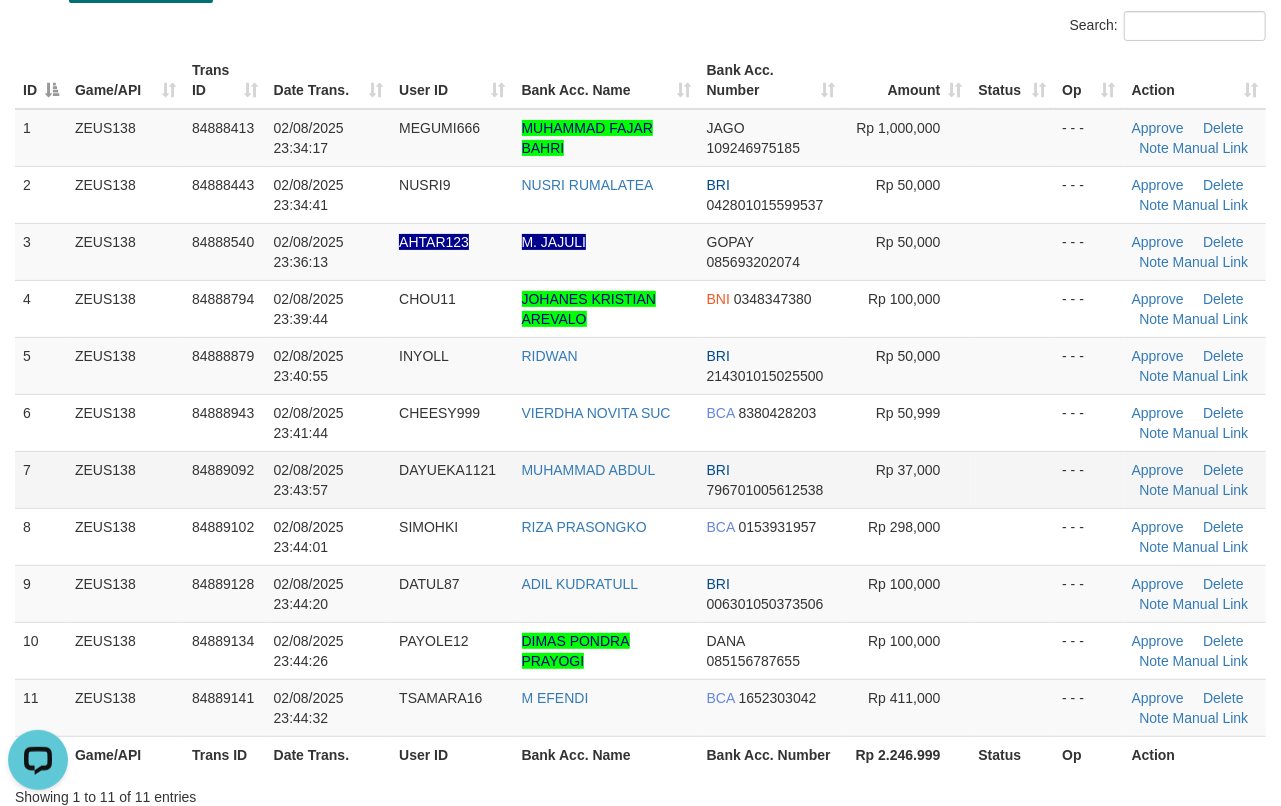 click on "Rp 37,000" at bounding box center (906, 479) 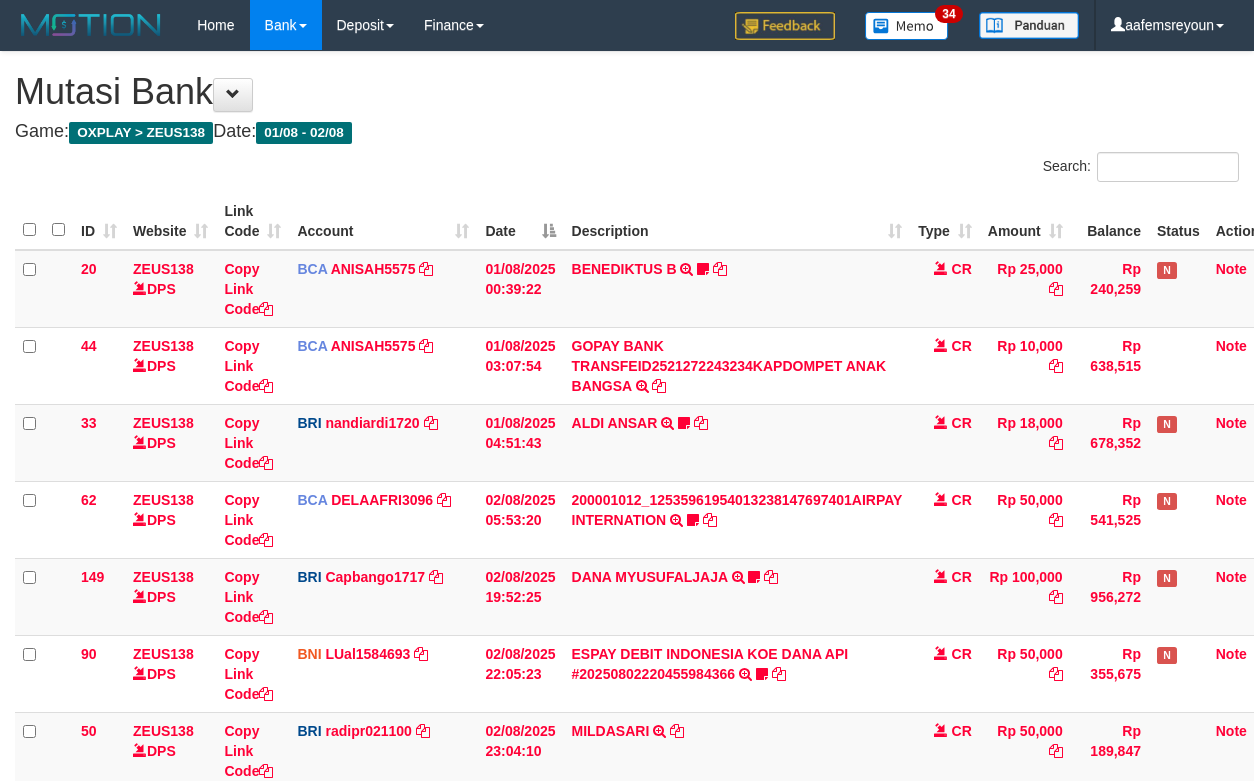 scroll, scrollTop: 488, scrollLeft: 0, axis: vertical 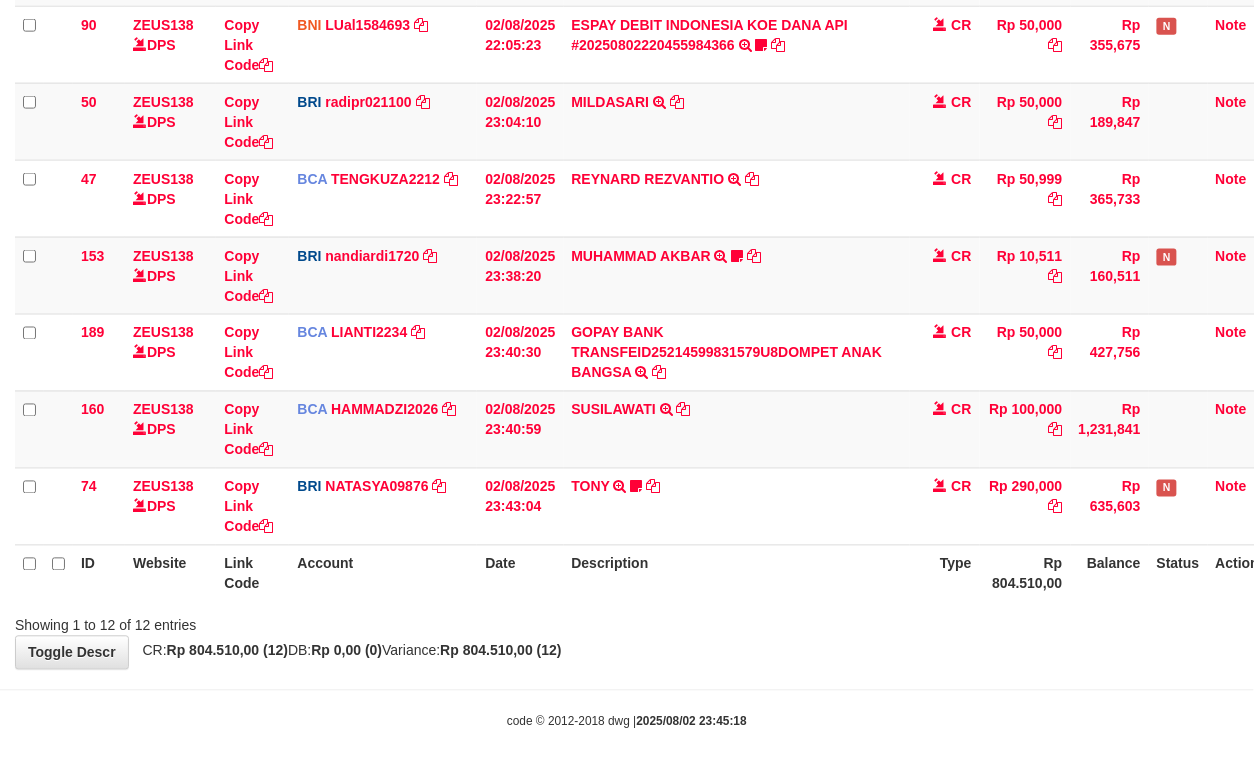 drag, startPoint x: 716, startPoint y: 696, endPoint x: 1265, endPoint y: 616, distance: 554.79816 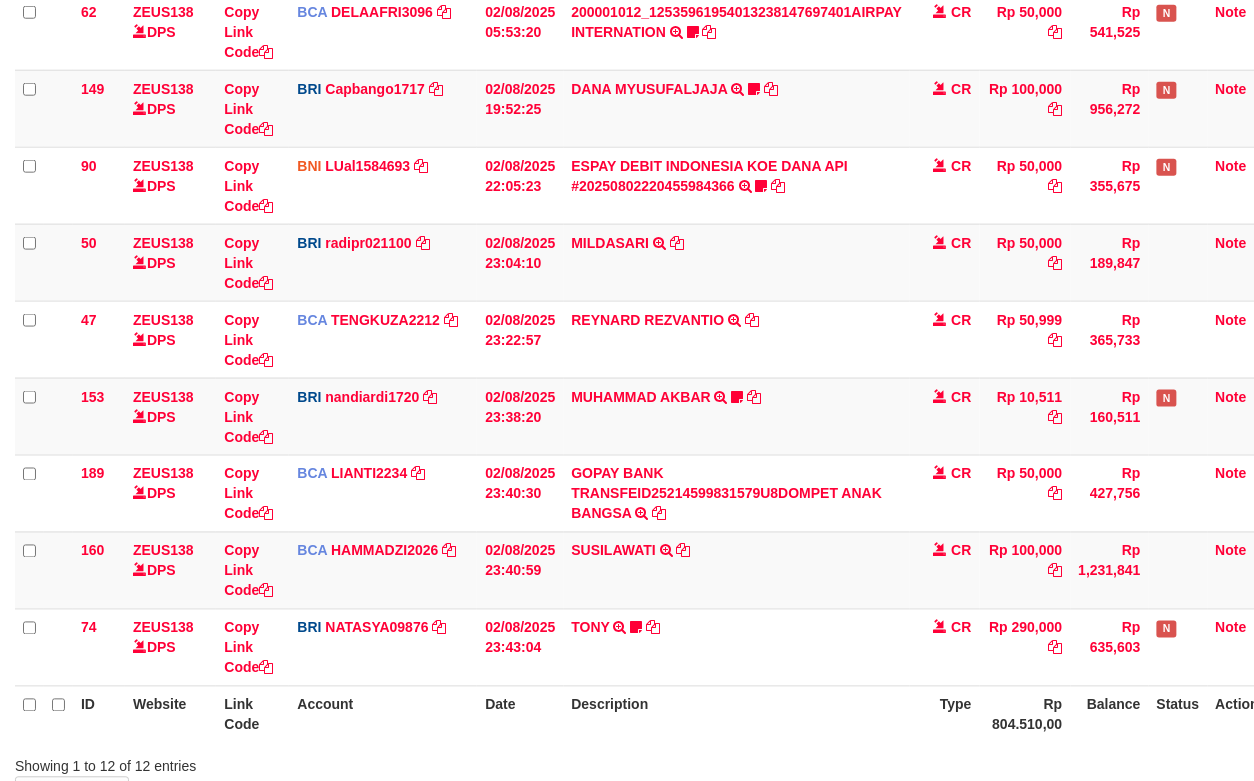 scroll, scrollTop: 633, scrollLeft: 0, axis: vertical 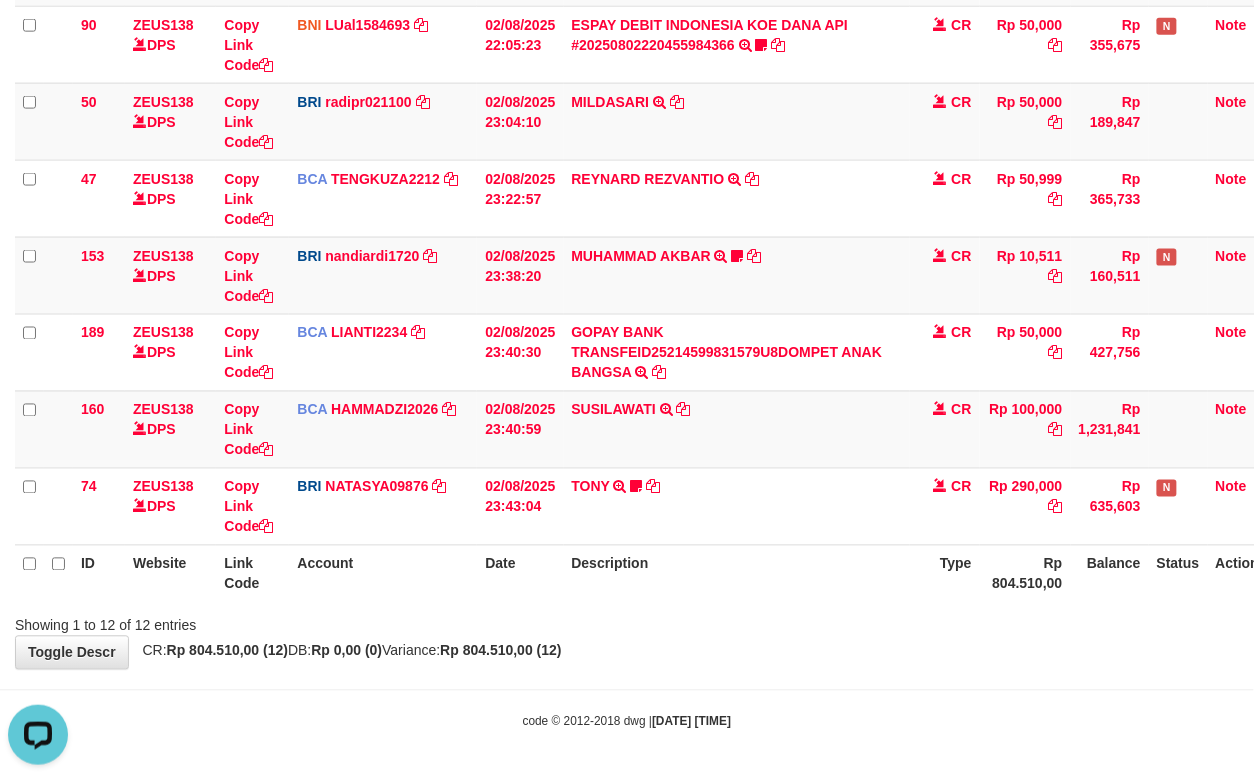 click on "ID Website Link Code Account Date Description Type Amount Balance Status Action
20
ZEUS138    DPS
Copy Link Code
BCA
ANISAH5575
DPS
ANISAH
mutasi_20250801_3827 | 20
mutasi_20250801_3827 | 20
01/08/2025 00:39:22
BENEDIKTUS B            TRSF E-BANKING CR 0108/FTSCY/WS95051
25000.002025080185043947 TRFDN-BENEDIKTUS BESPAY DEBIT INDONE    Asuk86 bantu bukti tf
CR
Rp 25,000
Rp 240,259
N
Note
44
ZEUS138    DPS
Copy Link Code" at bounding box center [627, 83] 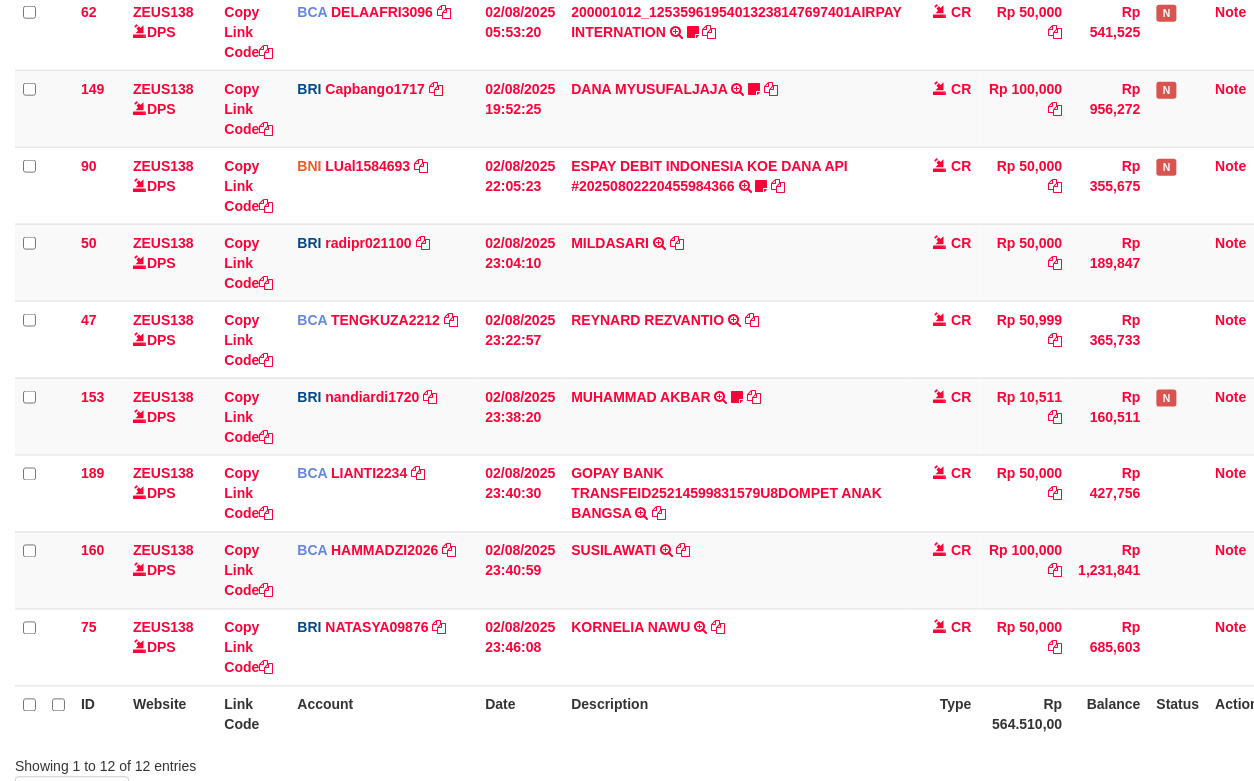 scroll, scrollTop: 633, scrollLeft: 0, axis: vertical 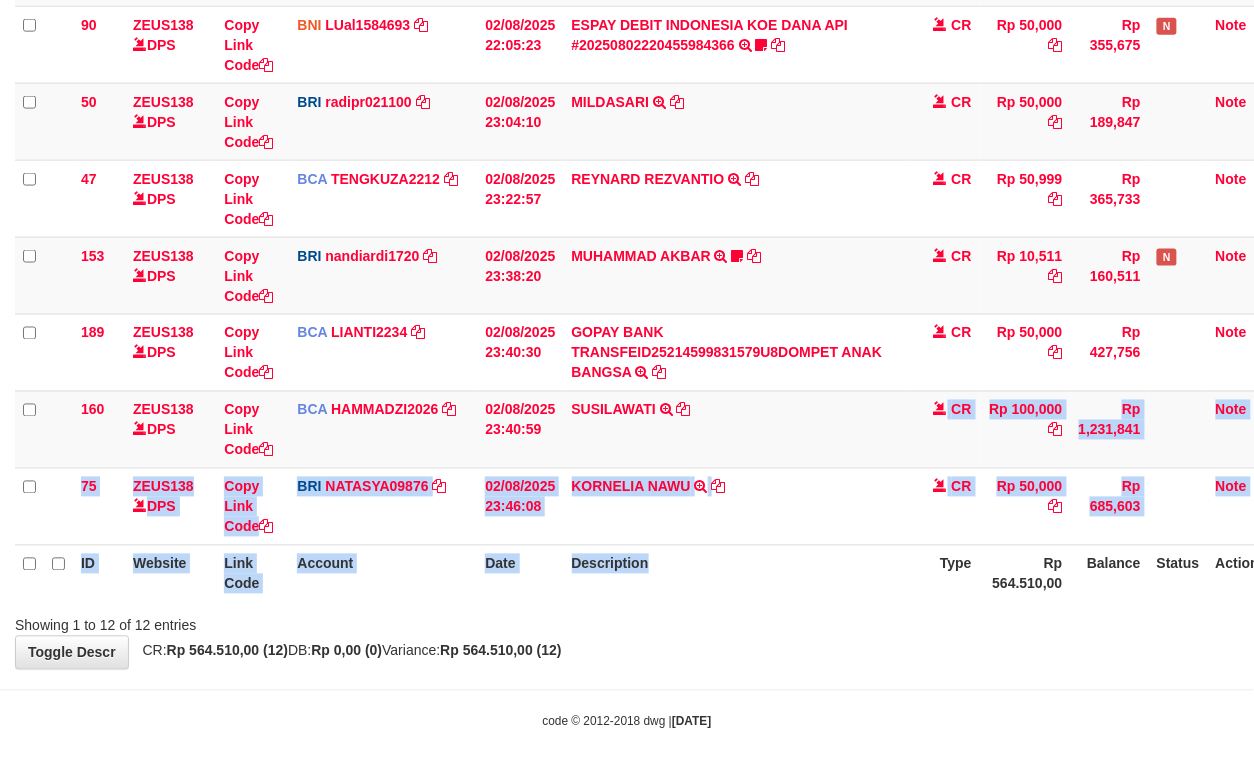 click on "ID Website Link Code Account Date Description Type Amount Balance Status Action
20
ZEUS138    DPS
Copy Link Code
BCA
ANISAH5575
DPS
ANISAH
mutasi_20250801_3827 | 20
mutasi_20250801_3827 | 20
01/08/2025 00:39:22
BENEDIKTUS B            TRSF E-BANKING CR 0108/FTSCY/WS95051
25000.002025080185043947 TRFDN-BENEDIKTUS BESPAY DEBIT INDONE    Asuk86 bantu bukti tf
CR
Rp 25,000
Rp 240,259
N
Note
44
ZEUS138    DPS
Copy Link Code" at bounding box center [652, 83] 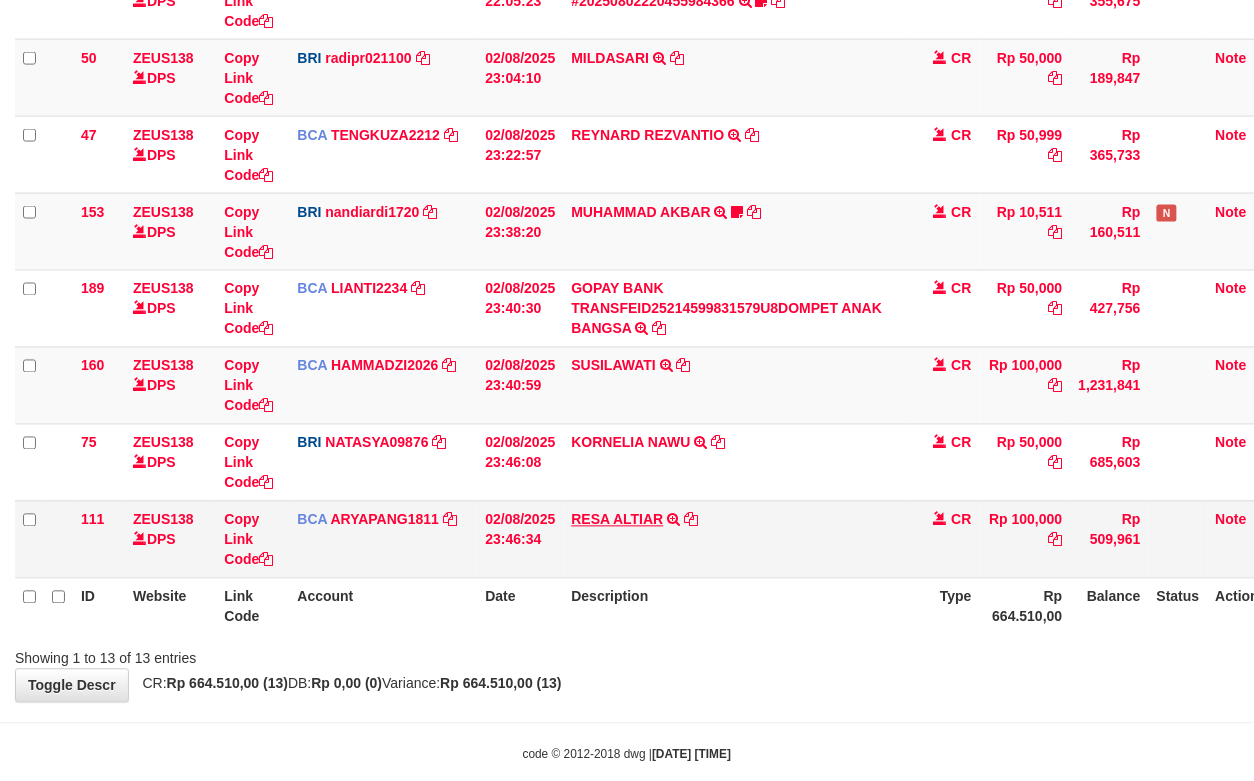 scroll, scrollTop: 633, scrollLeft: 0, axis: vertical 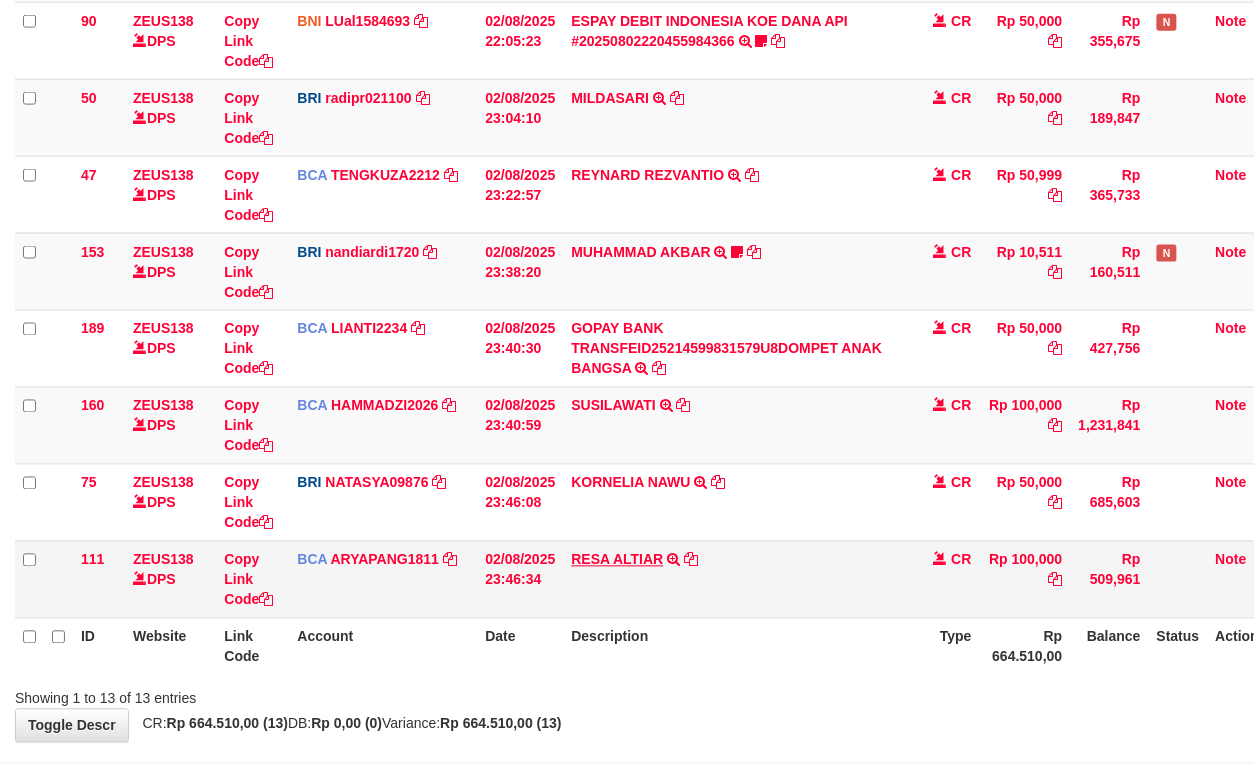 click on "RESA ALTIAR         TRSF E-BANKING CR 0208/FTSCY/WS95031
100000.00RESA ALTIAR" at bounding box center [737, 579] 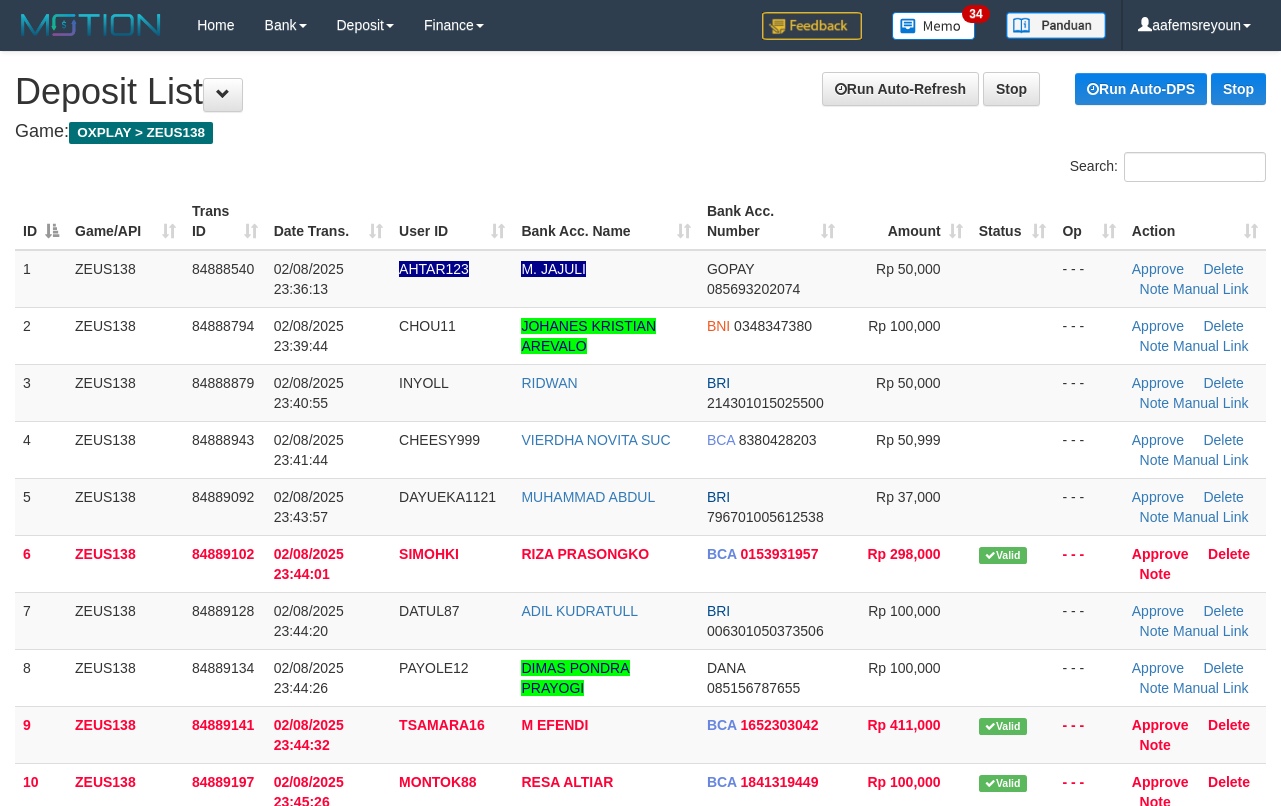 scroll, scrollTop: 141, scrollLeft: 0, axis: vertical 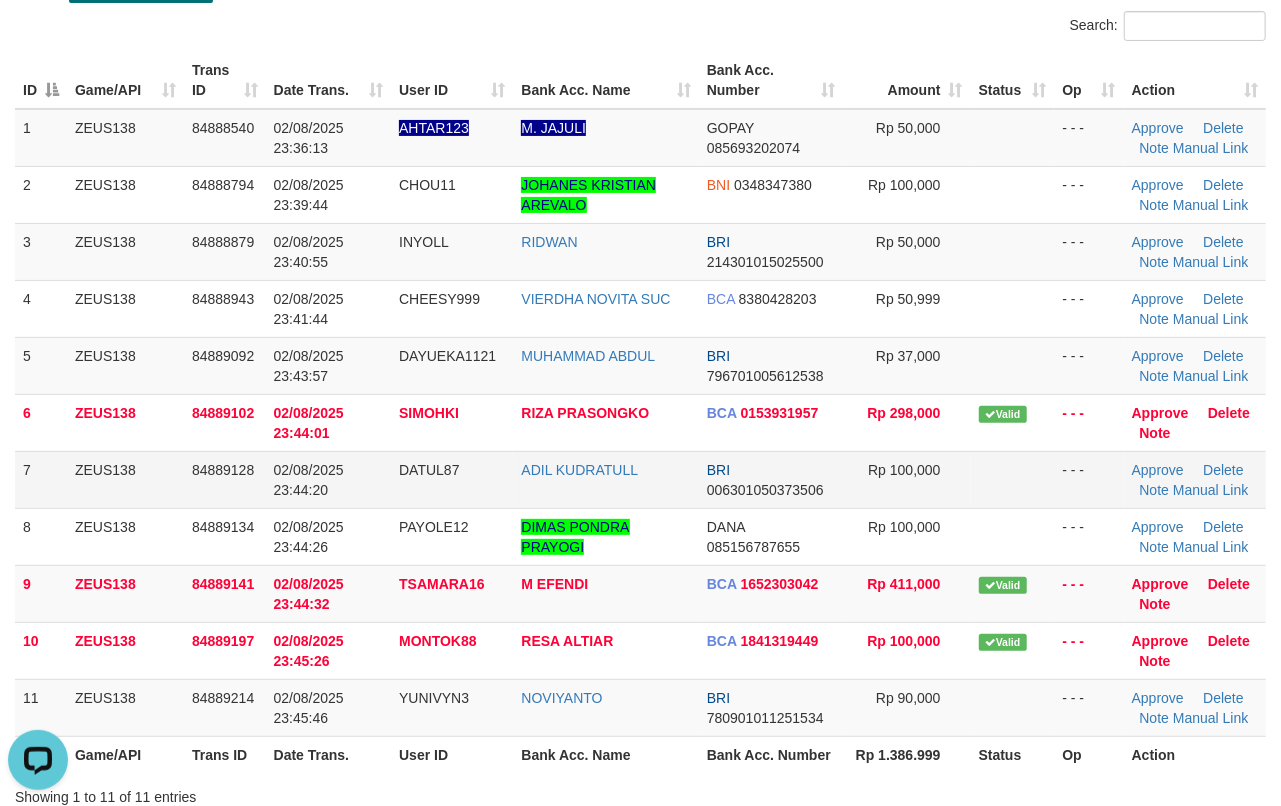 click on "BRI
[ACCOUNT]" at bounding box center [771, 479] 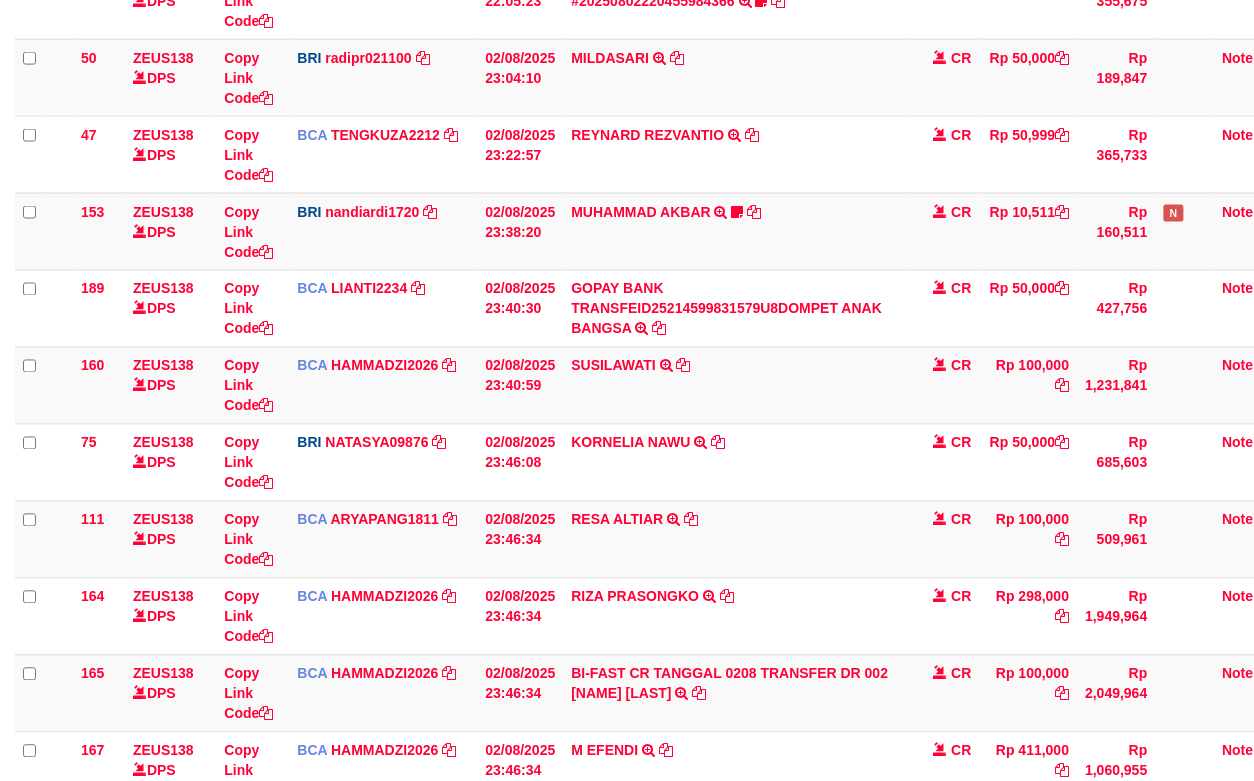 scroll, scrollTop: 633, scrollLeft: 0, axis: vertical 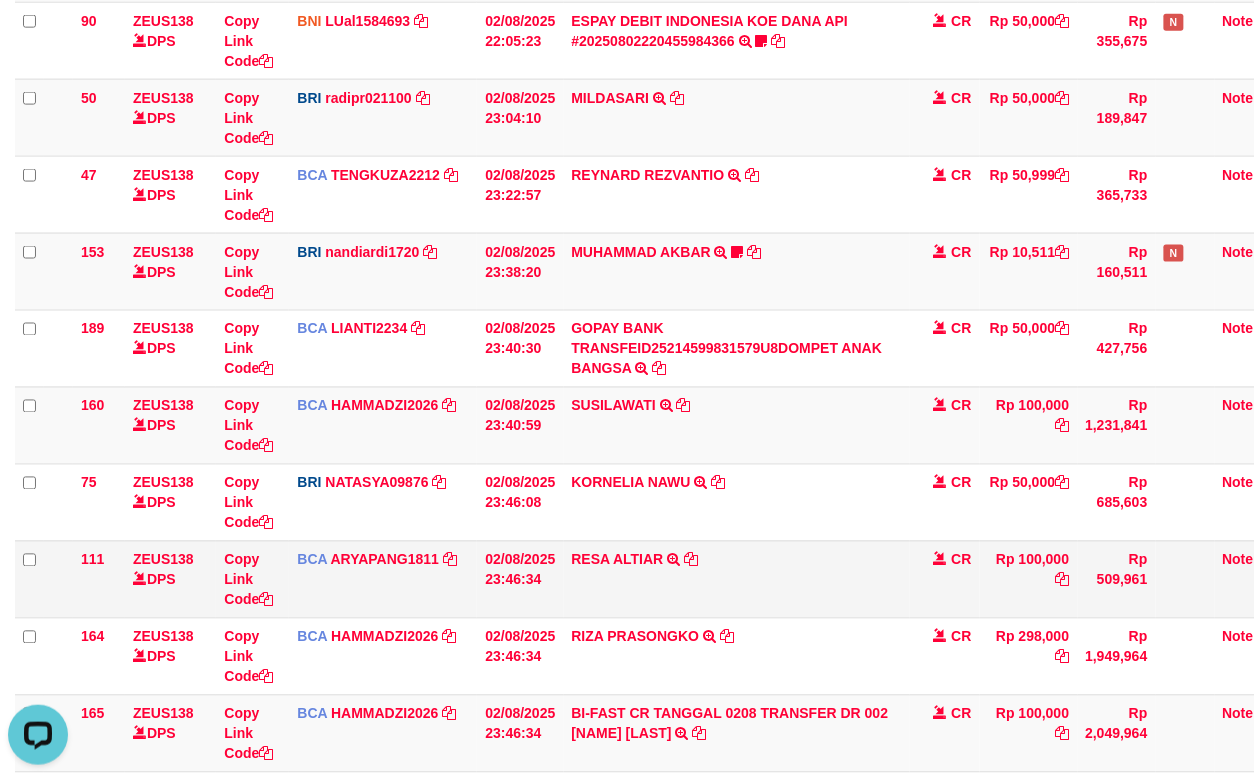 drag, startPoint x: 925, startPoint y: 644, endPoint x: 136, endPoint y: 578, distance: 791.7556 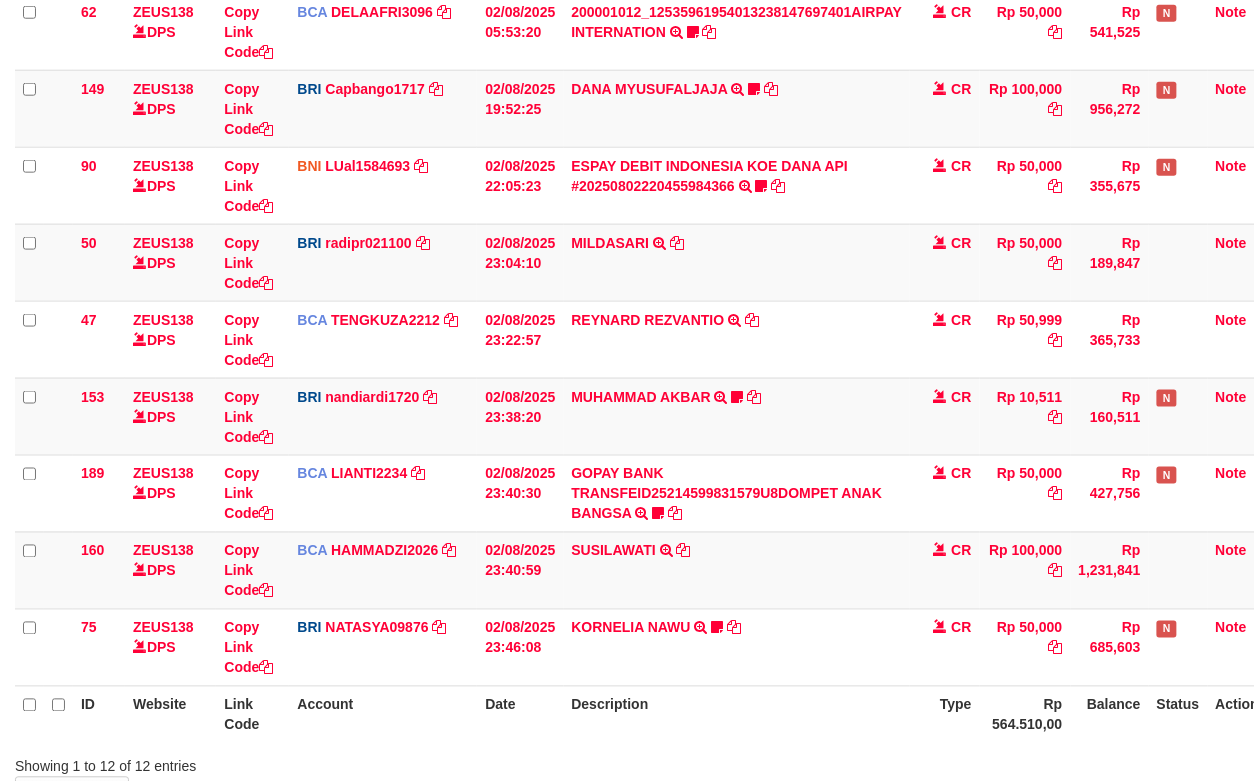 scroll, scrollTop: 633, scrollLeft: 0, axis: vertical 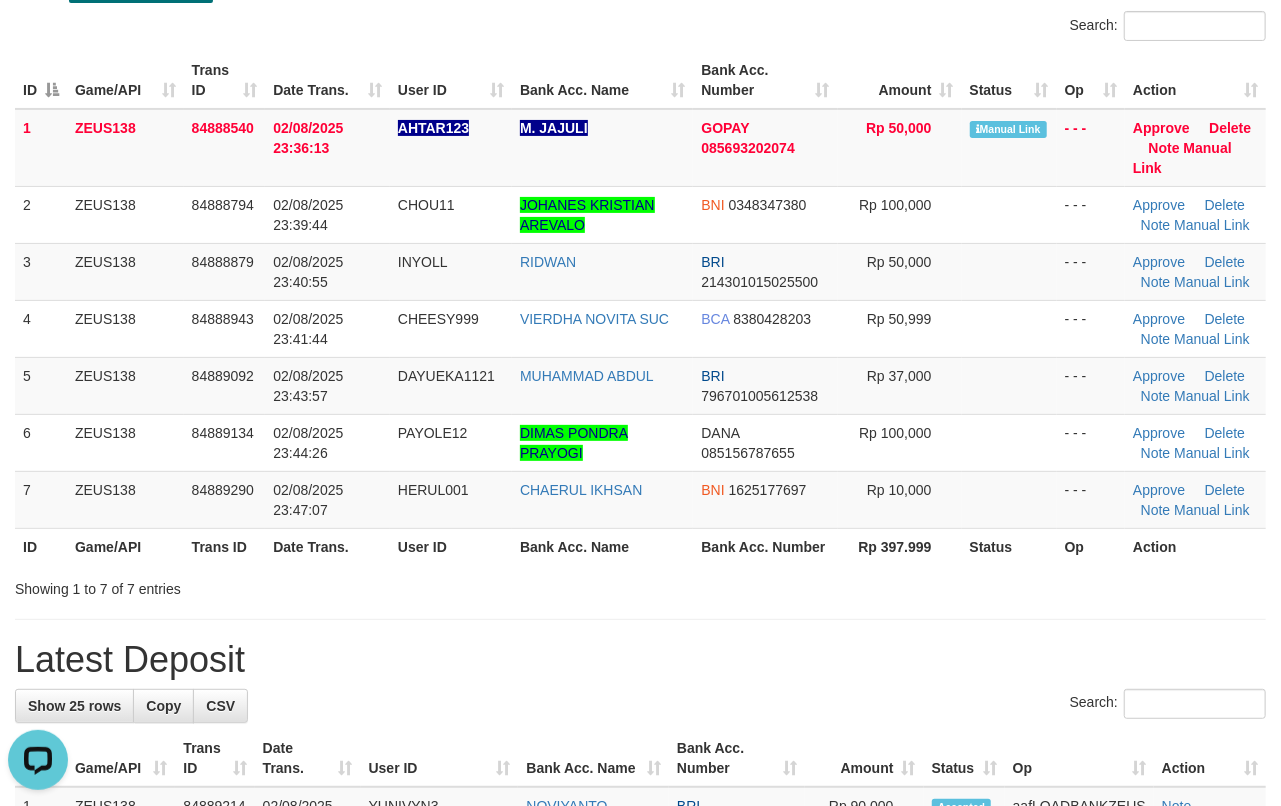 click on "ID Game/API Trans ID Date Trans. User ID Bank Acc. Name Bank Acc. Number Amount Status Op Action
1
ZEUS138
84888540
02/08/2025 23:36:13
AHTAR123
M. JAJULI
GOPAY
085693202074
Rp 50,000
Manual Link
- - -
Approve
Delete
Note
Manual Link
2
ZEUS138
84888794
02/08/2025 23:39:44
CHOU11
JOHANES KRISTIAN AREVALO
BNI
0348347380" at bounding box center [640, 308] 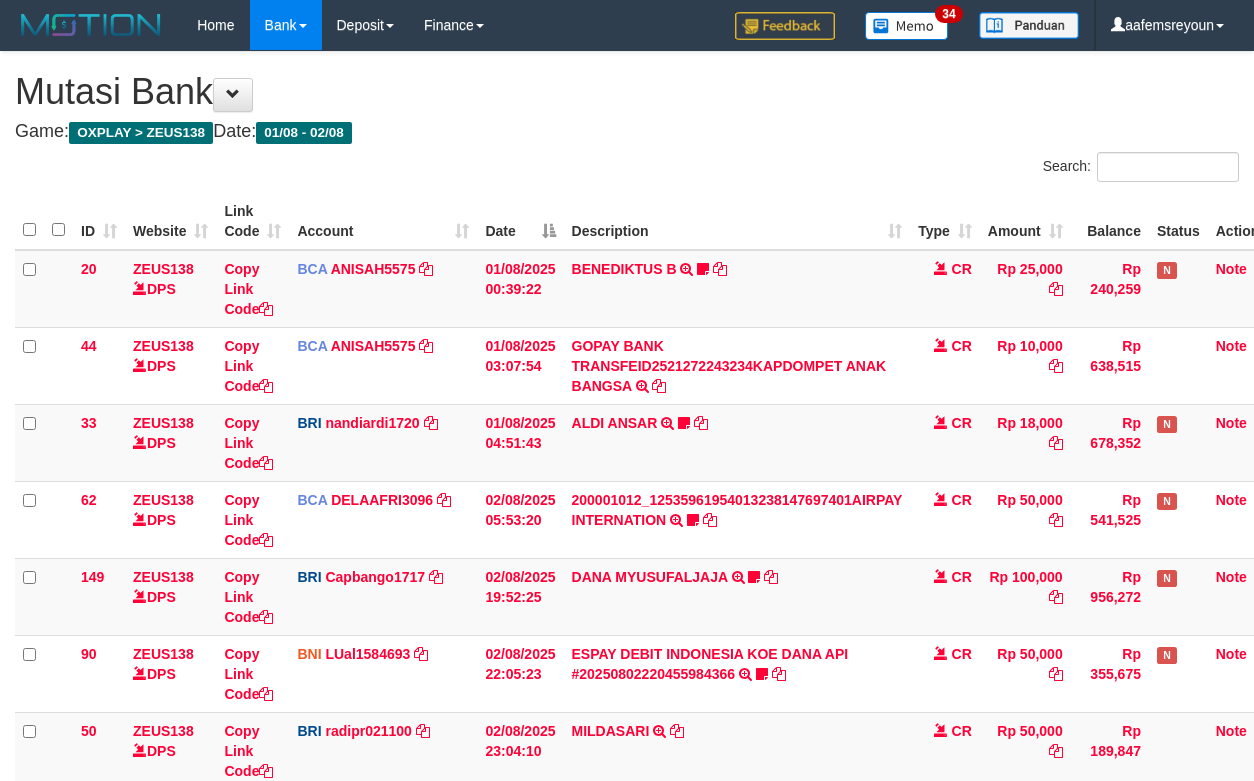 scroll, scrollTop: 488, scrollLeft: 0, axis: vertical 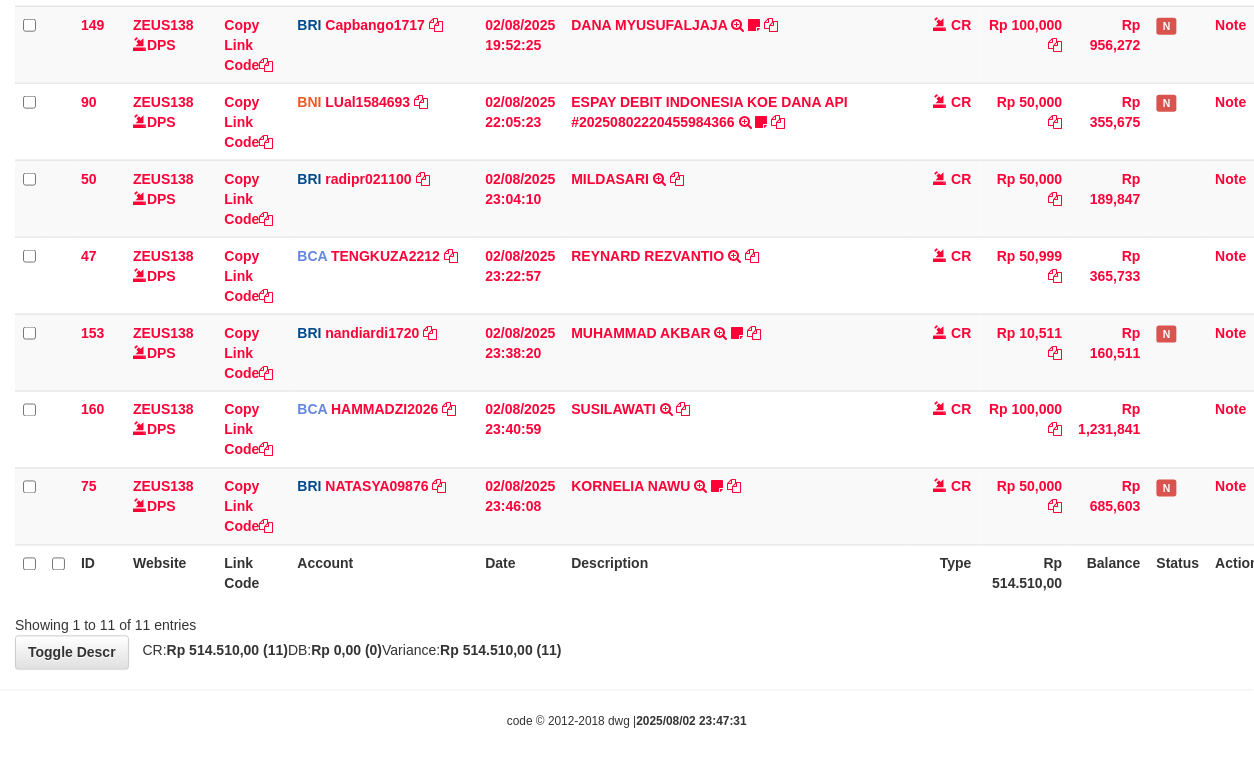 drag, startPoint x: 804, startPoint y: 620, endPoint x: 790, endPoint y: 601, distance: 23.600847 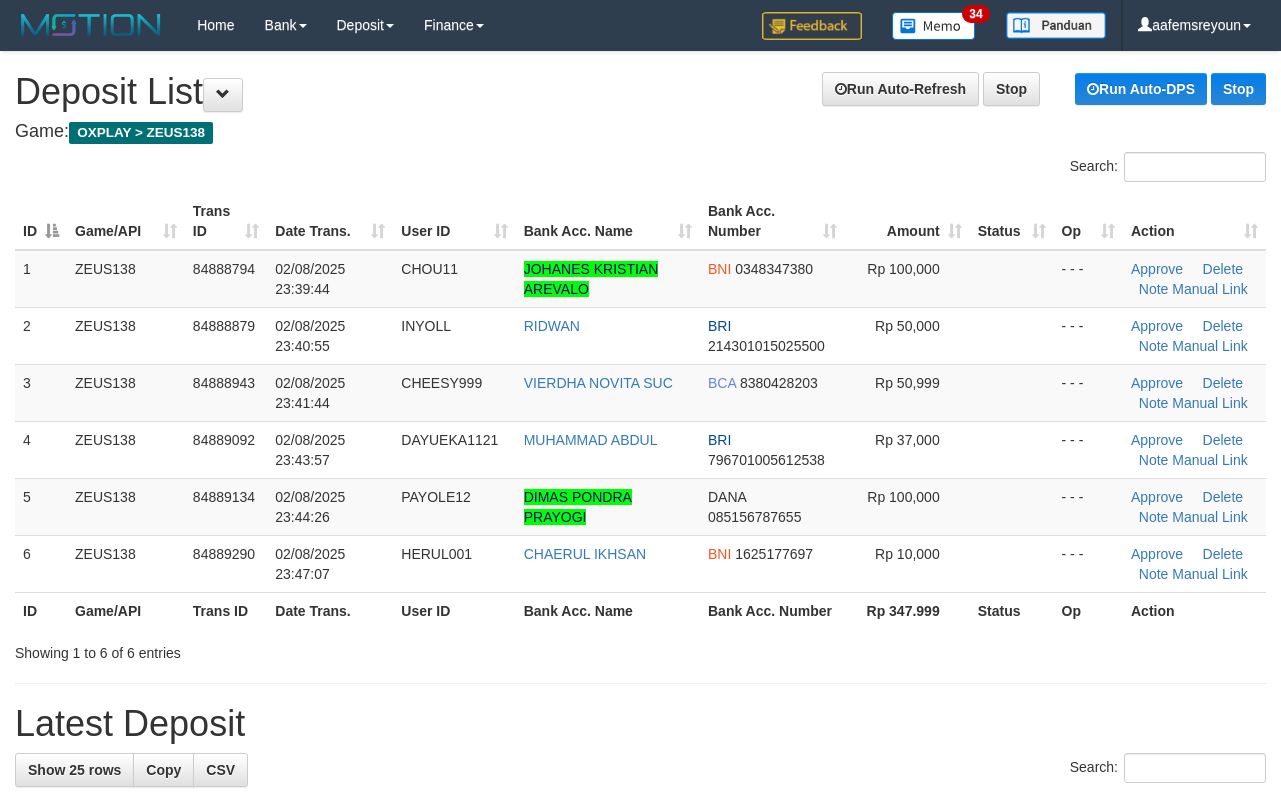 scroll, scrollTop: 141, scrollLeft: 0, axis: vertical 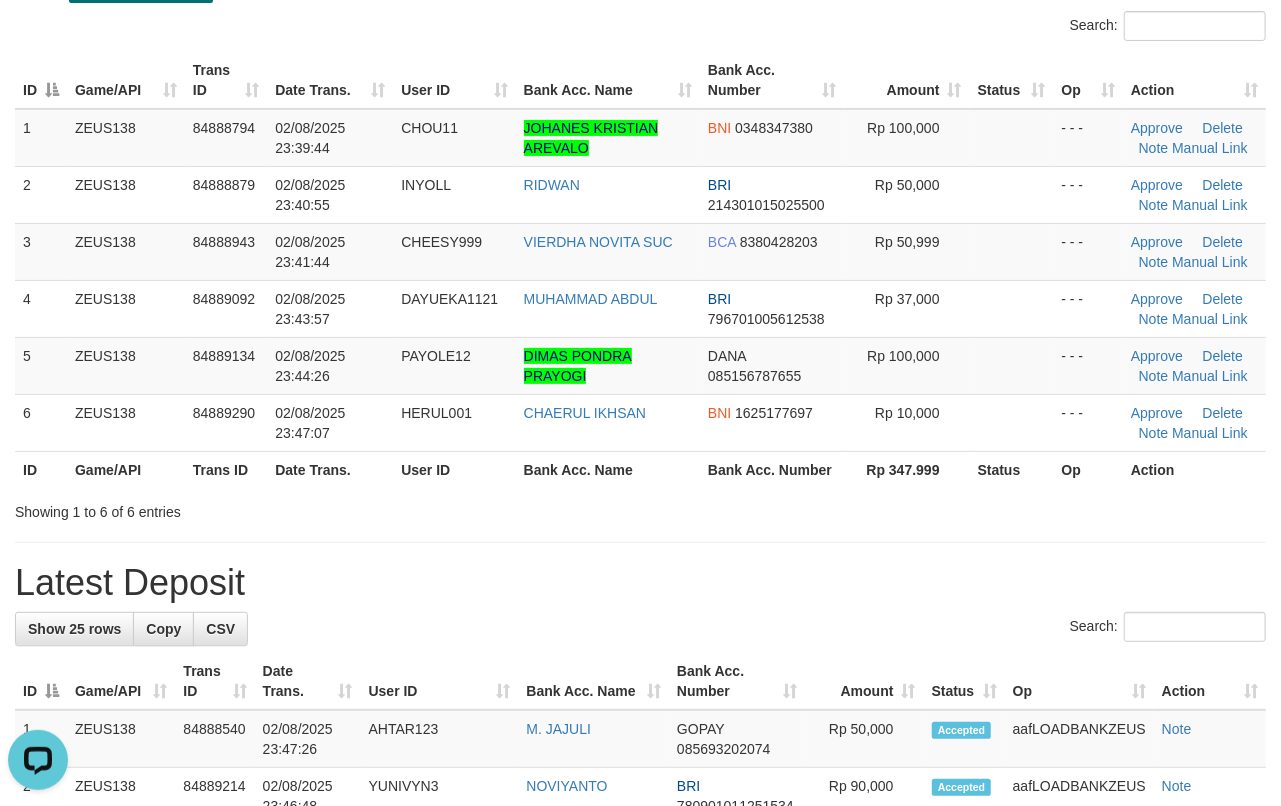 drag, startPoint x: 972, startPoint y: 602, endPoint x: 1297, endPoint y: 617, distance: 325.34598 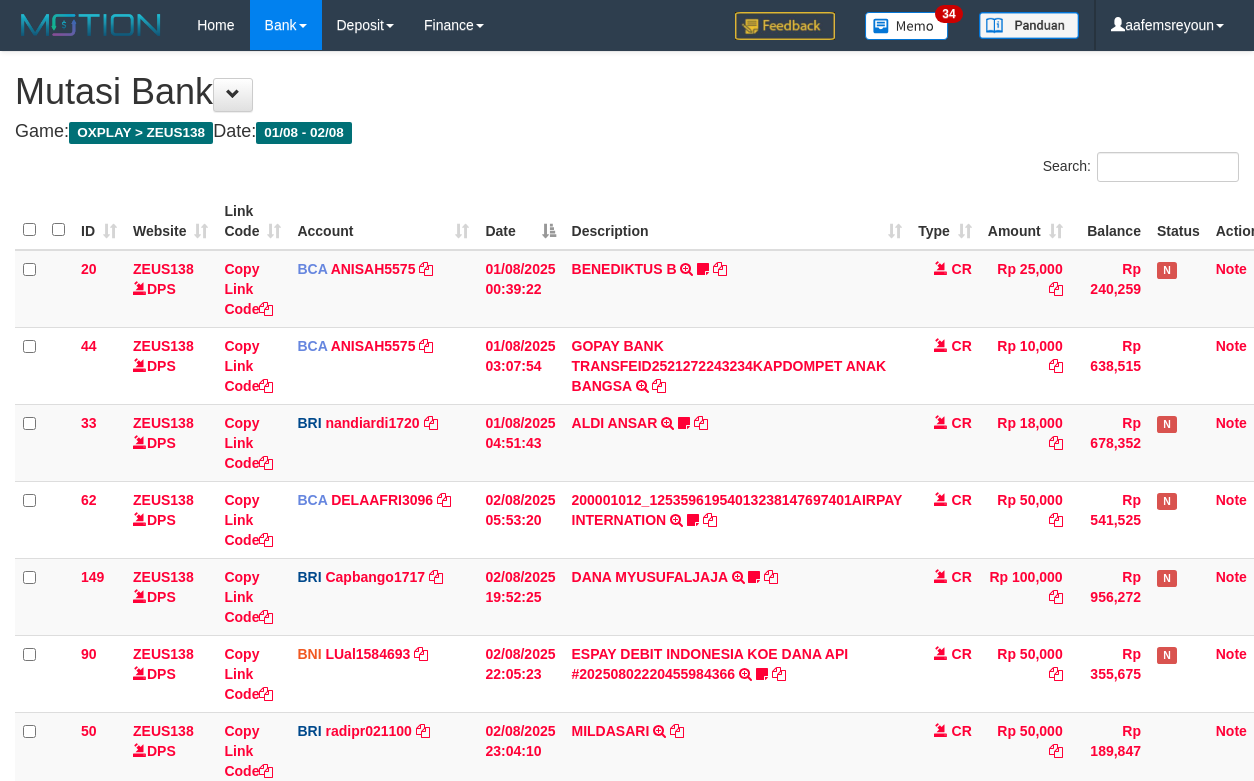 scroll, scrollTop: 410, scrollLeft: 0, axis: vertical 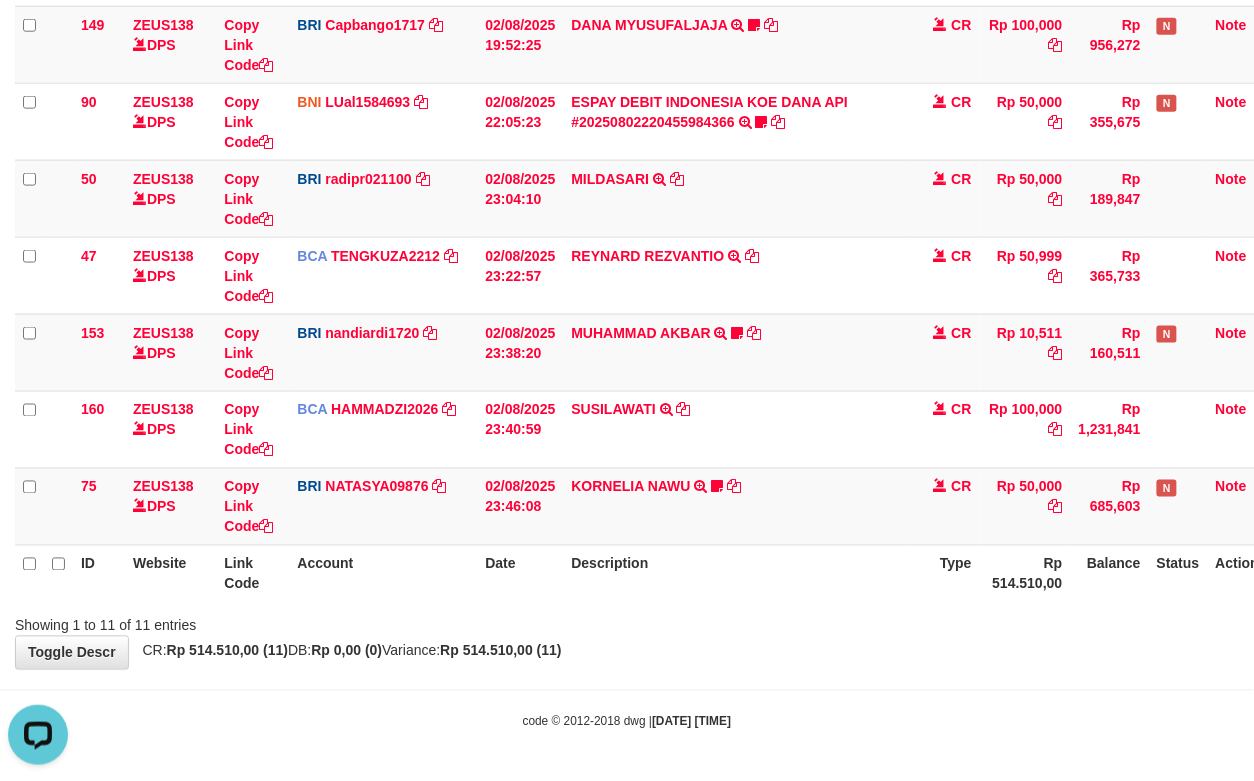 click on "Showing 1 to 11 of 11 entries" at bounding box center [627, 622] 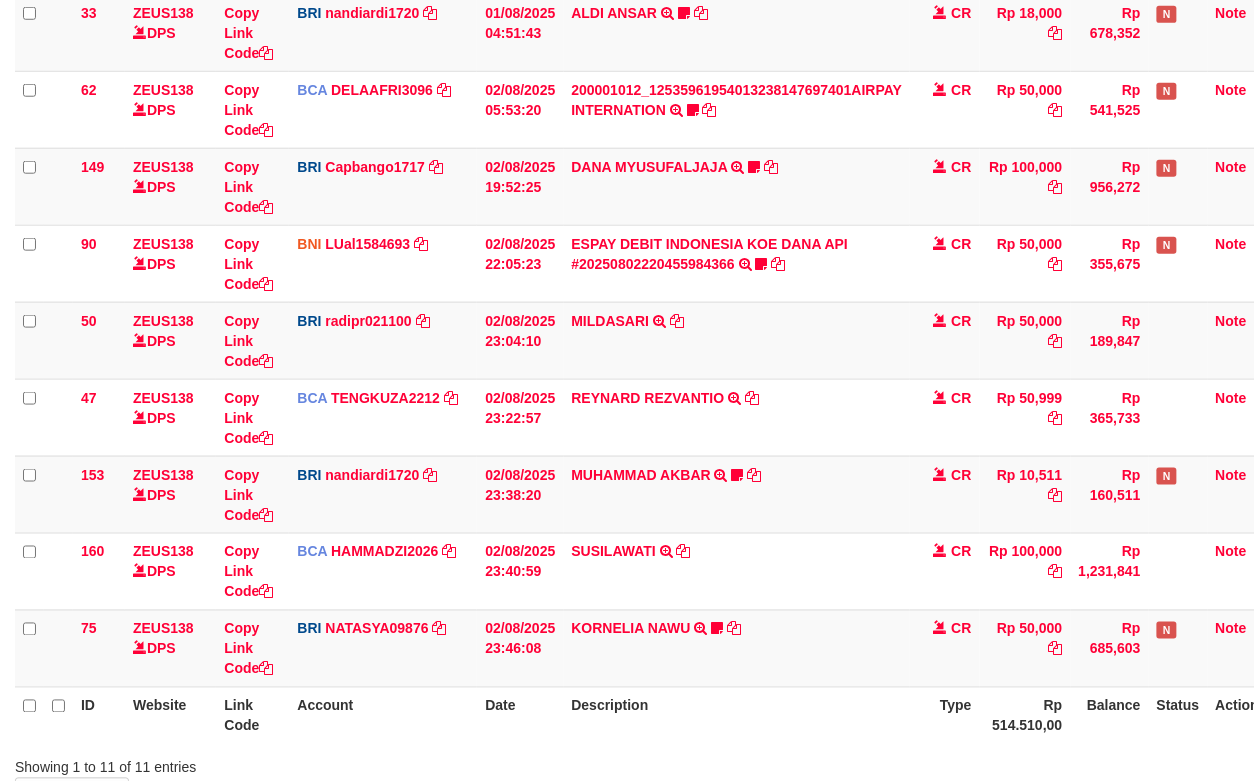 drag, startPoint x: 768, startPoint y: 654, endPoint x: 1264, endPoint y: 590, distance: 500.112 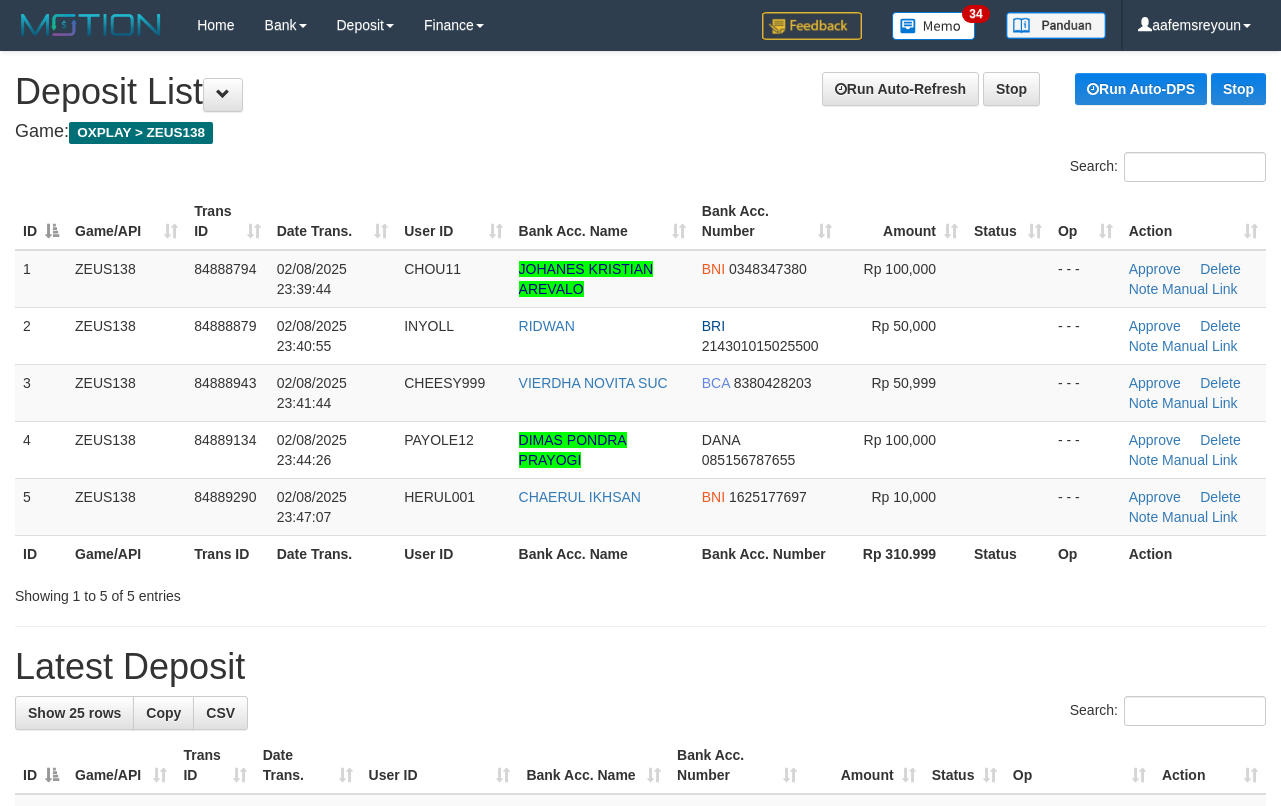 scroll, scrollTop: 141, scrollLeft: 0, axis: vertical 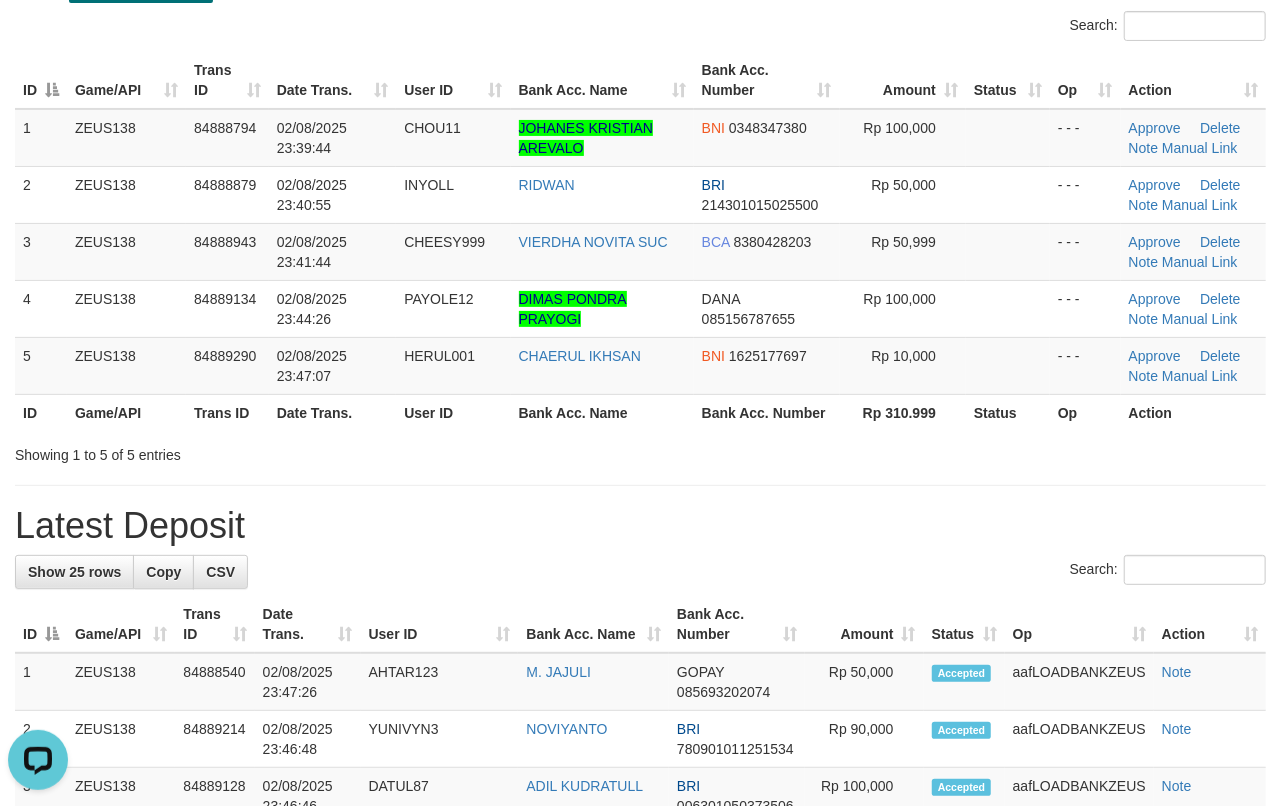 drag, startPoint x: 945, startPoint y: 526, endPoint x: 1289, endPoint y: 584, distance: 348.8553 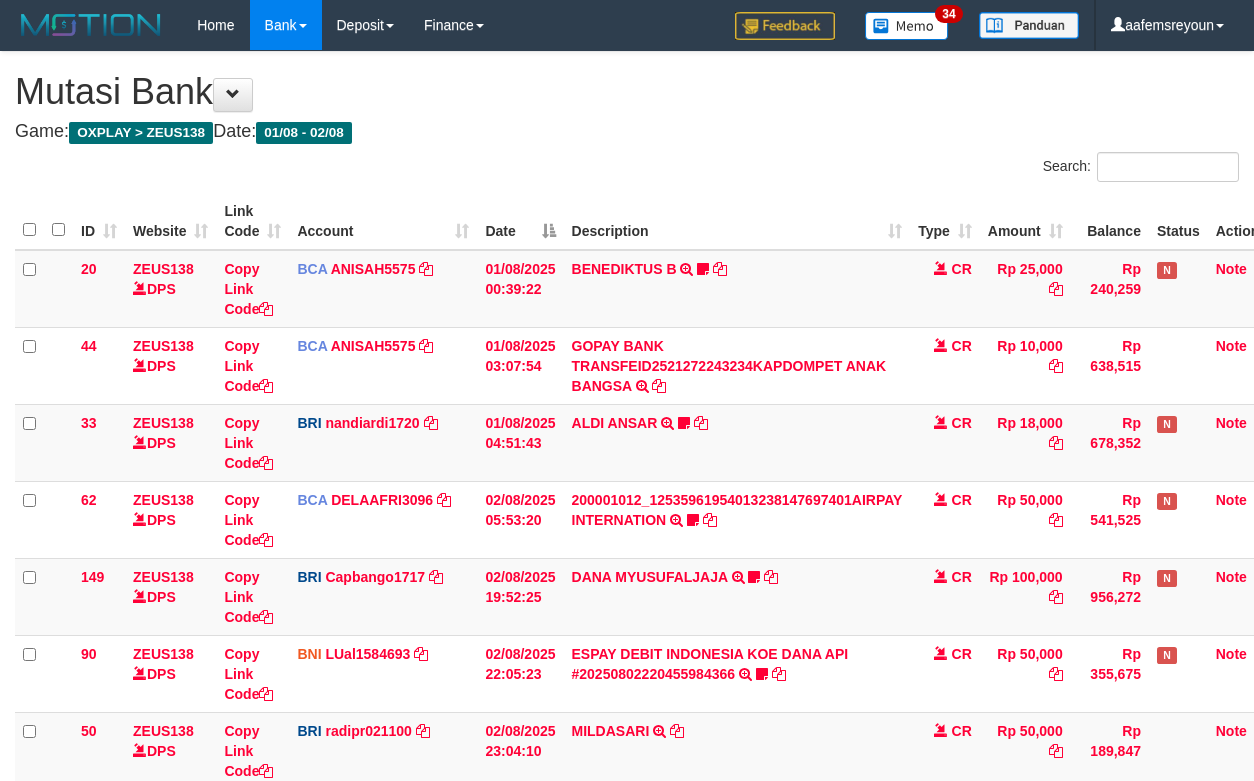 scroll, scrollTop: 410, scrollLeft: 0, axis: vertical 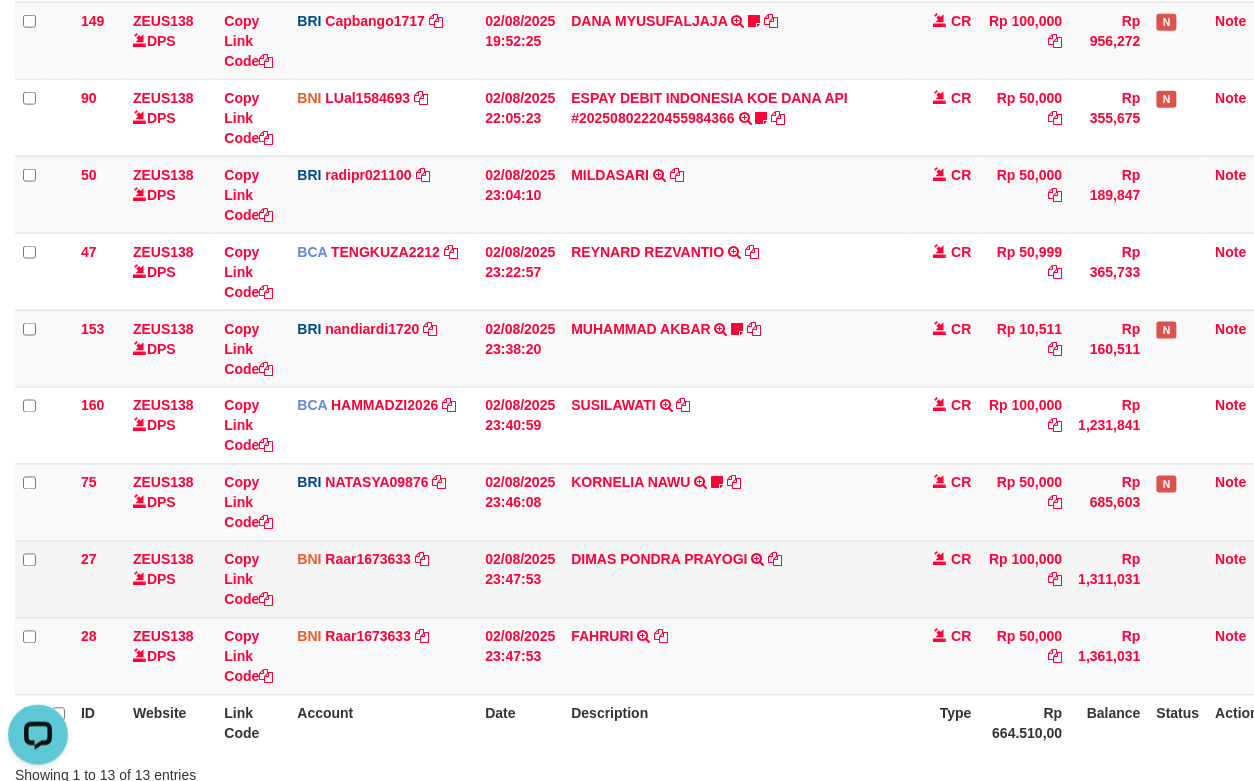 drag, startPoint x: 562, startPoint y: 610, endPoint x: 477, endPoint y: 604, distance: 85.2115 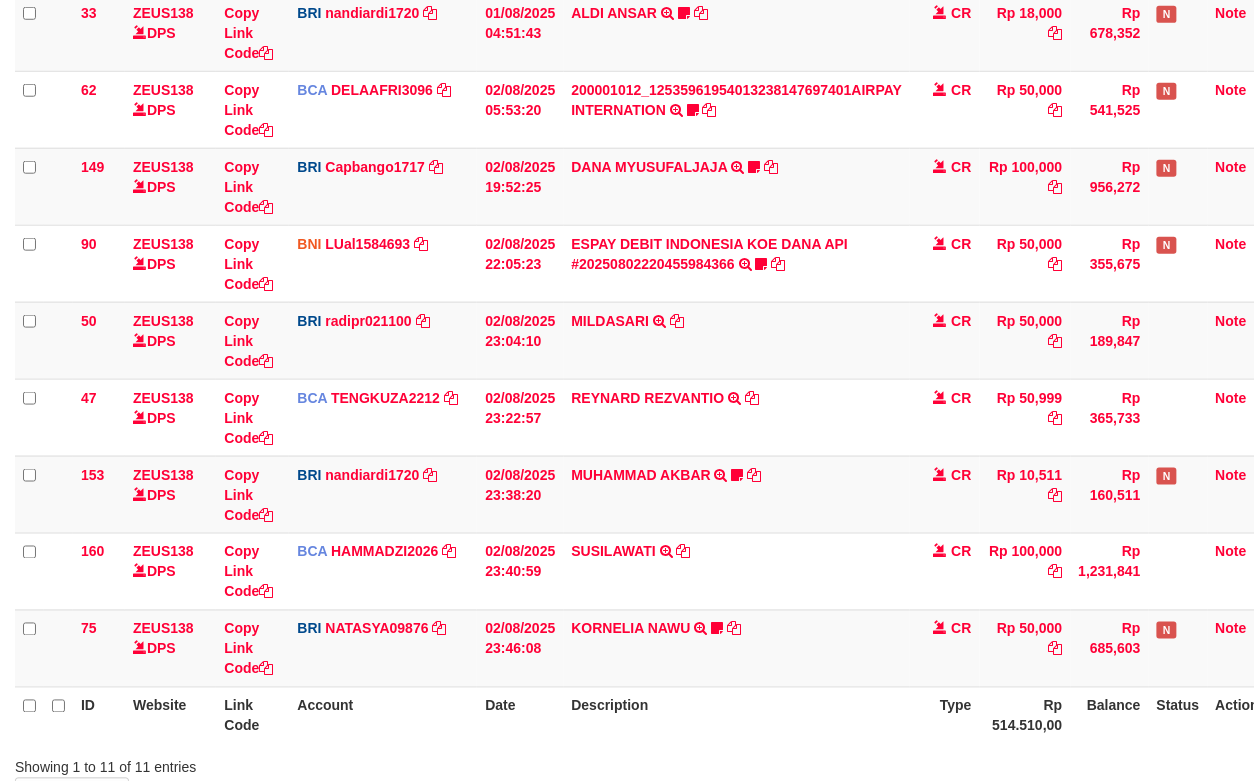 scroll, scrollTop: 556, scrollLeft: 0, axis: vertical 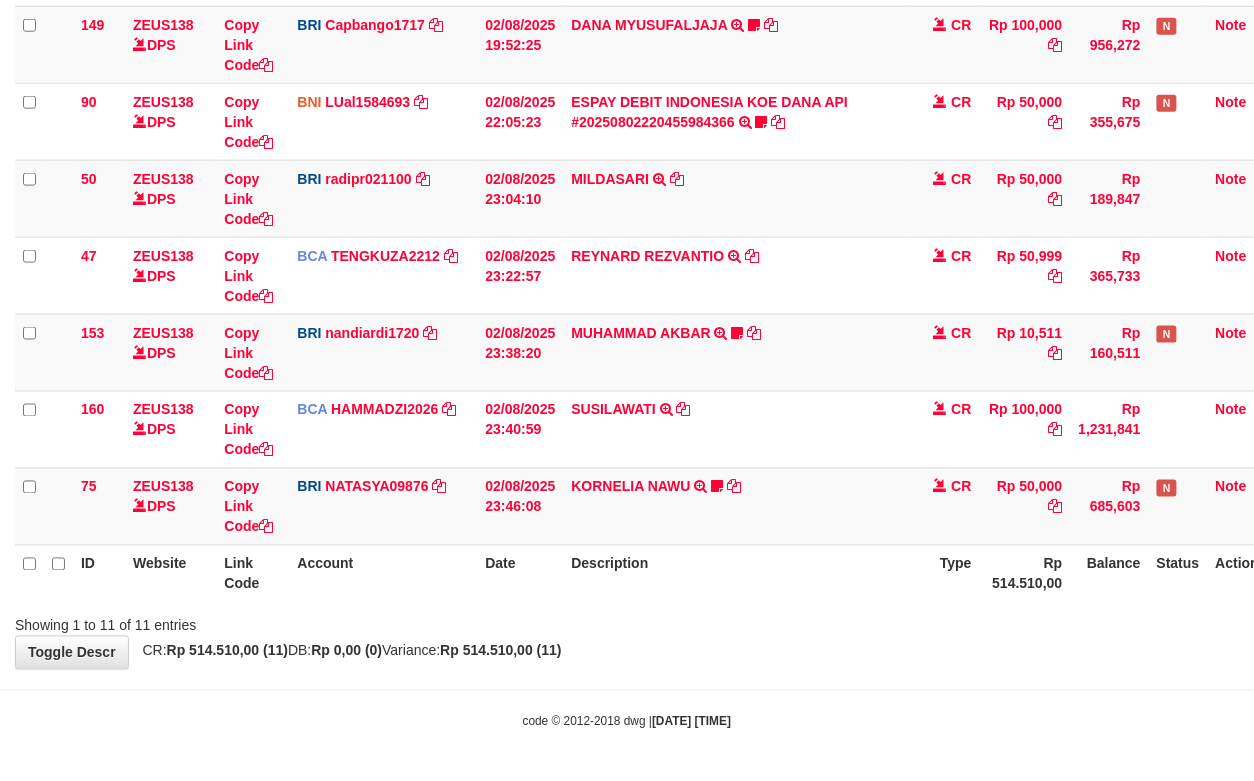 click on "Toggle navigation
Home
Bank
Account List
Mutasi Bank
Search
Sync
Note Mutasi
Deposit
DPS Fetch
DPS List
History
Note DPS
Finance
Financial Data
aafemsreyoun
My Profile
Log Out" at bounding box center (627, 114) 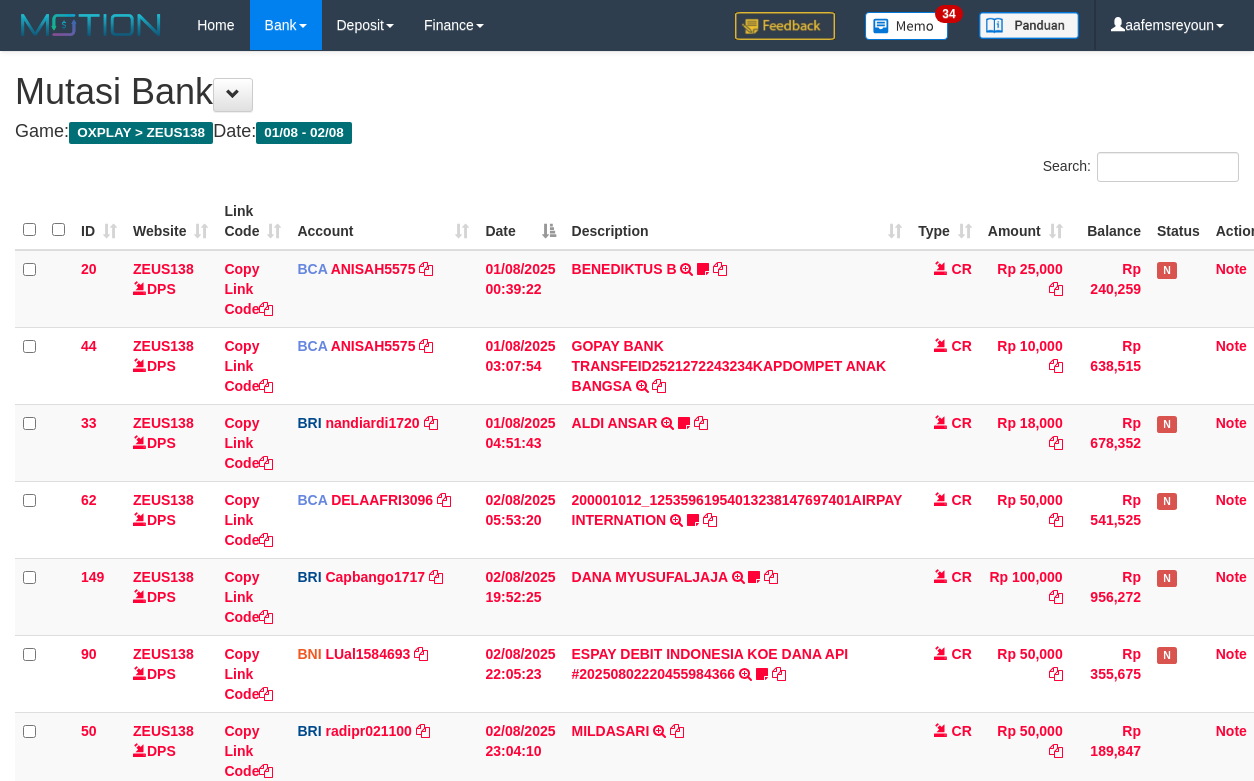 scroll, scrollTop: 410, scrollLeft: 0, axis: vertical 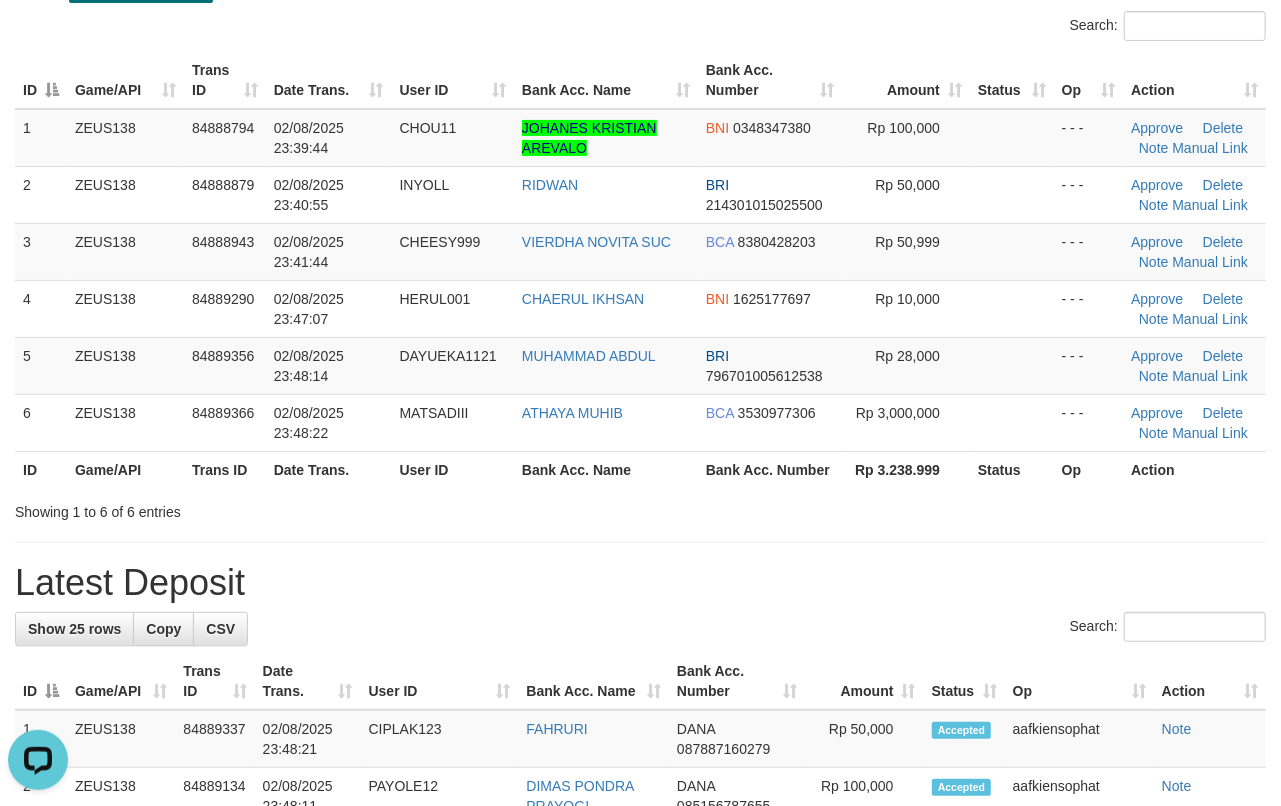 drag, startPoint x: 1130, startPoint y: 560, endPoint x: 1300, endPoint y: 578, distance: 170.95029 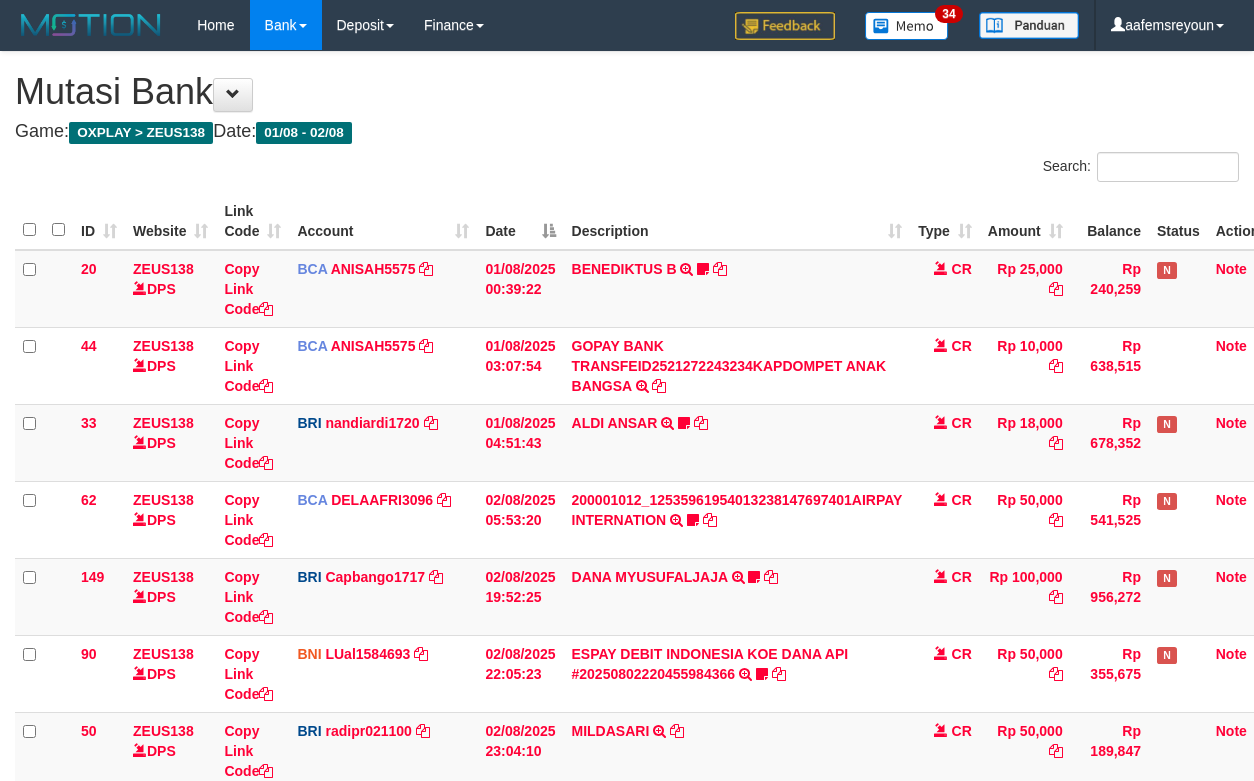 scroll, scrollTop: 410, scrollLeft: 0, axis: vertical 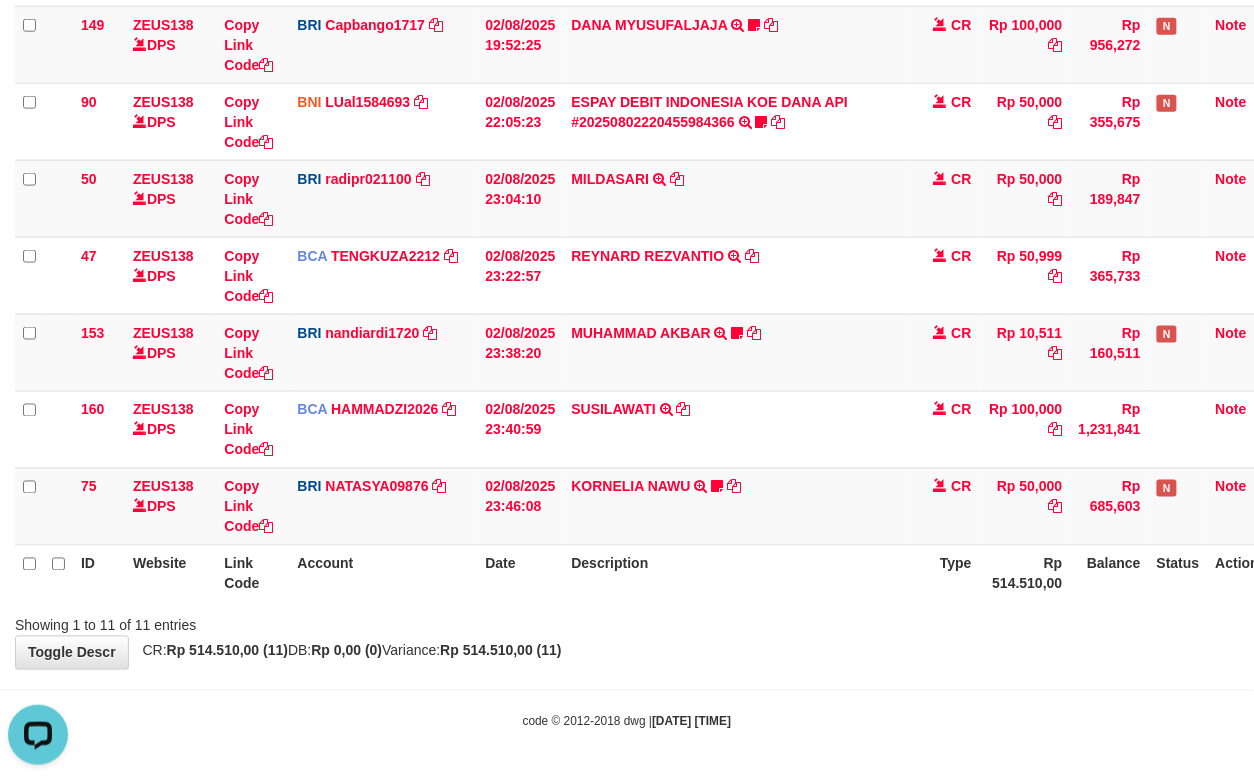 drag, startPoint x: 813, startPoint y: 658, endPoint x: 628, endPoint y: 625, distance: 187.9202 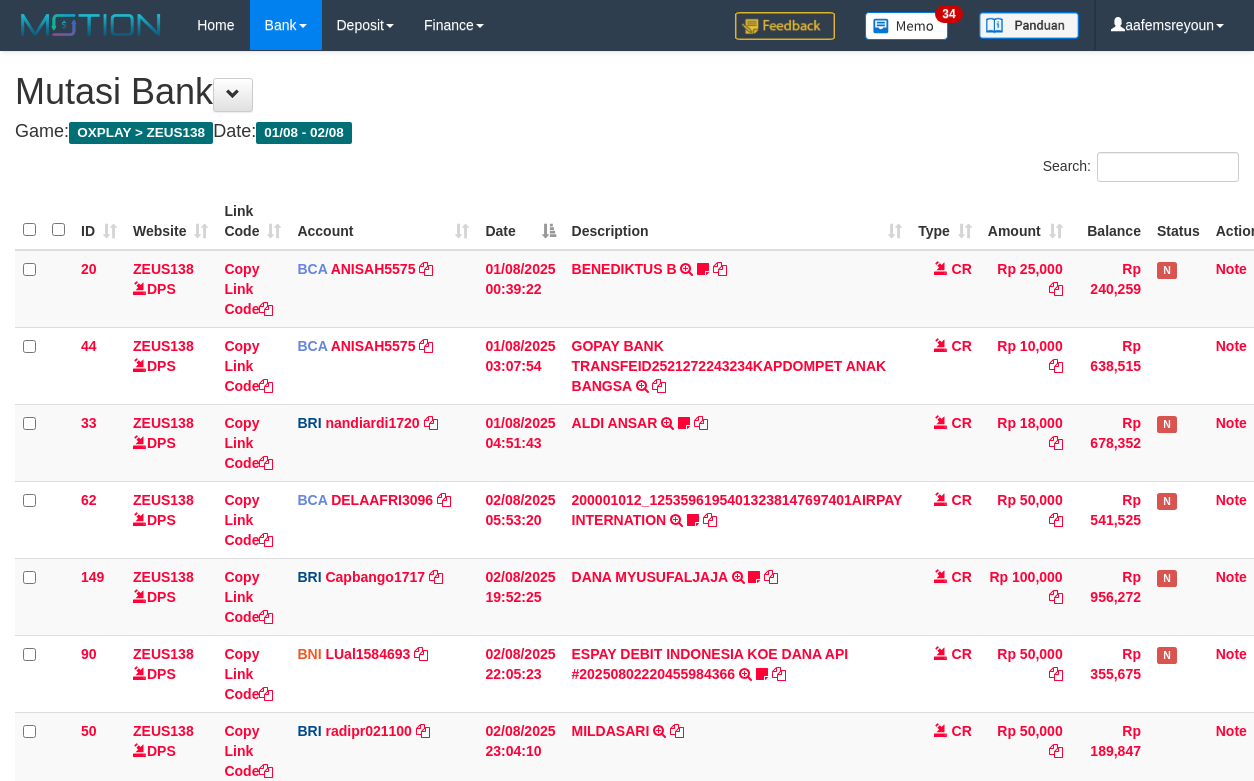 scroll, scrollTop: 410, scrollLeft: 0, axis: vertical 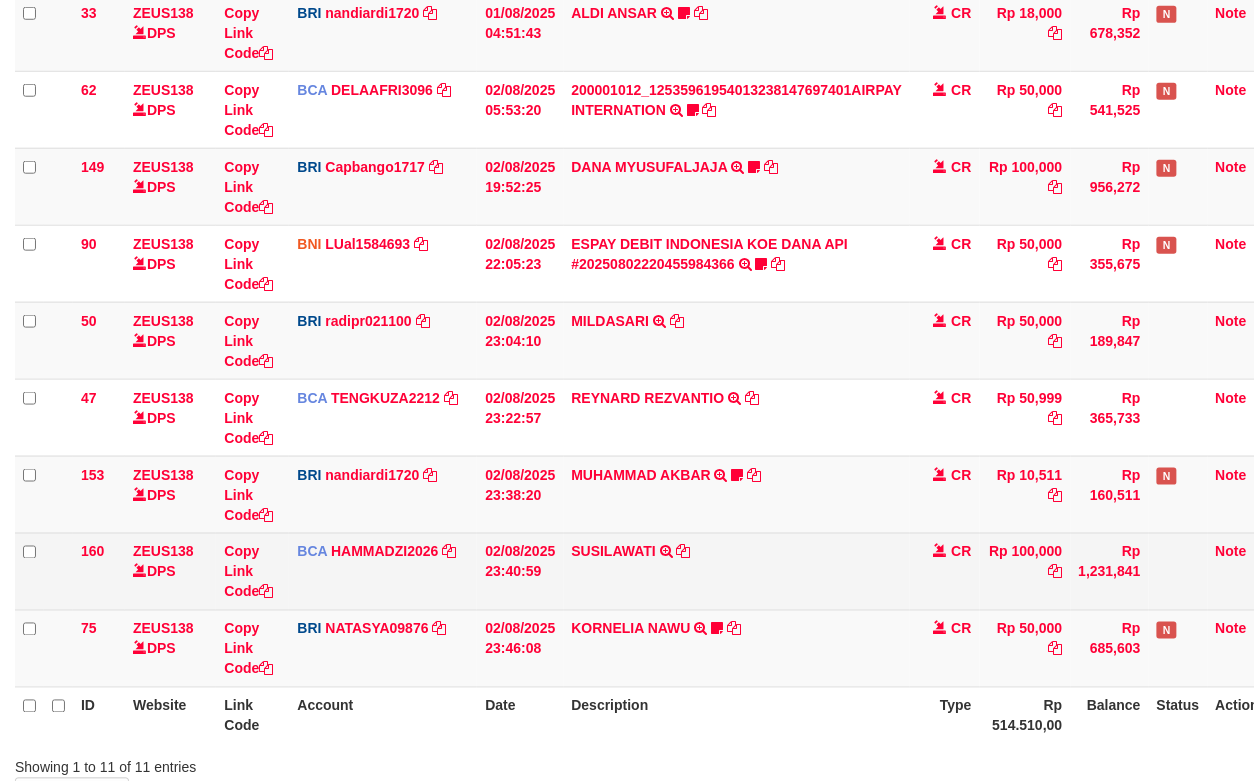 drag, startPoint x: 692, startPoint y: 598, endPoint x: 705, endPoint y: 590, distance: 15.264338 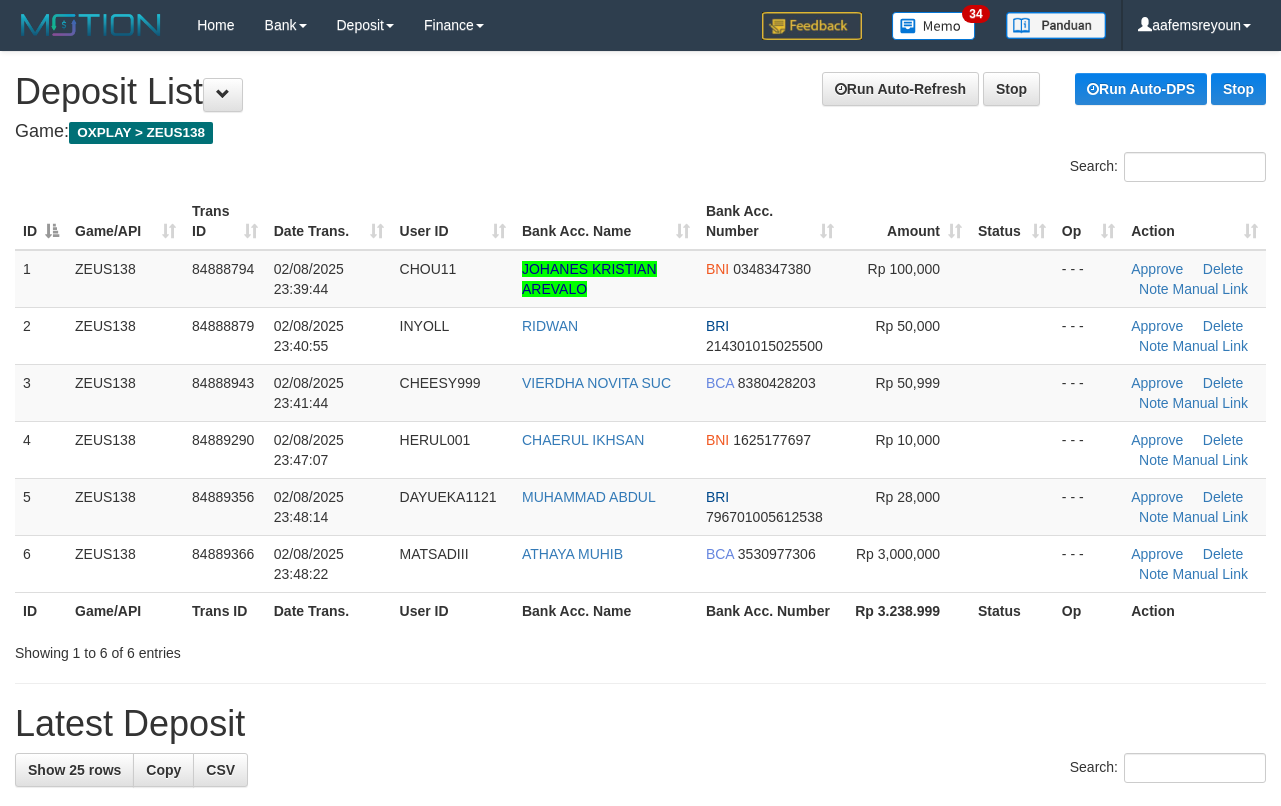 scroll, scrollTop: 141, scrollLeft: 0, axis: vertical 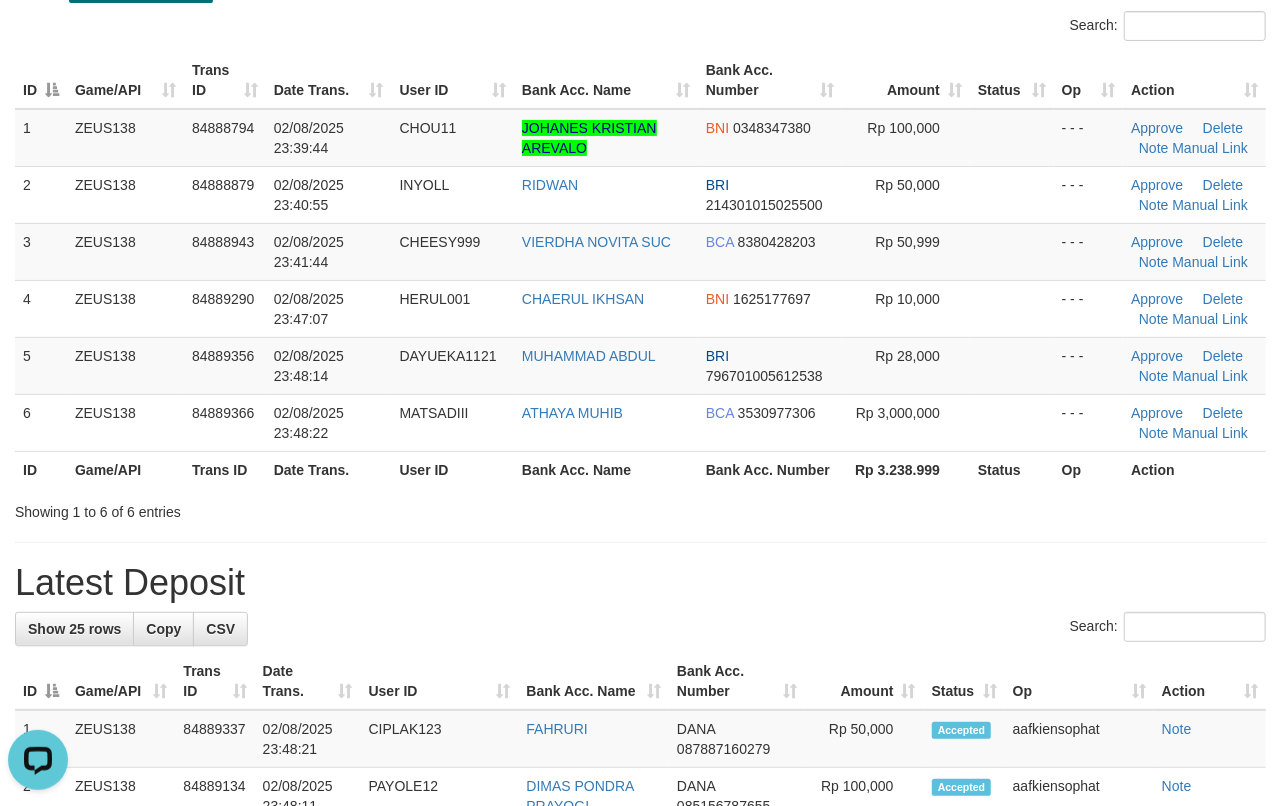 drag, startPoint x: 512, startPoint y: 412, endPoint x: 1296, endPoint y: 502, distance: 789.1489 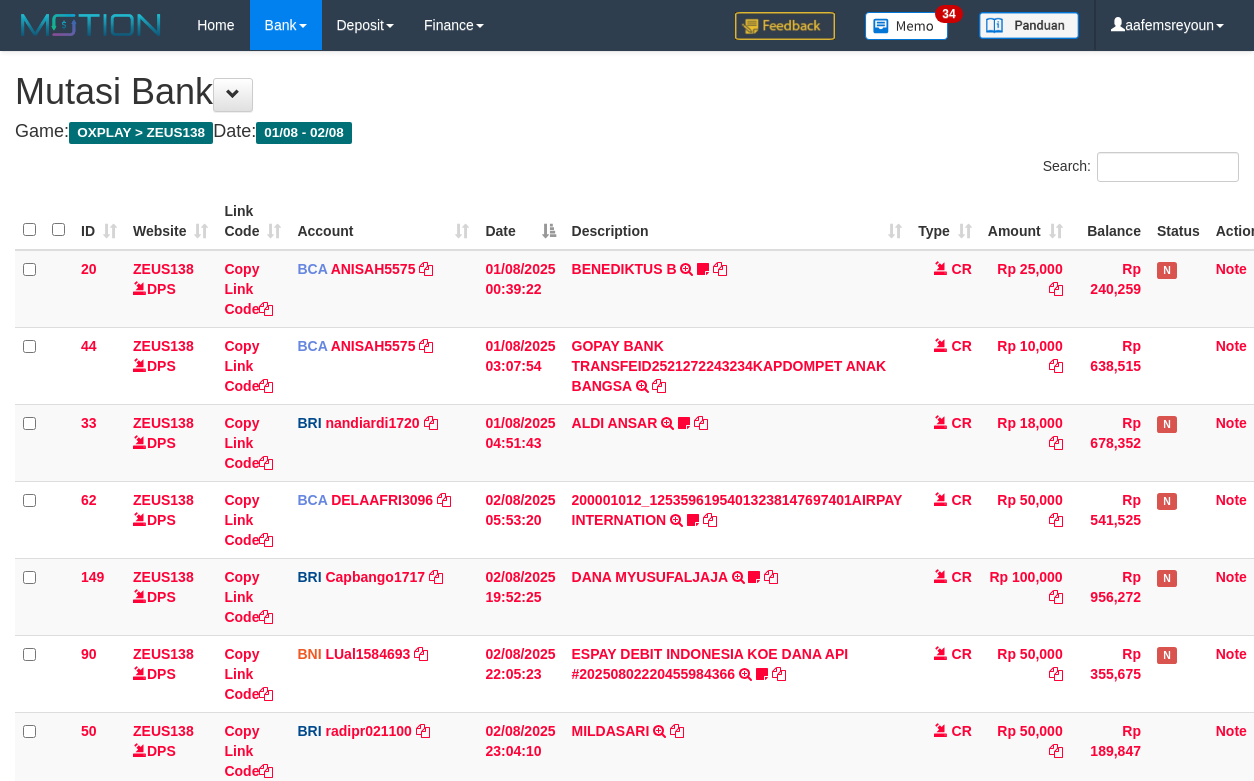 scroll, scrollTop: 410, scrollLeft: 0, axis: vertical 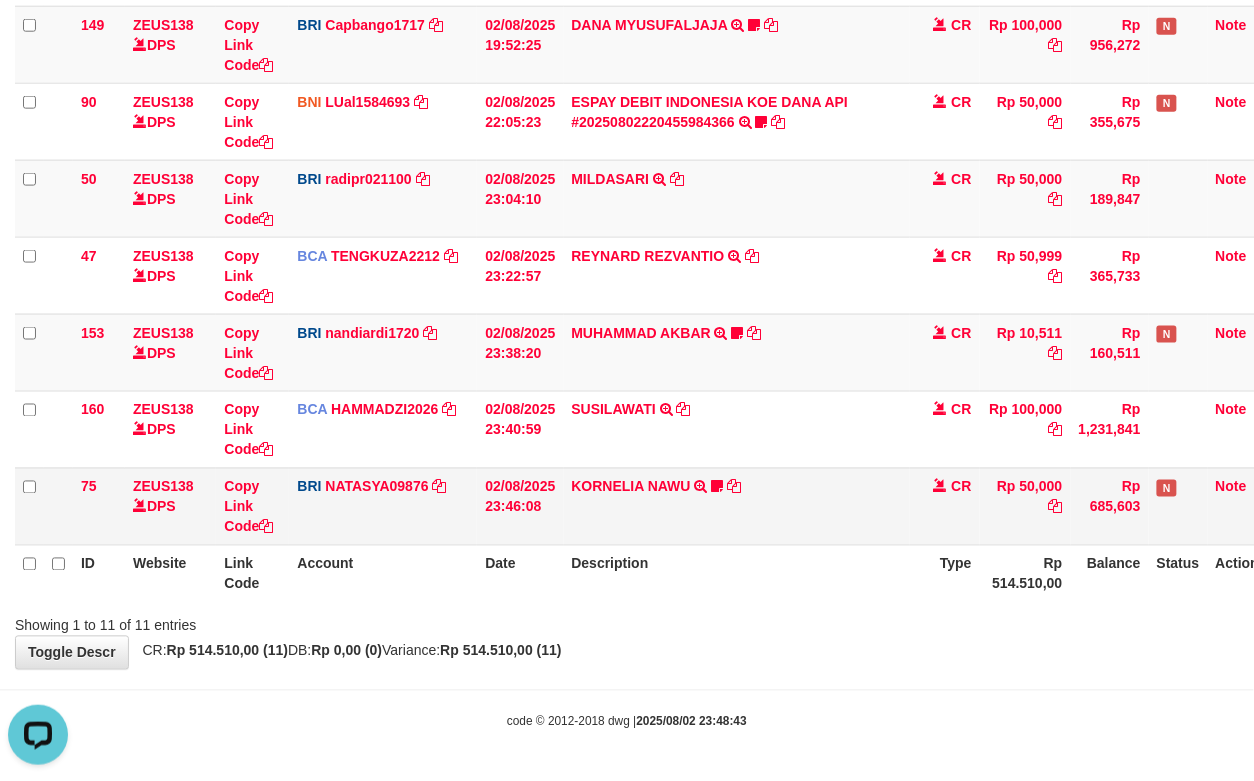 drag, startPoint x: 464, startPoint y: 484, endPoint x: 390, endPoint y: 493, distance: 74.54529 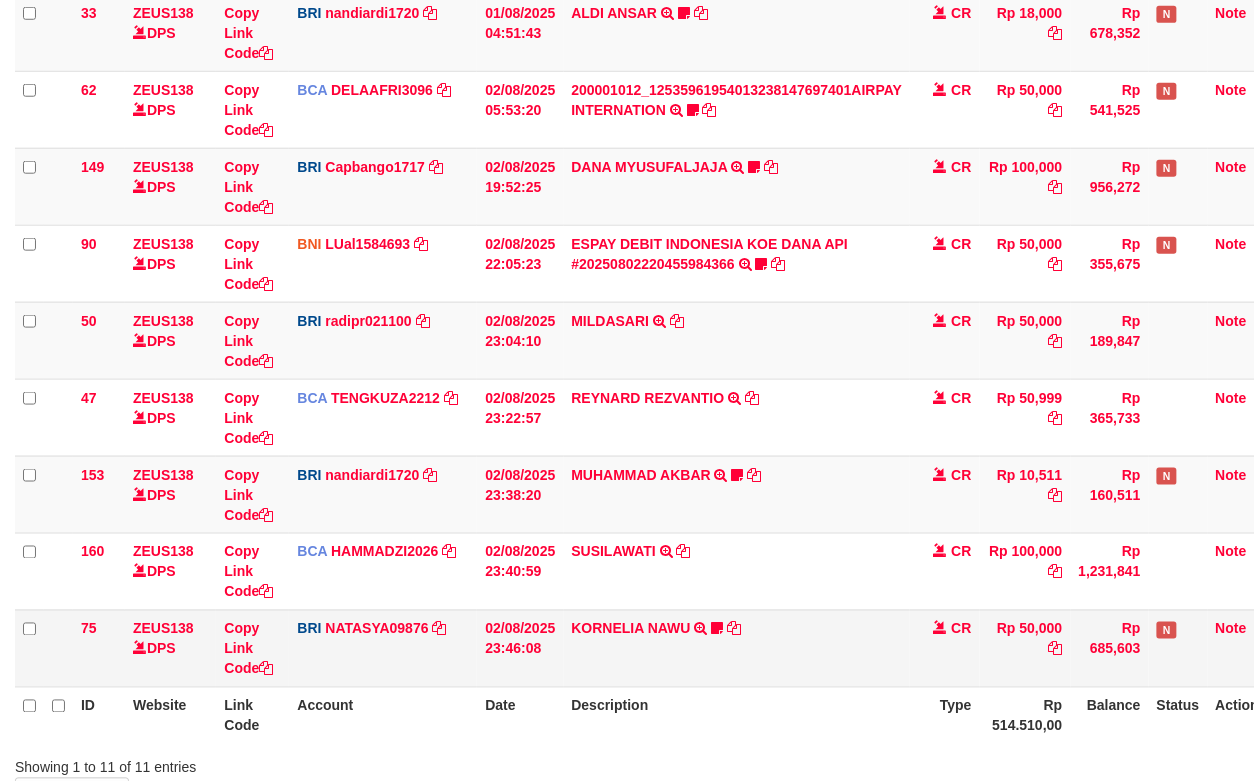 scroll, scrollTop: 556, scrollLeft: 0, axis: vertical 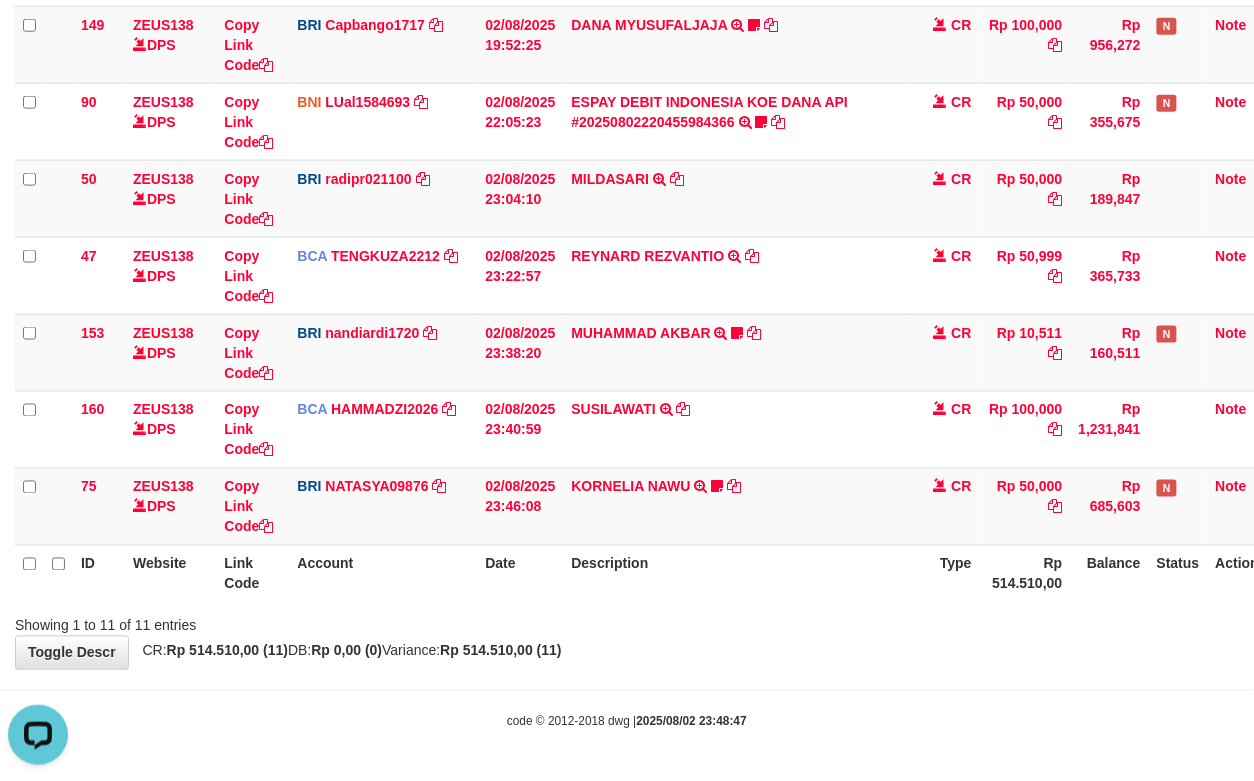 click on "Showing 1 to 11 of 11 entries" at bounding box center [627, 622] 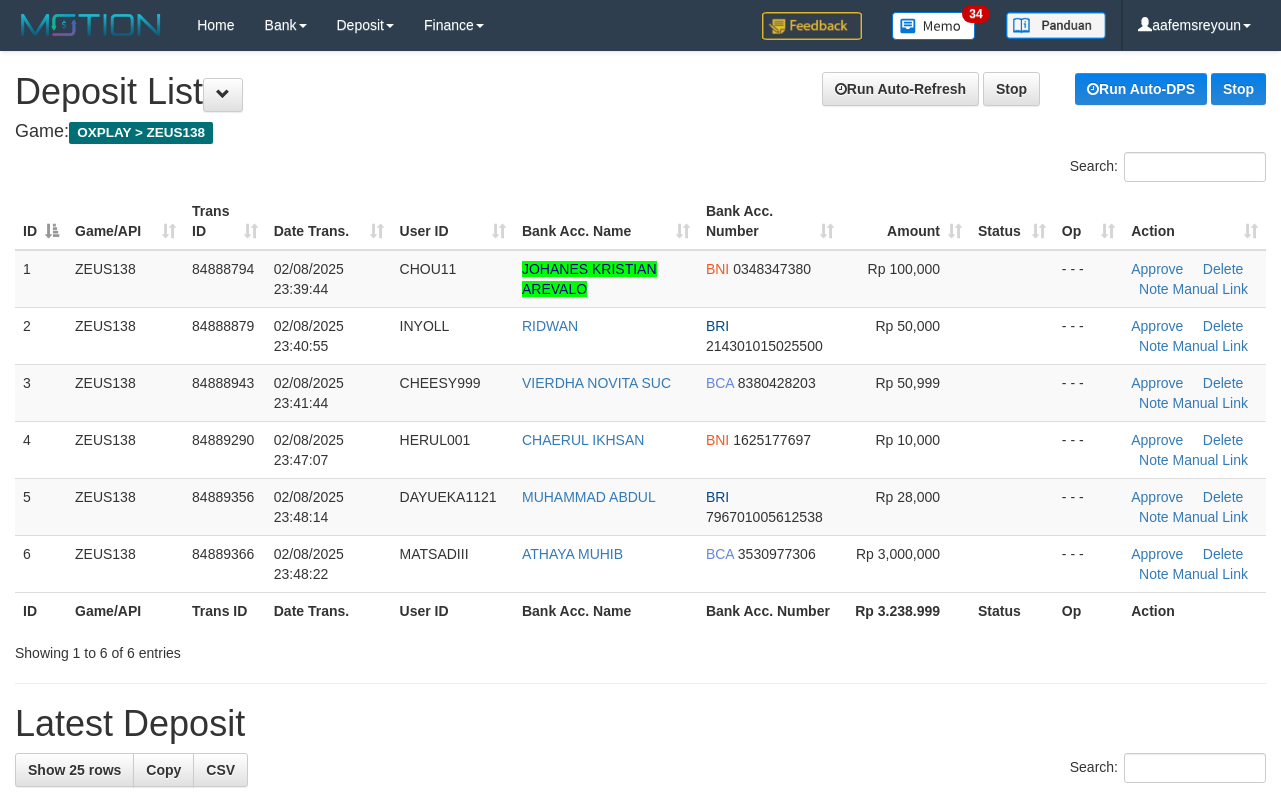 scroll, scrollTop: 141, scrollLeft: 0, axis: vertical 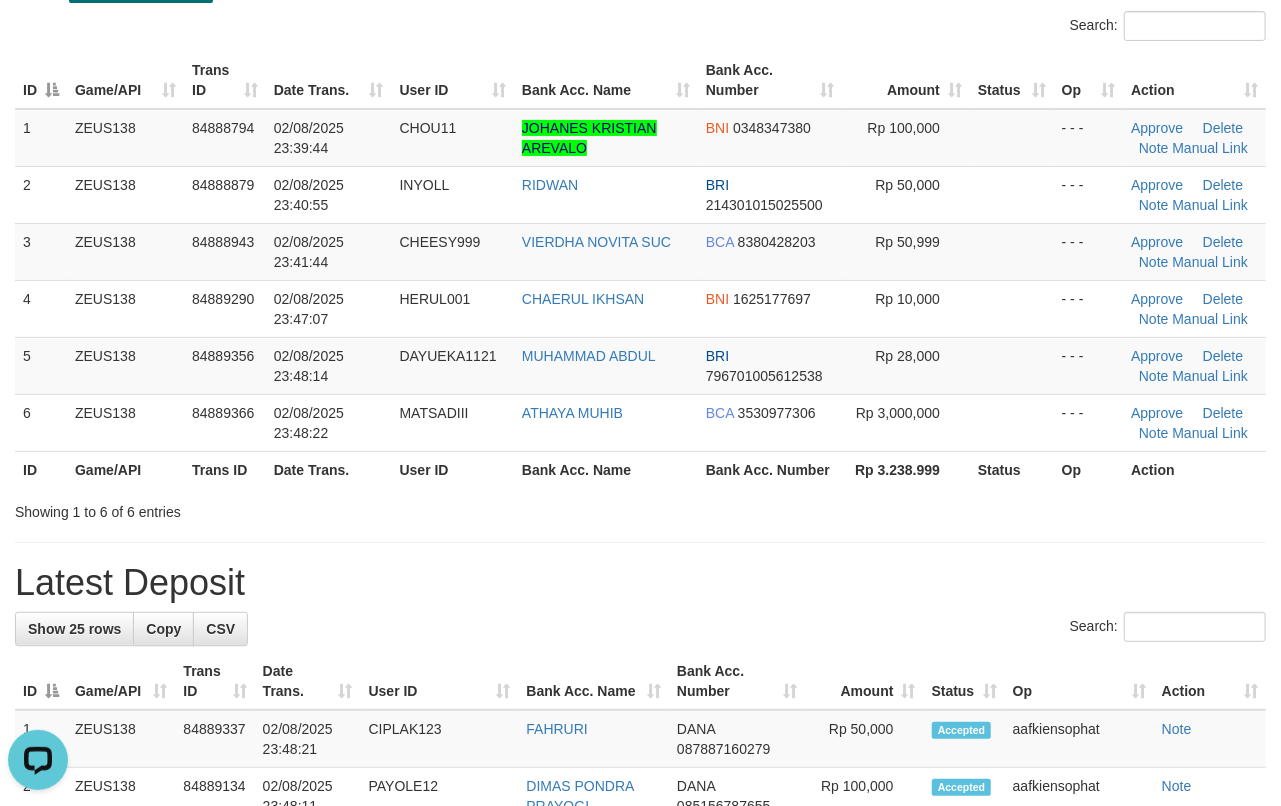drag, startPoint x: 833, startPoint y: 566, endPoint x: 1300, endPoint y: 578, distance: 467.15414 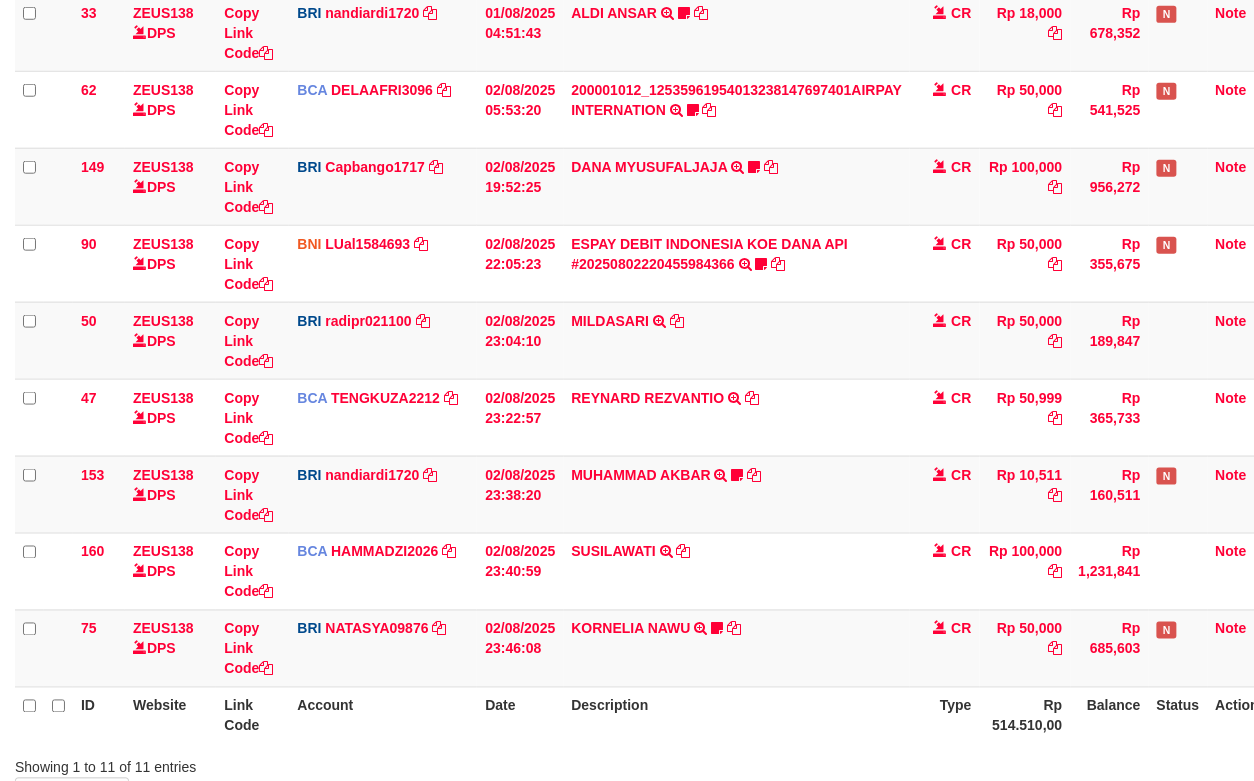 scroll, scrollTop: 556, scrollLeft: 0, axis: vertical 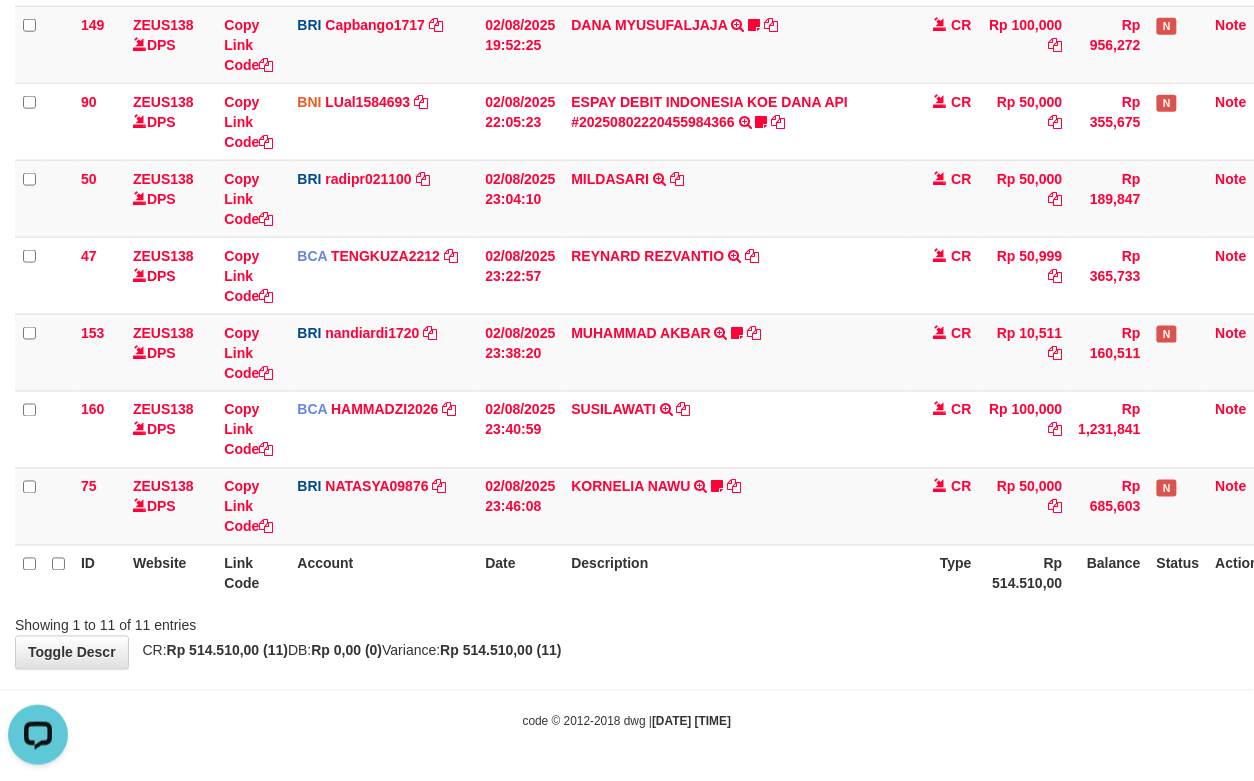 click on "Description" at bounding box center [737, 573] 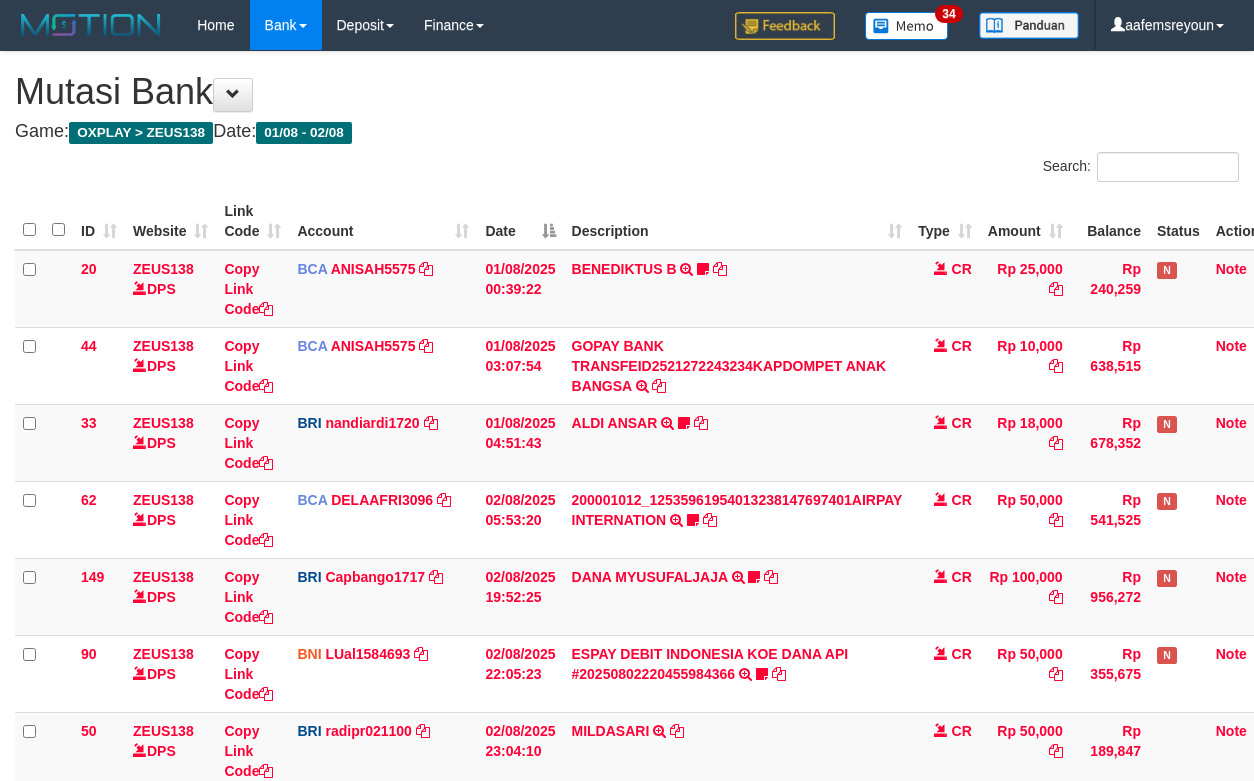 scroll, scrollTop: 410, scrollLeft: 0, axis: vertical 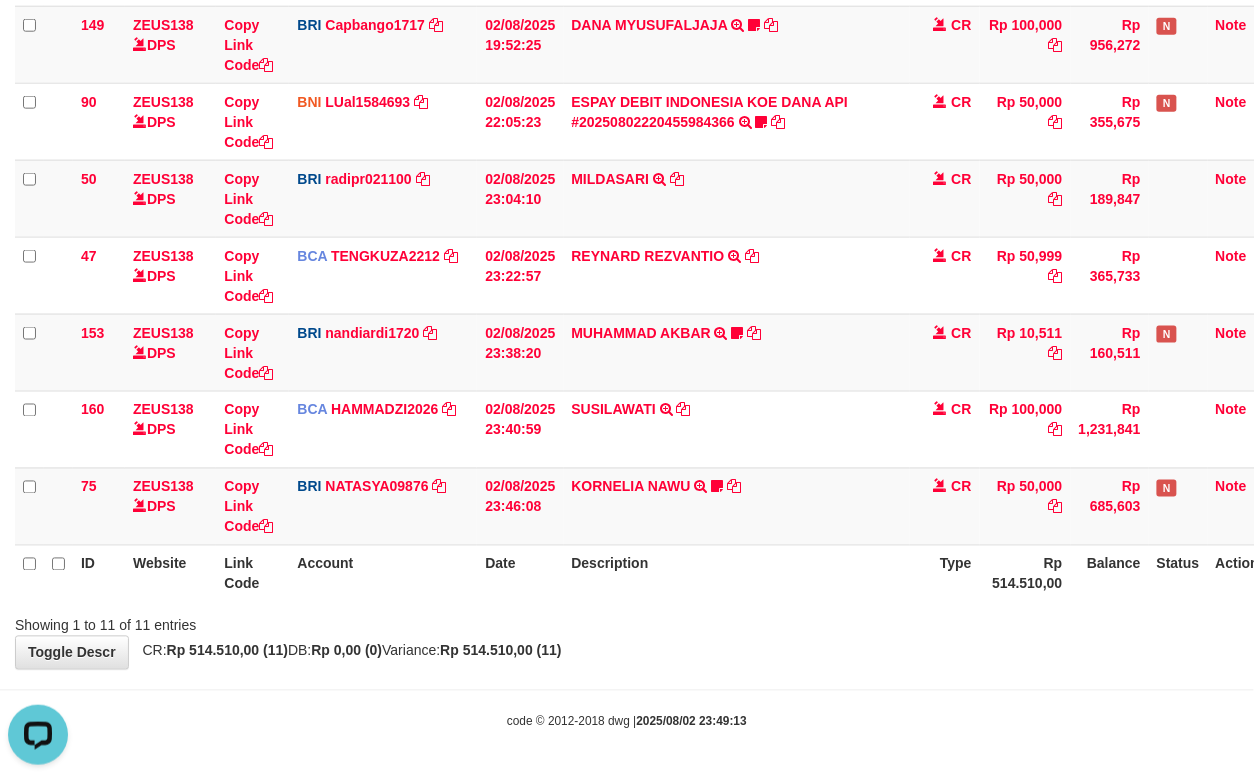 drag, startPoint x: 294, startPoint y: 645, endPoint x: 1, endPoint y: 610, distance: 295.08304 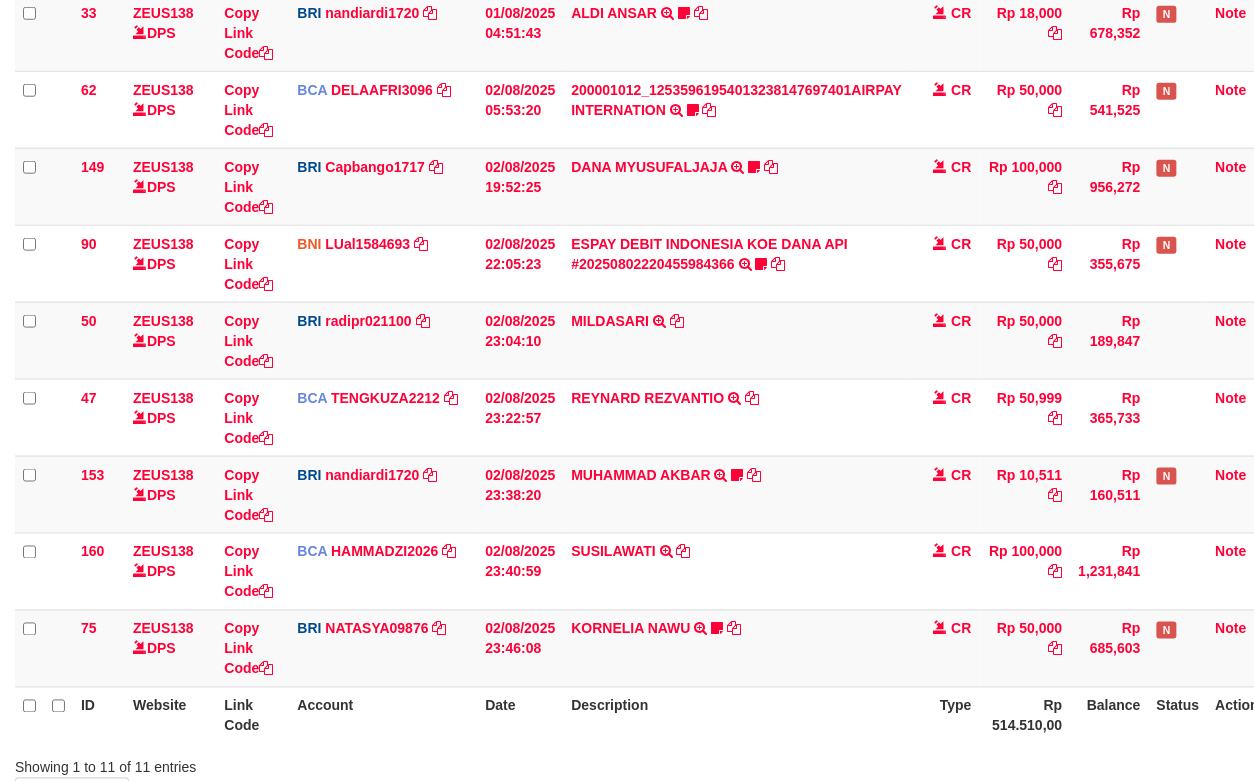scroll, scrollTop: 556, scrollLeft: 0, axis: vertical 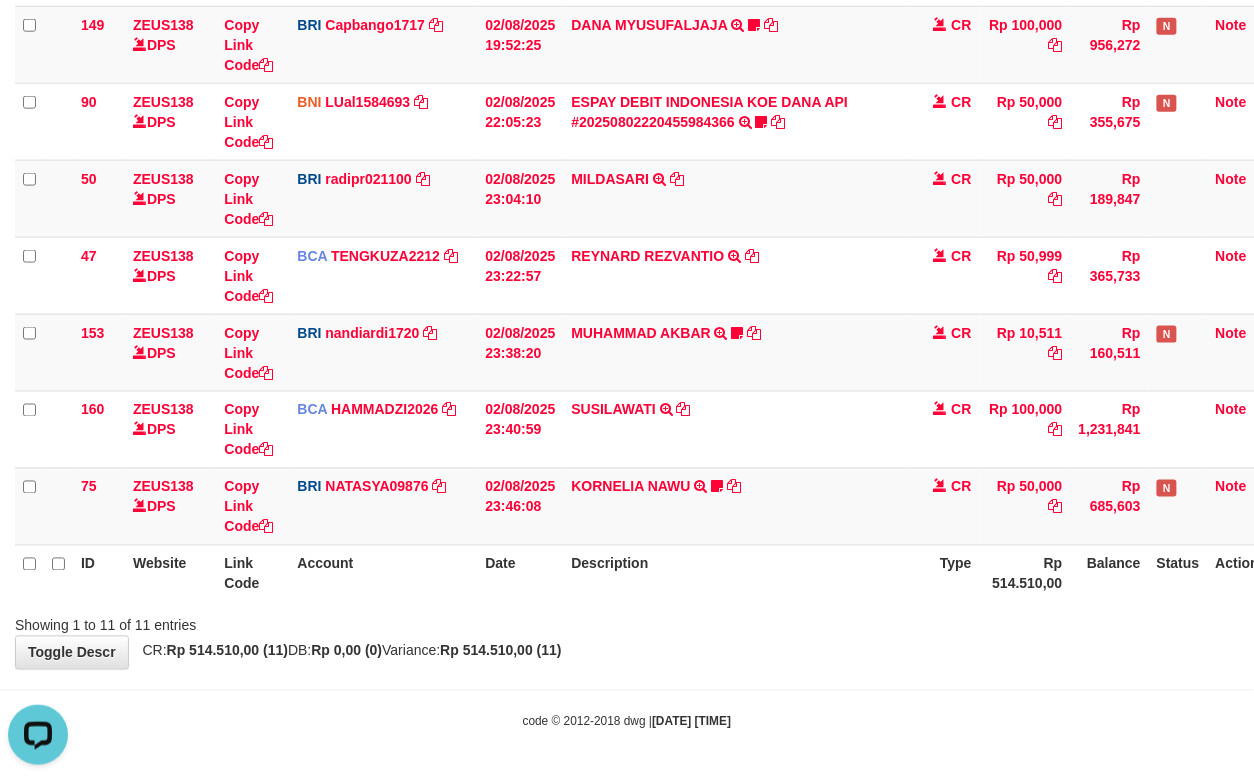 click on "code © 2012-2018 dwg |  2025/08/02 23:49:22" at bounding box center [627, 721] 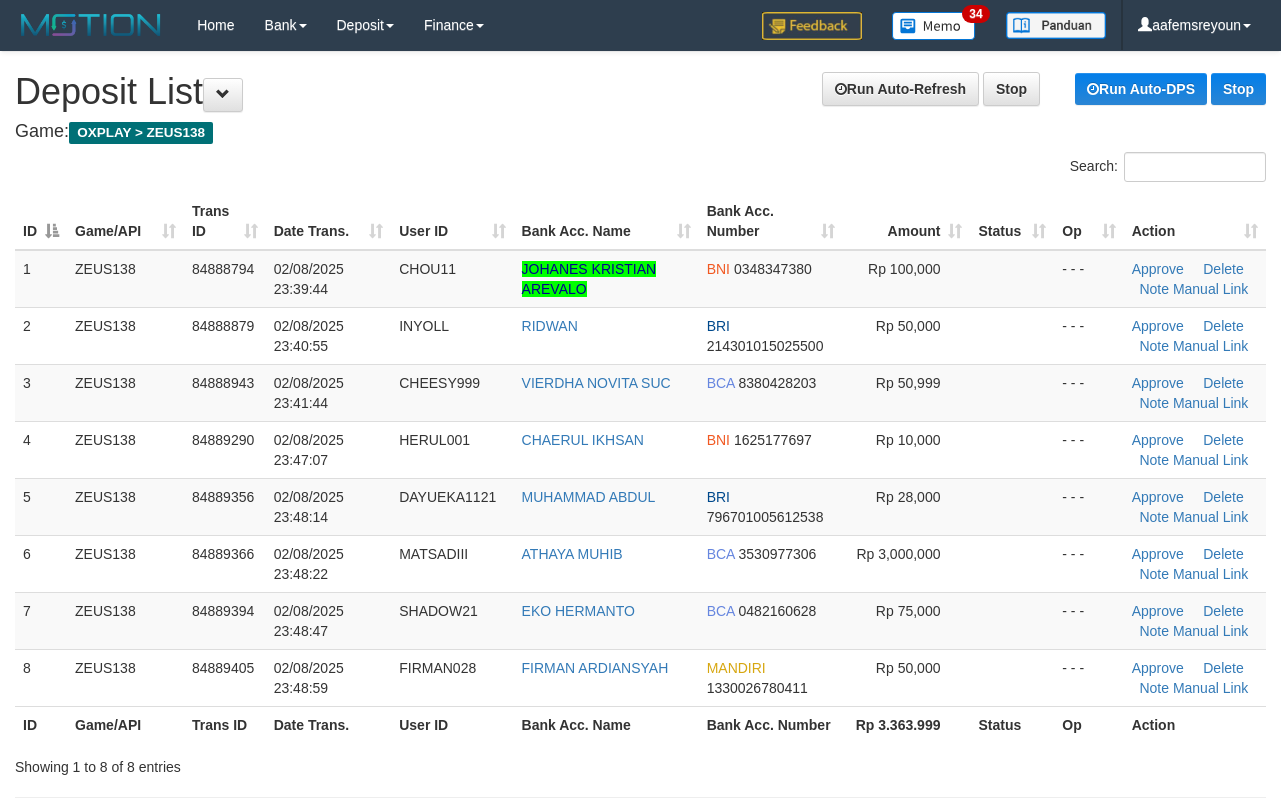 scroll, scrollTop: 141, scrollLeft: 0, axis: vertical 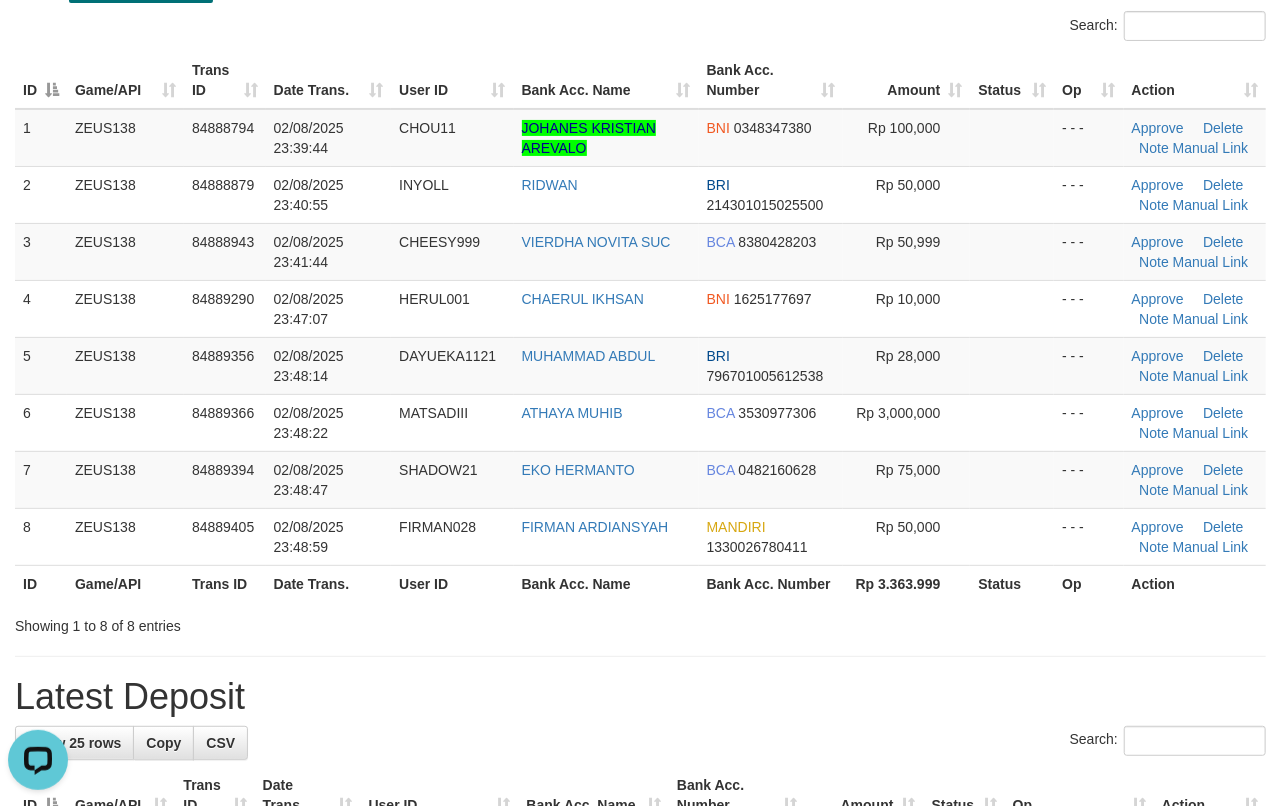 drag, startPoint x: 1081, startPoint y: 626, endPoint x: 1298, endPoint y: 618, distance: 217.14742 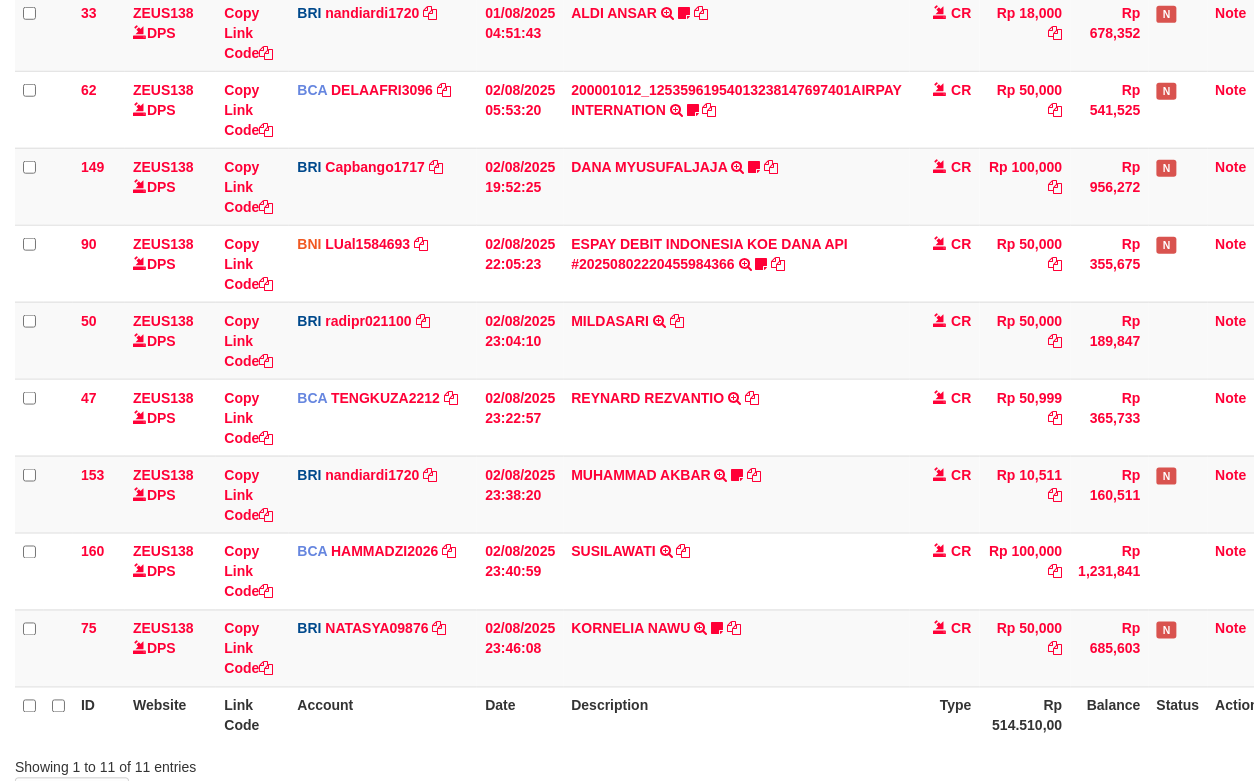 scroll, scrollTop: 556, scrollLeft: 0, axis: vertical 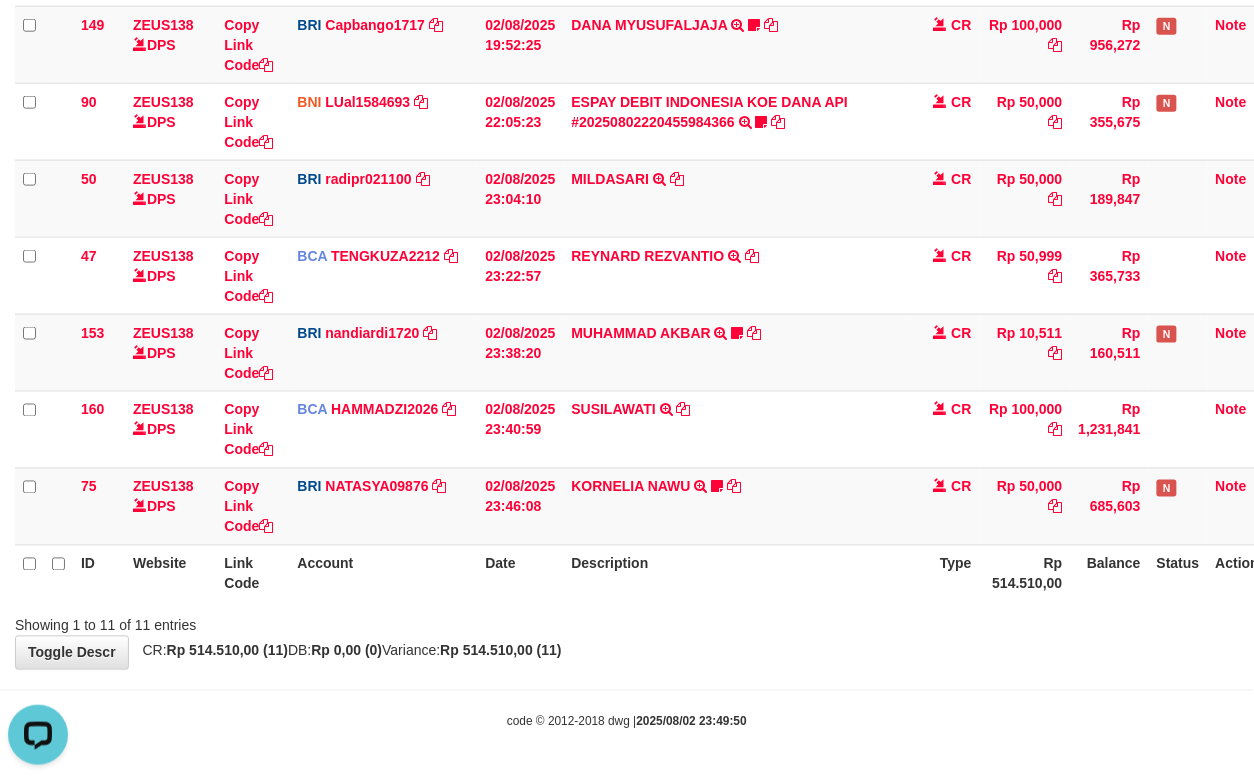 drag, startPoint x: 544, startPoint y: 609, endPoint x: 2, endPoint y: 606, distance: 542.0083 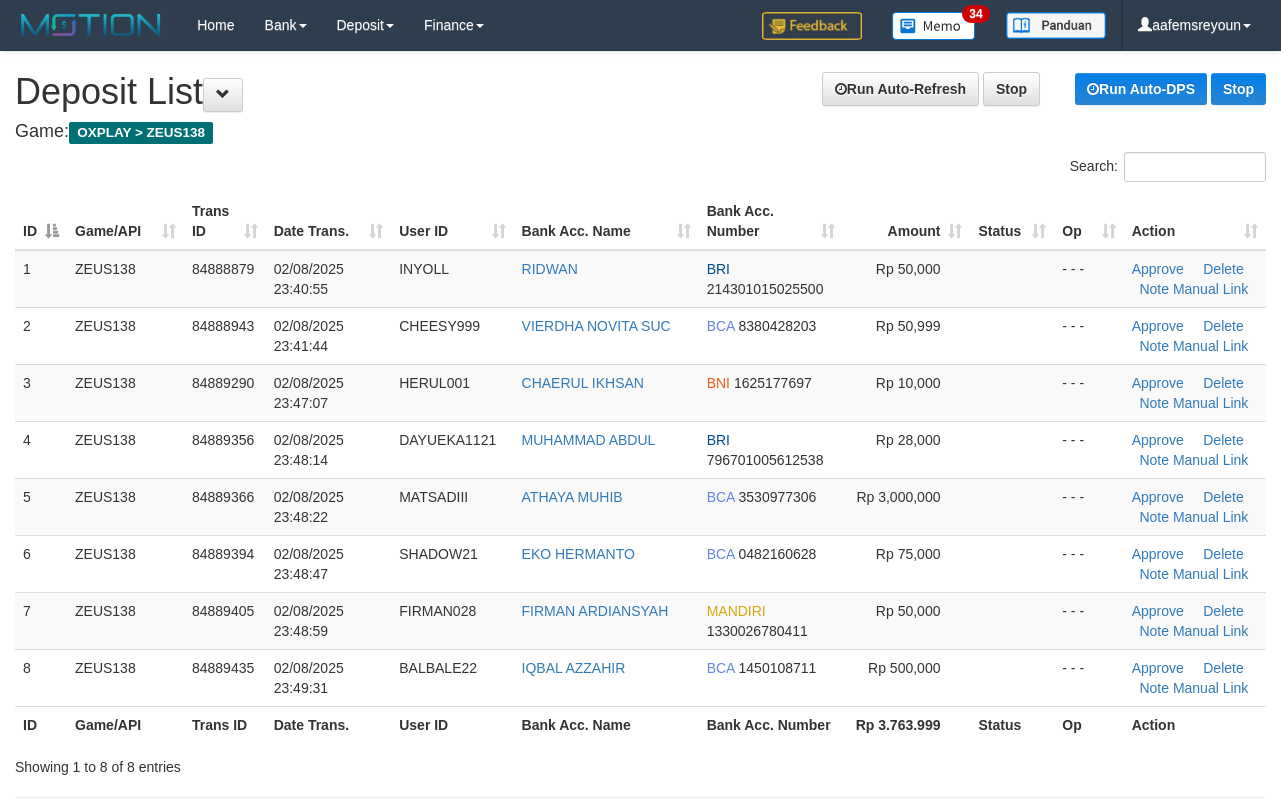 scroll, scrollTop: 141, scrollLeft: 0, axis: vertical 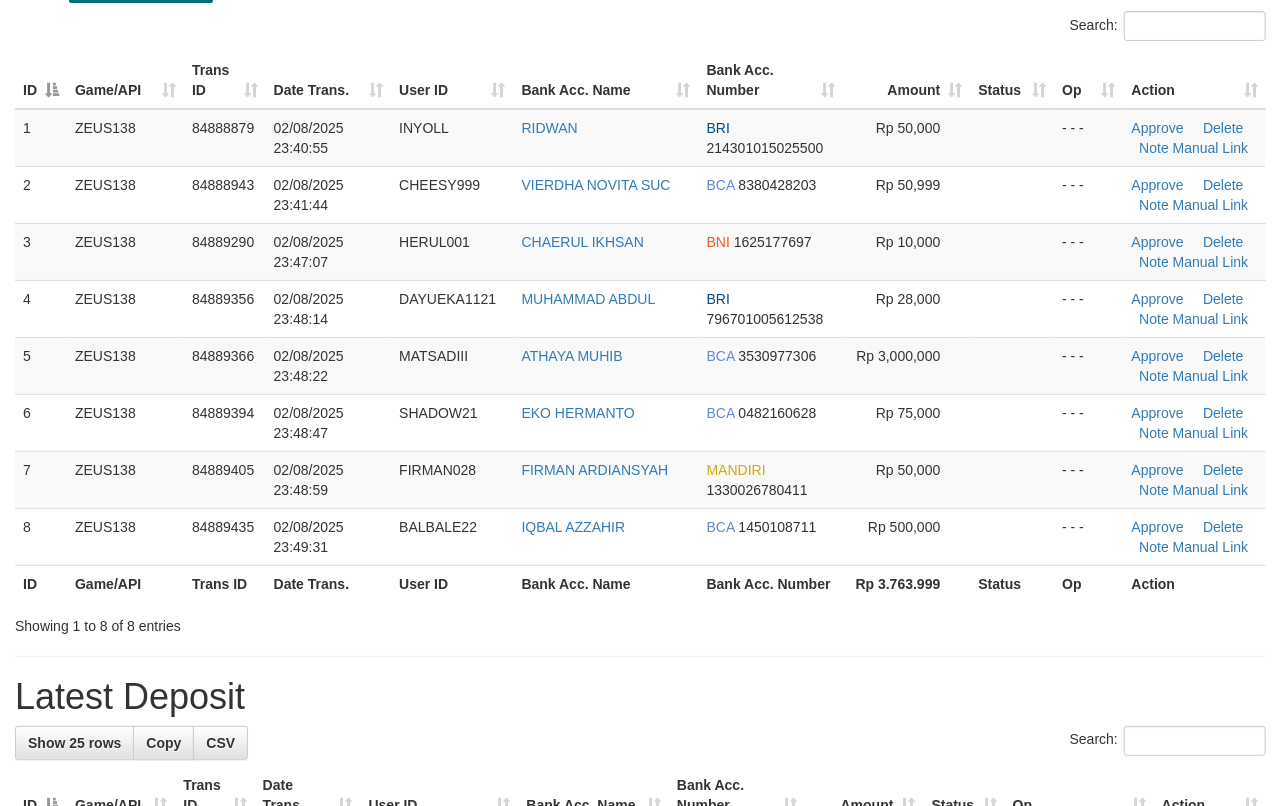drag, startPoint x: 974, startPoint y: 613, endPoint x: 998, endPoint y: 609, distance: 24.33105 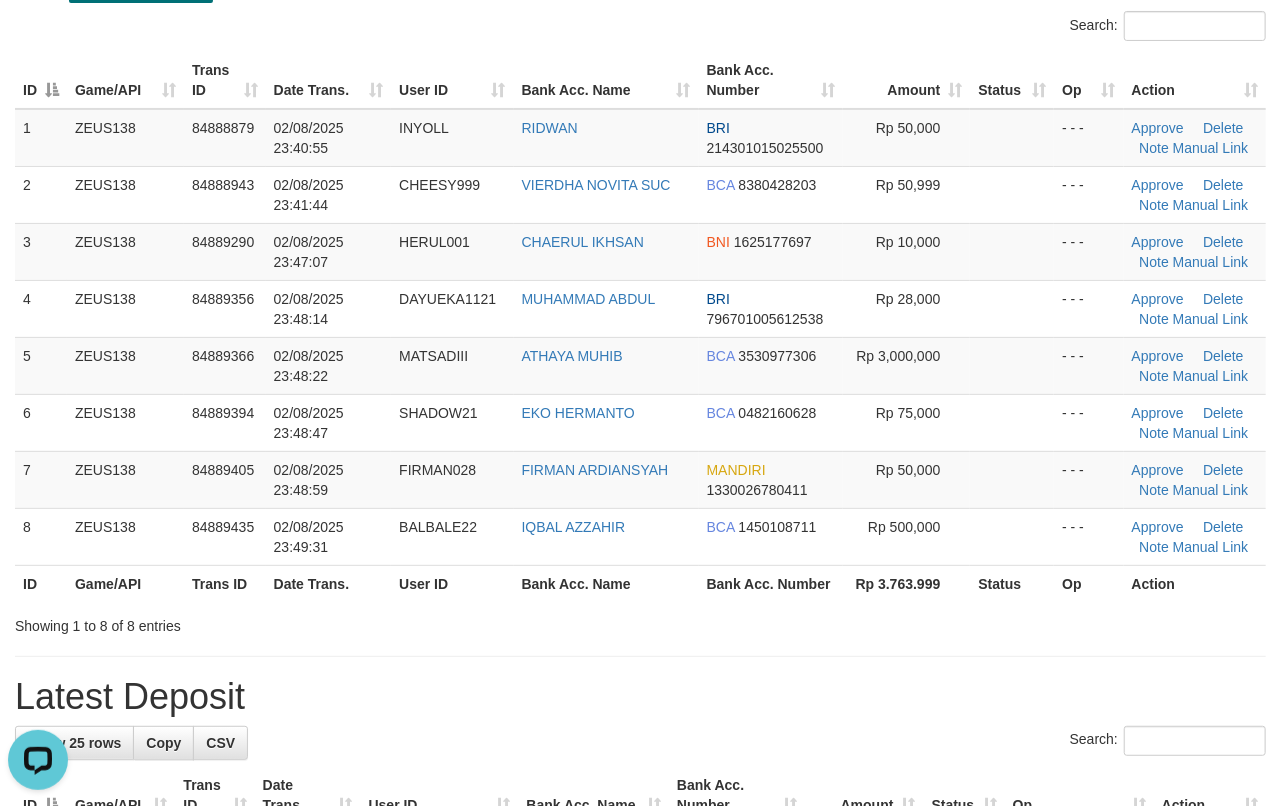 scroll, scrollTop: 0, scrollLeft: 0, axis: both 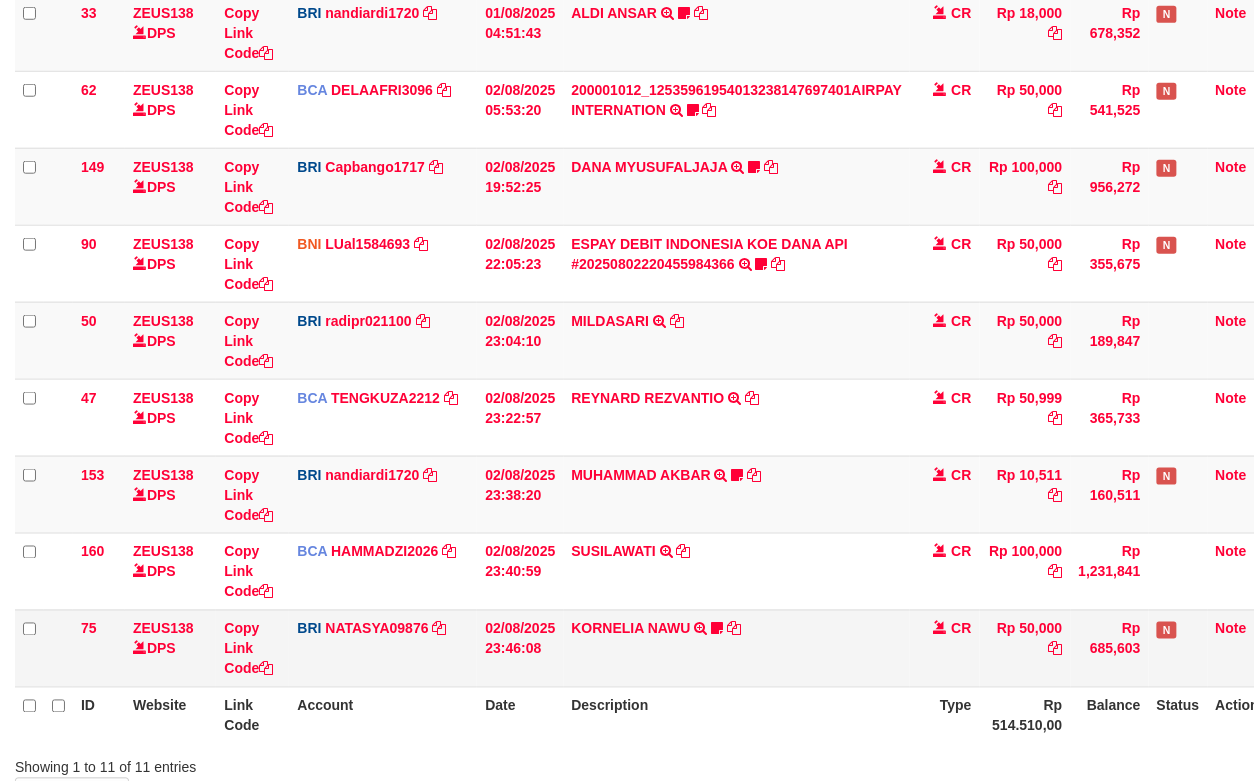 click on "KORNELIA NAWU            TRANSFER NBMB KORNELIA NAWU TO SITI NURLITA SAPITRI    Kawerejeki" at bounding box center (737, 648) 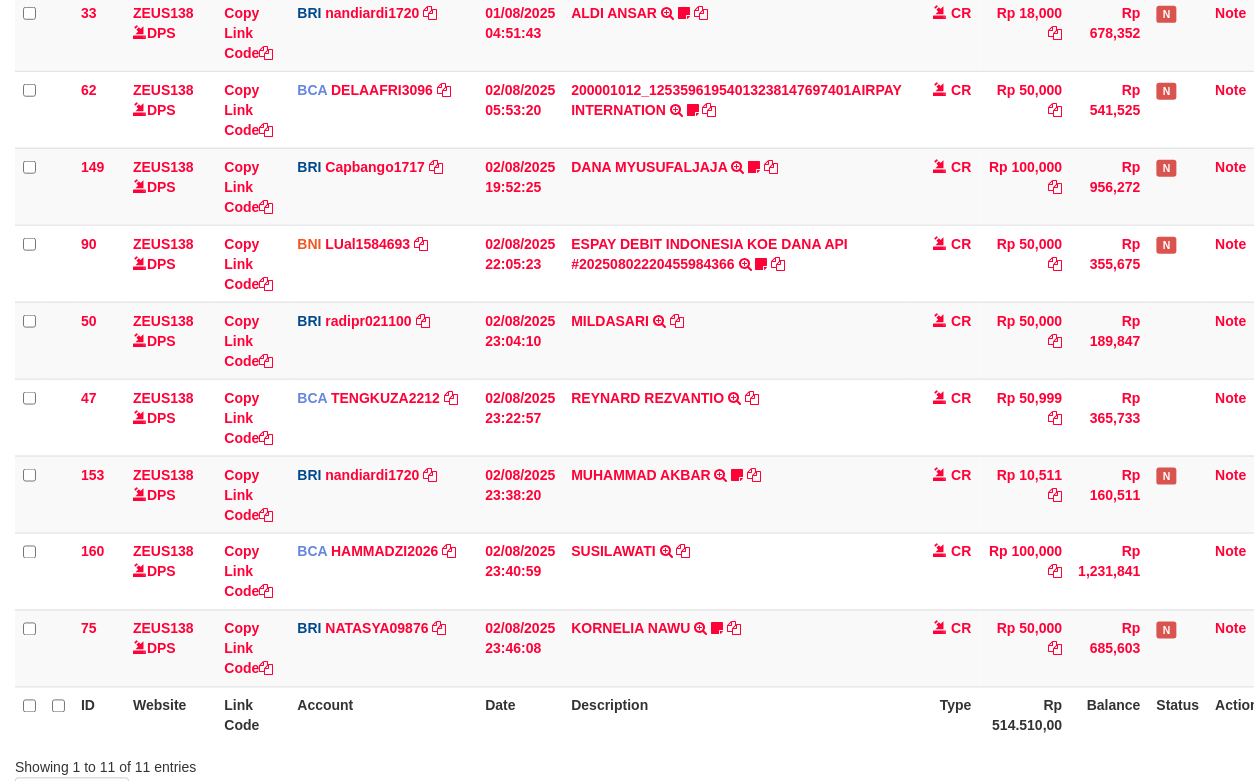 scroll, scrollTop: 556, scrollLeft: 0, axis: vertical 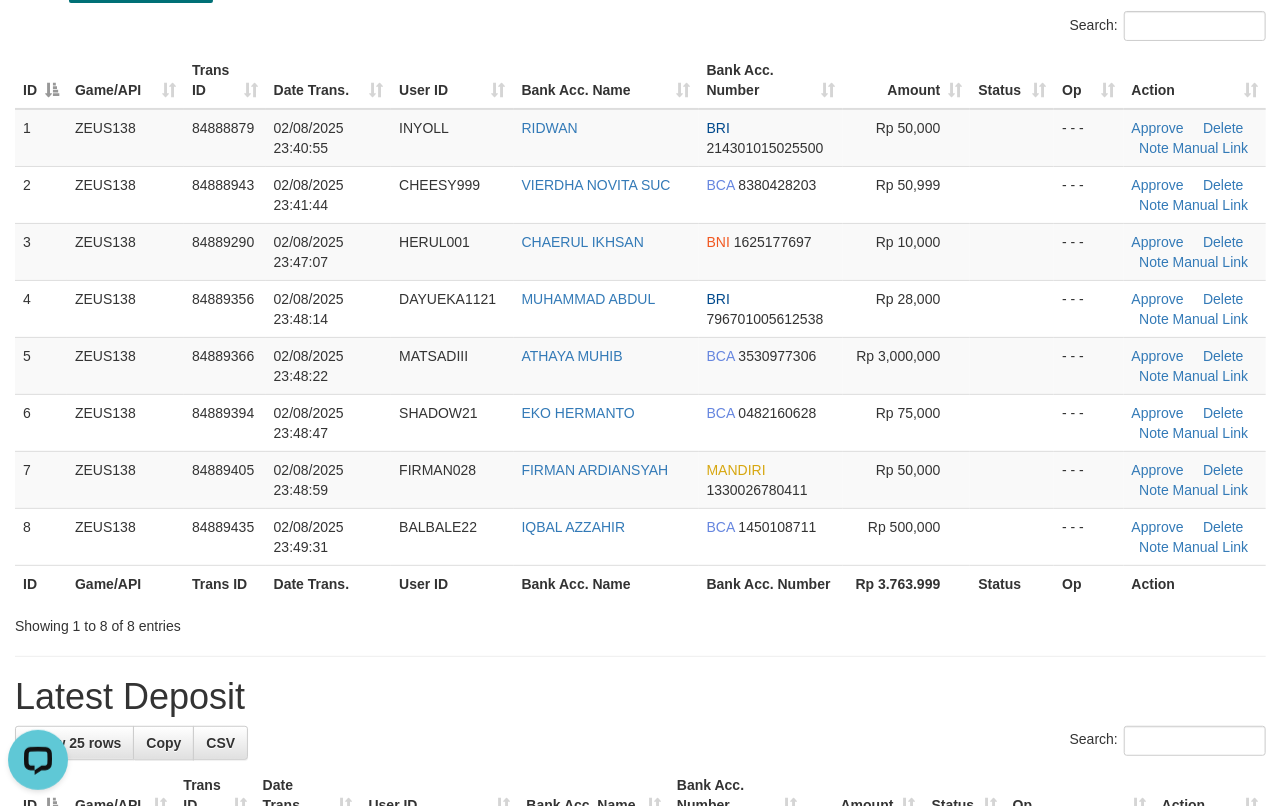 click on "Showing 1 to 8 of 8 entries" at bounding box center (640, 622) 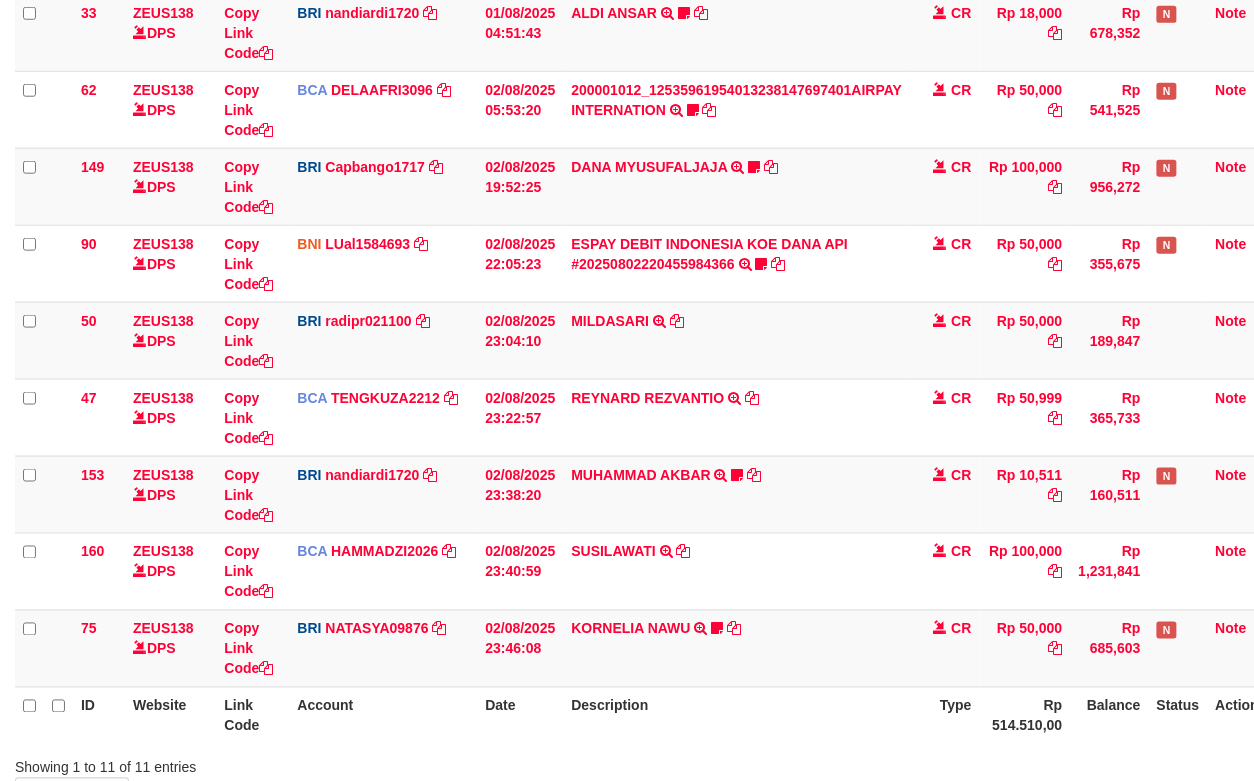 scroll, scrollTop: 556, scrollLeft: 0, axis: vertical 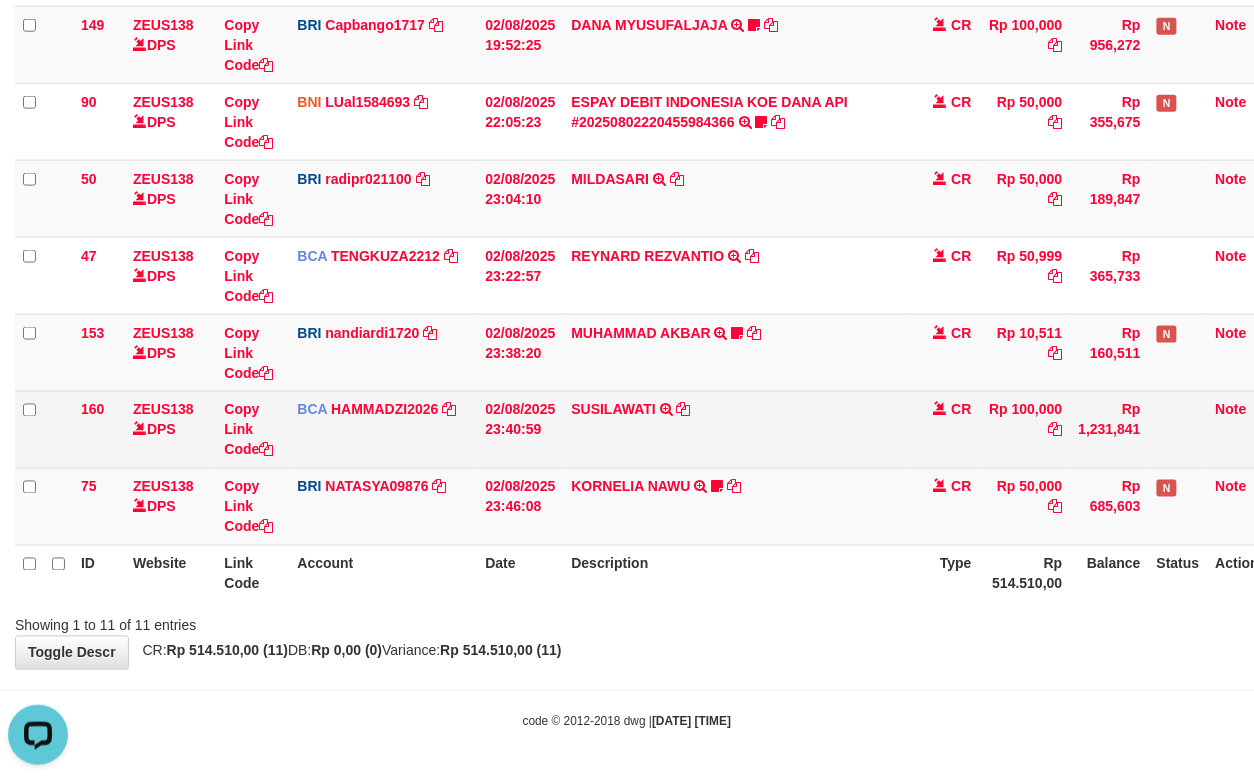 click on "02/08/2025 23:40:59" at bounding box center [520, 429] 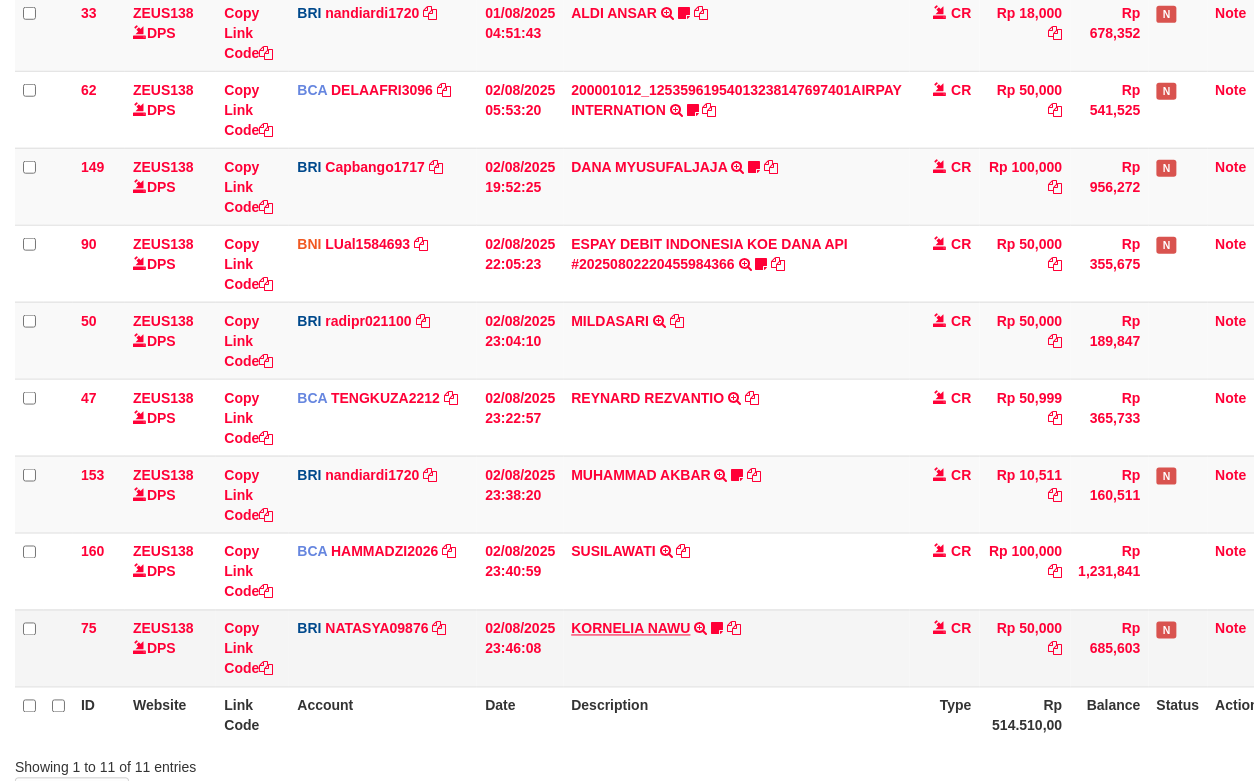 click on "KORNELIA NAWU            TRANSFER NBMB KORNELIA NAWU TO SITI NURLITA SAPITRI    Kawerejeki" at bounding box center (737, 648) 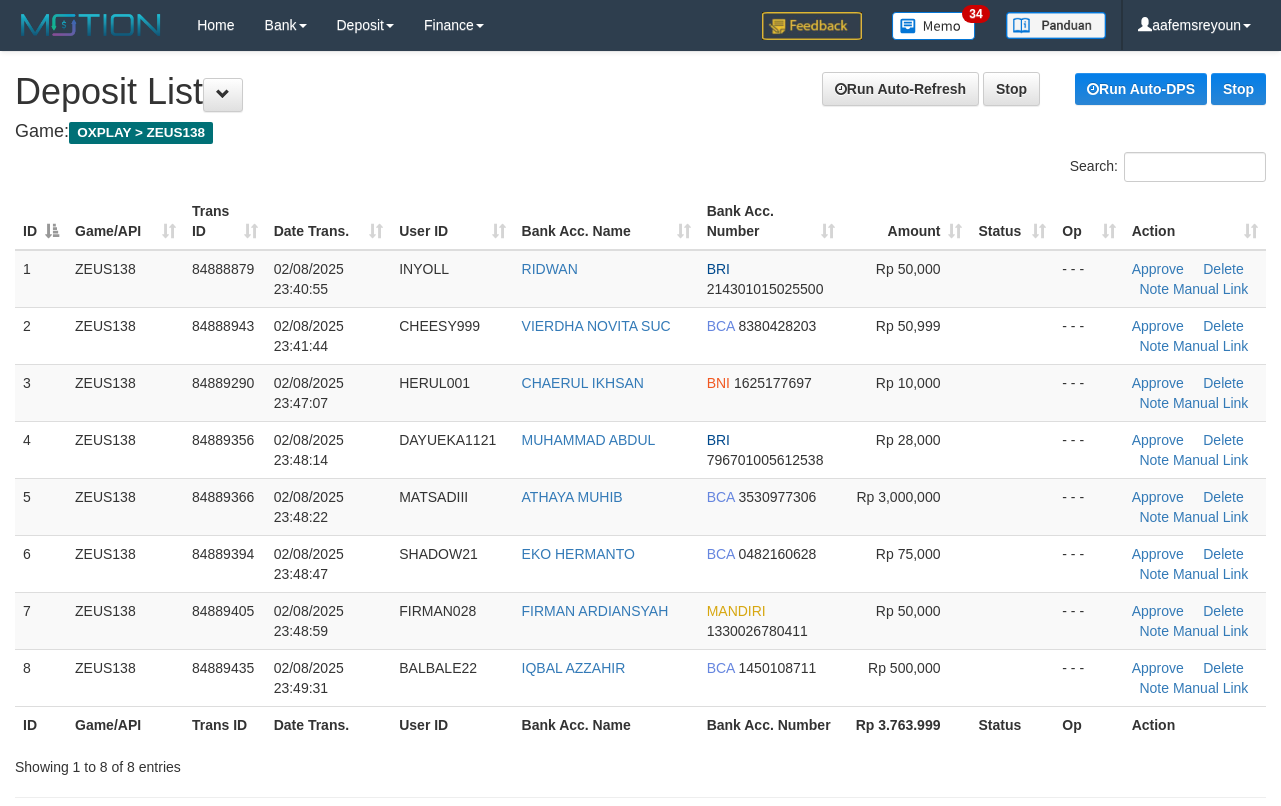 scroll, scrollTop: 141, scrollLeft: 0, axis: vertical 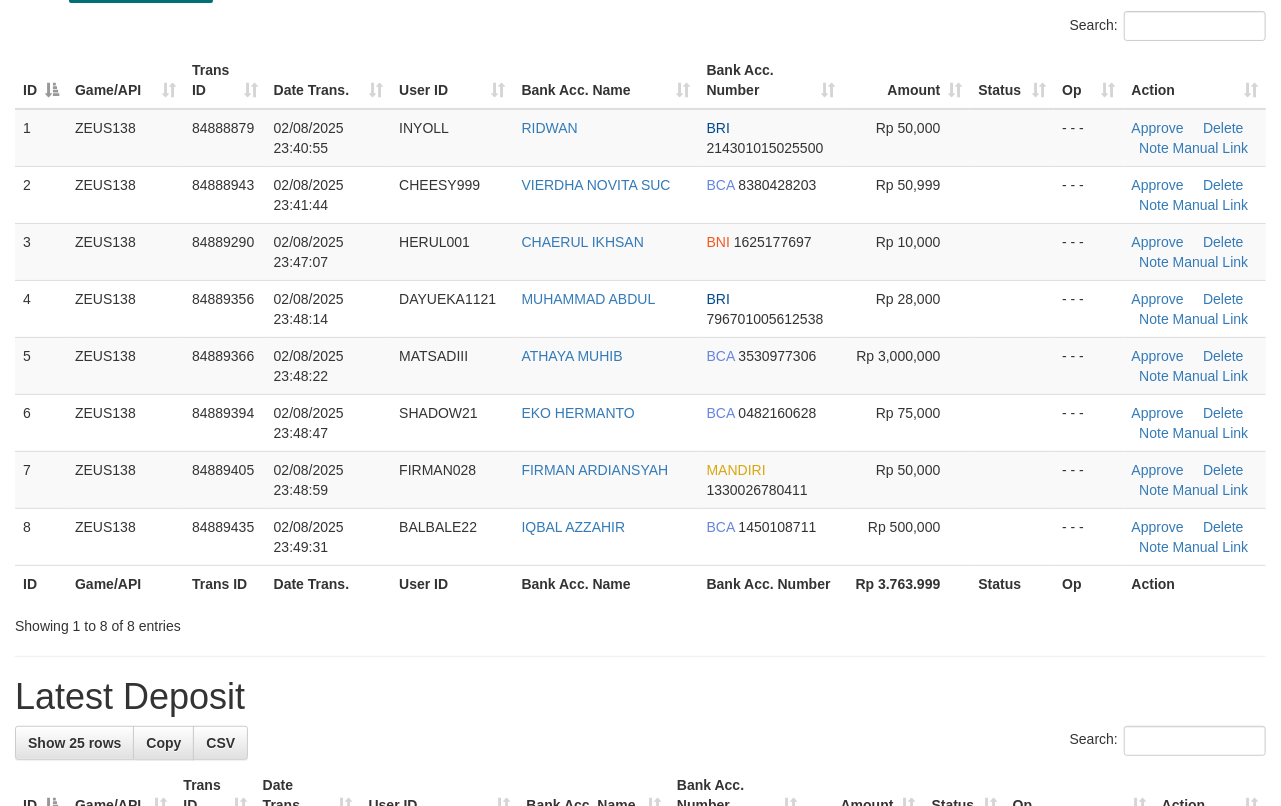 drag, startPoint x: 545, startPoint y: 674, endPoint x: 893, endPoint y: 686, distance: 348.20685 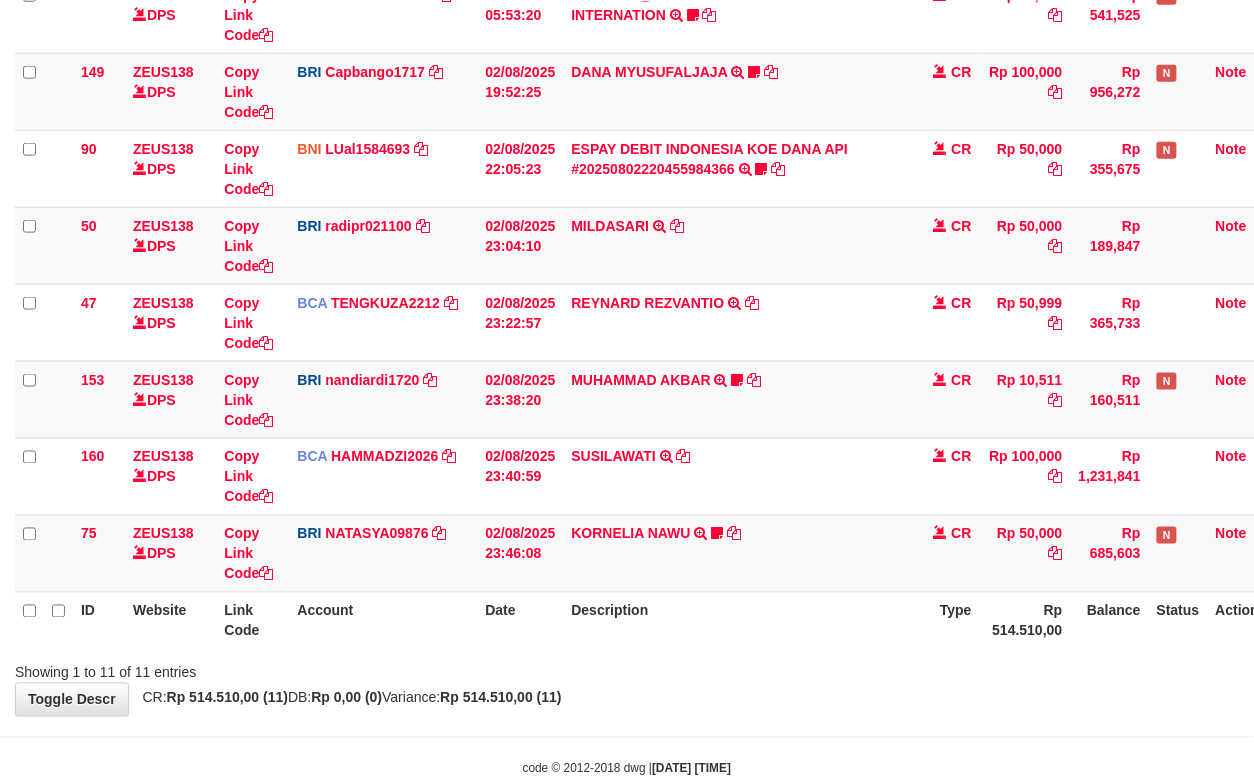click on "Description" at bounding box center (737, 620) 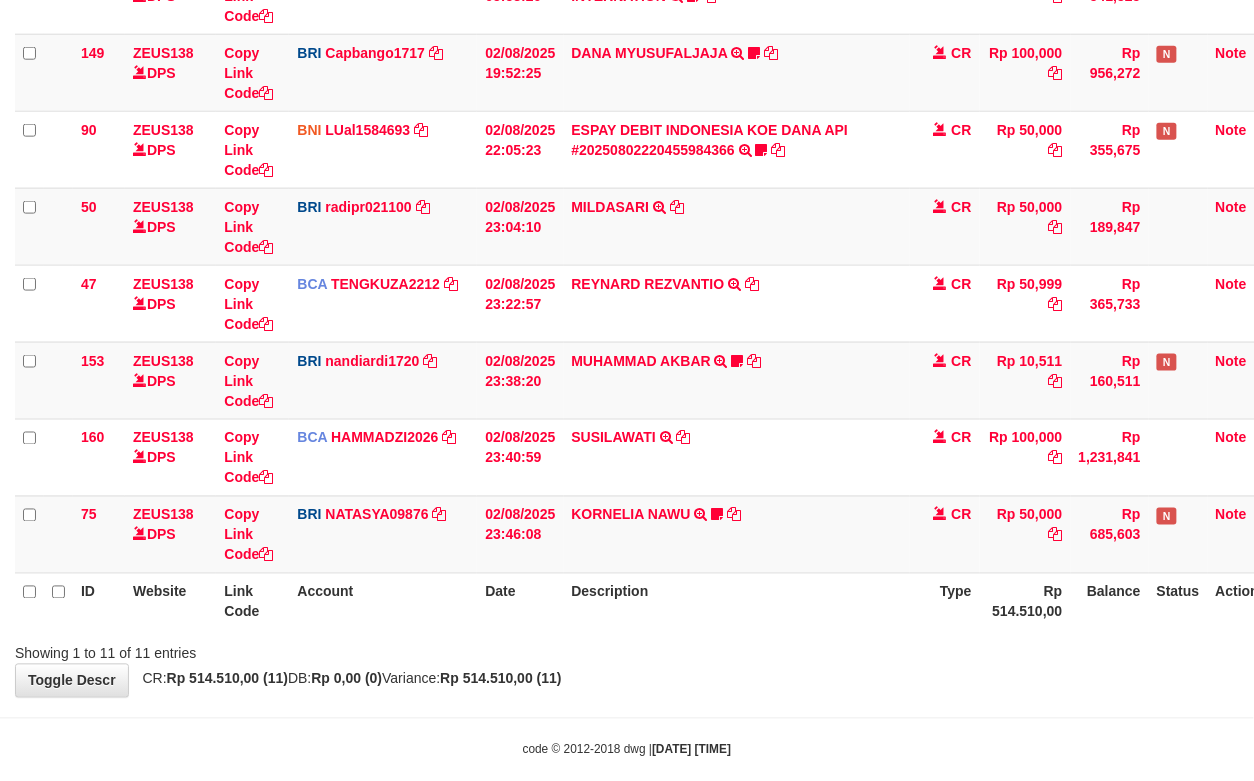 scroll, scrollTop: 556, scrollLeft: 0, axis: vertical 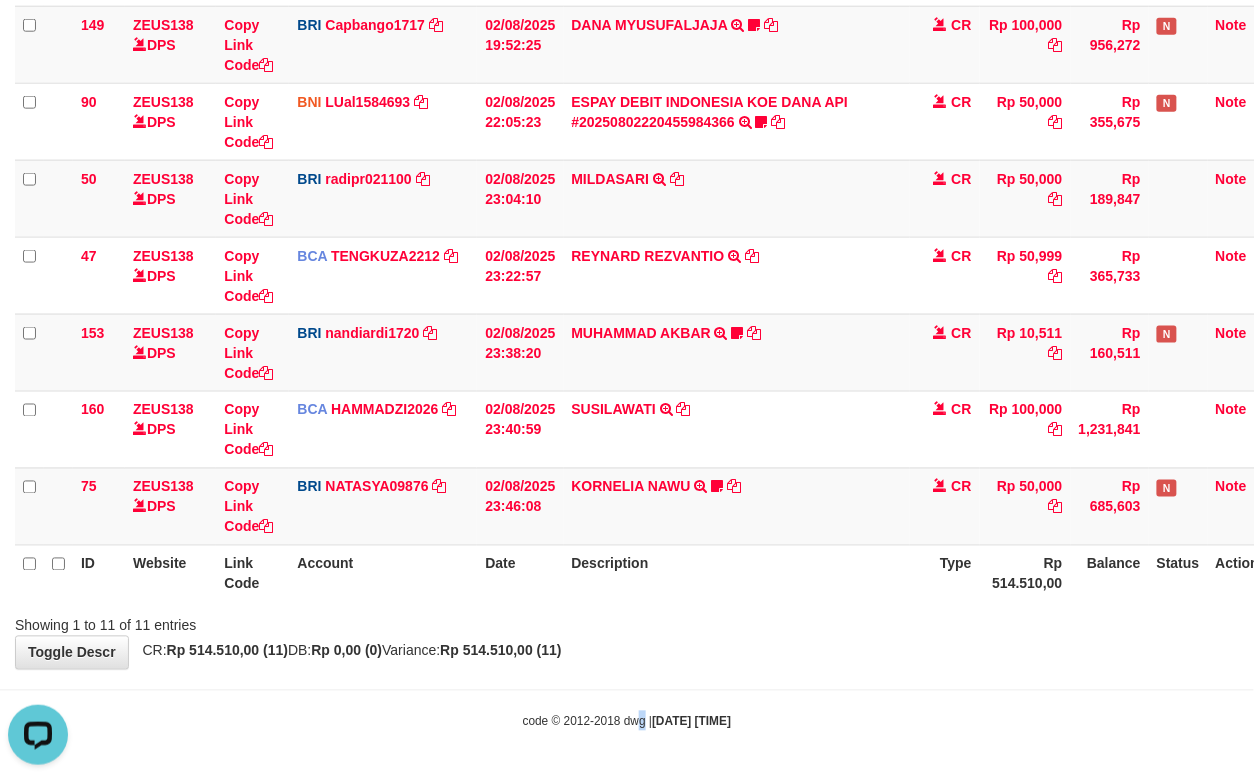 drag, startPoint x: 626, startPoint y: 702, endPoint x: 141, endPoint y: 717, distance: 485.2319 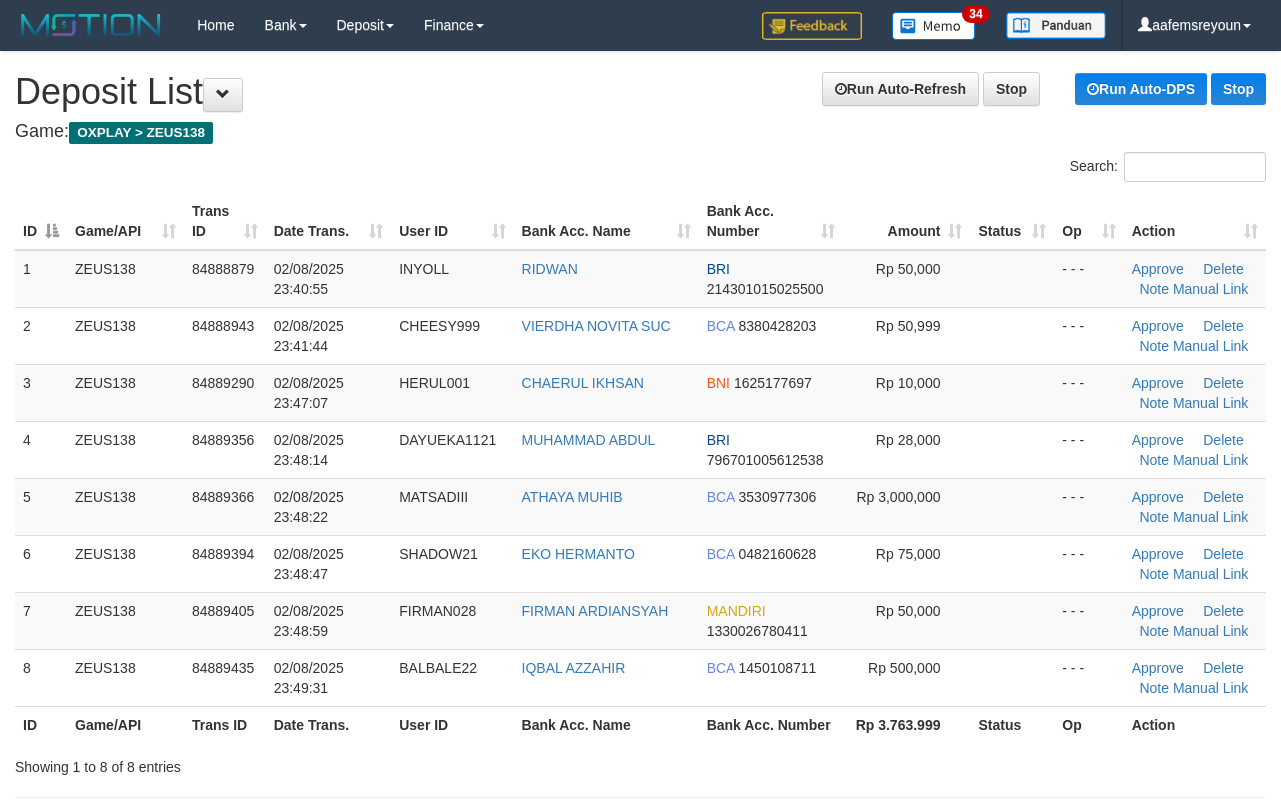 scroll, scrollTop: 141, scrollLeft: 0, axis: vertical 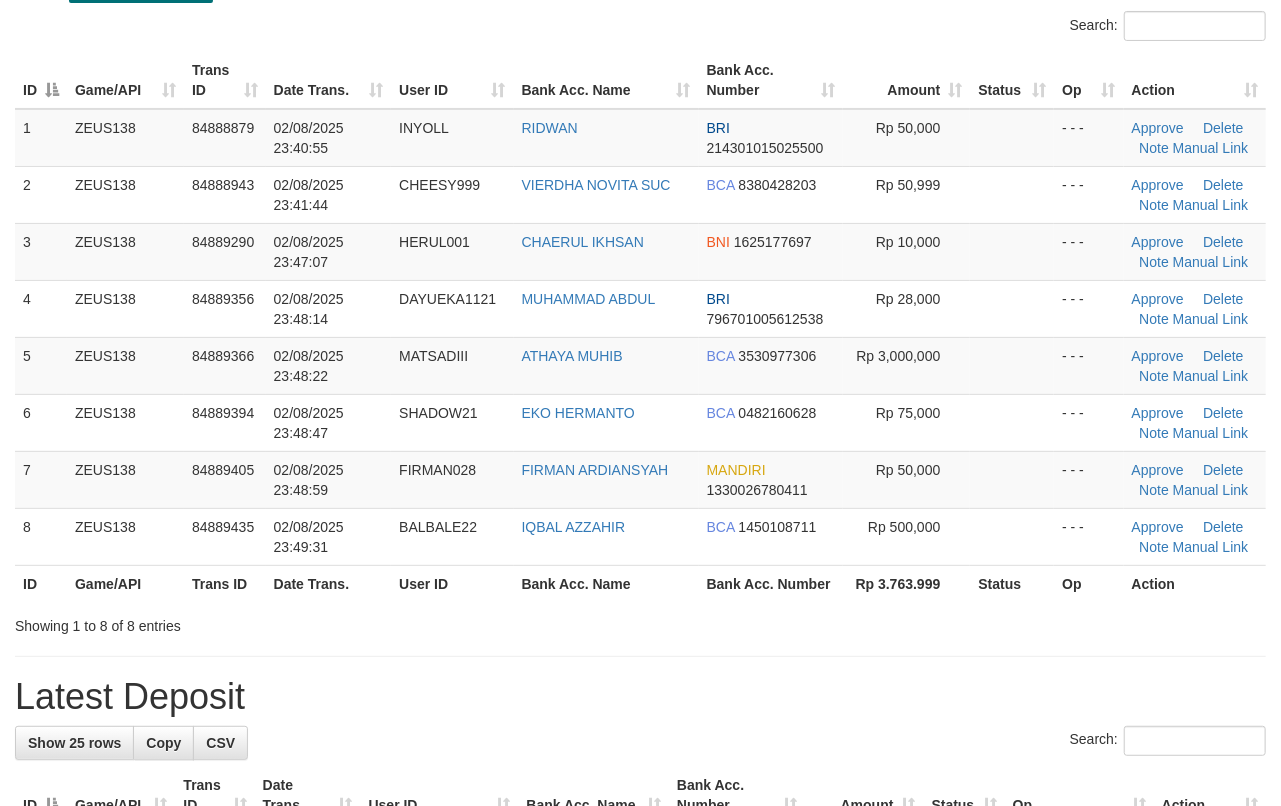 drag, startPoint x: 797, startPoint y: 682, endPoint x: 1298, endPoint y: 705, distance: 501.52768 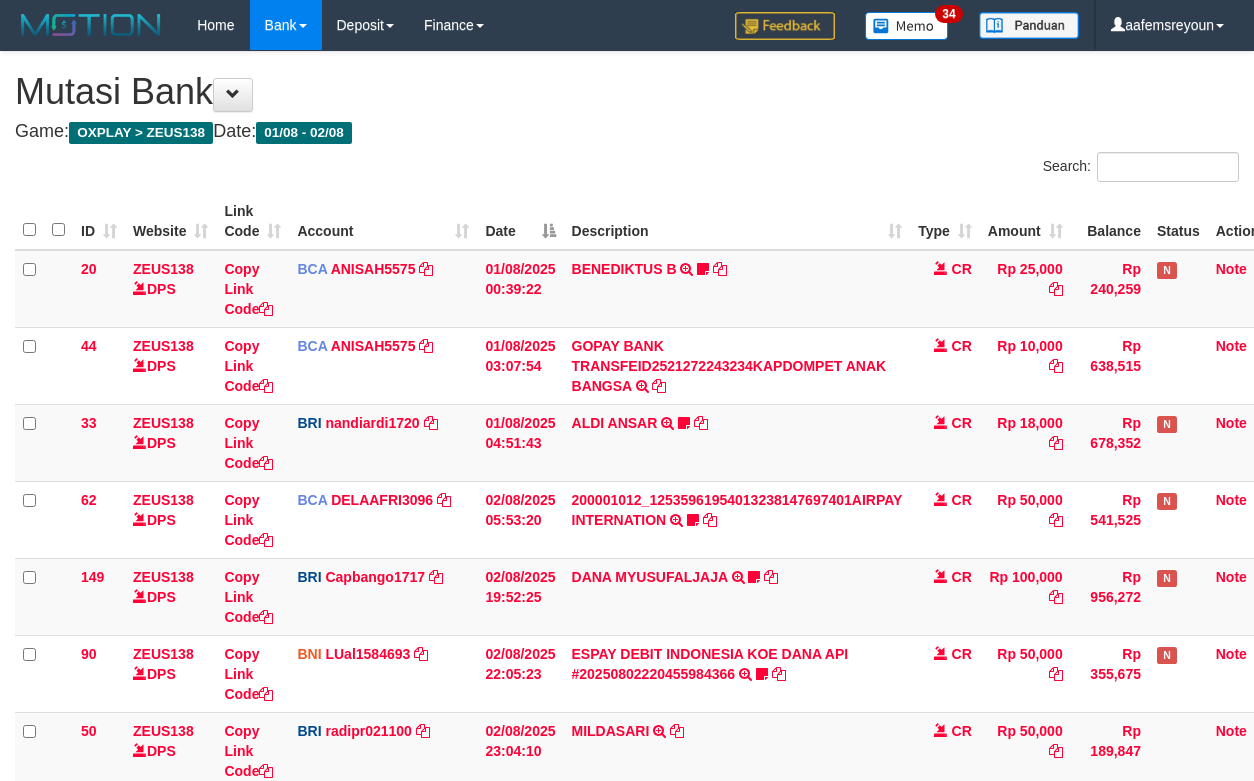 click on "Description" at bounding box center [737, 1125] 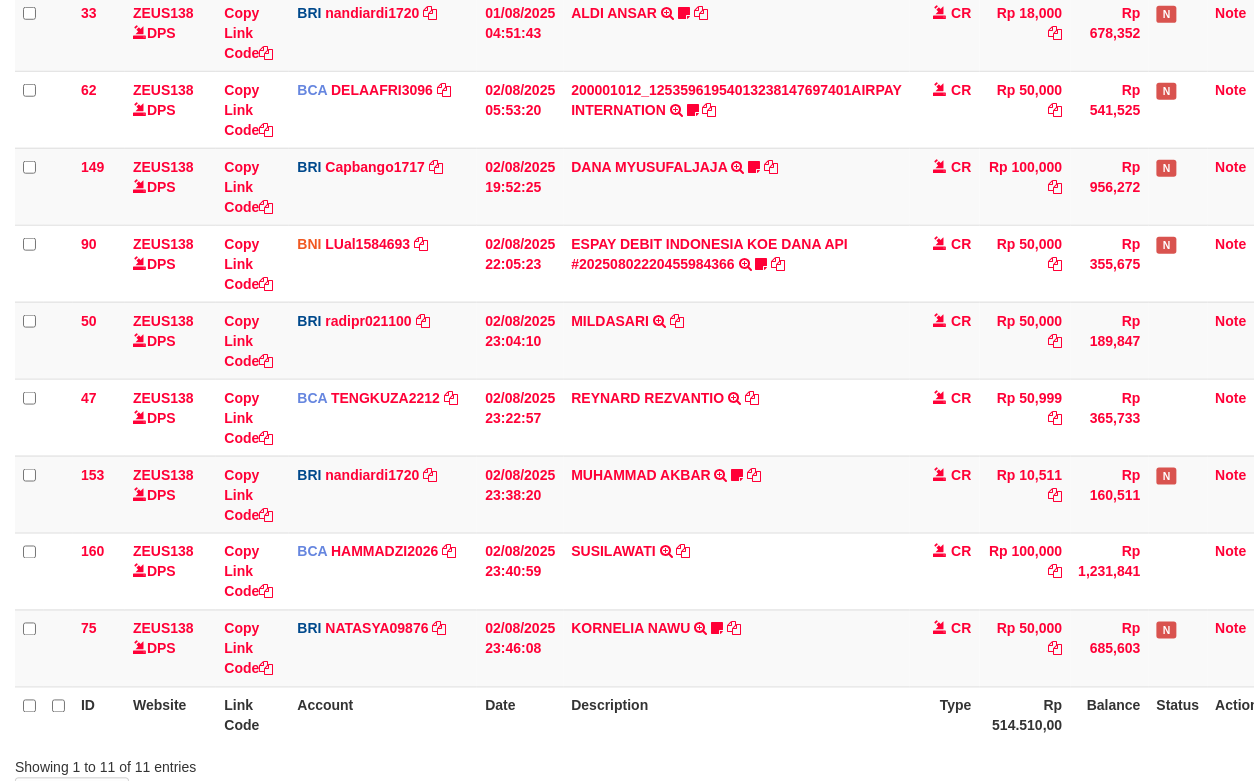 drag, startPoint x: 834, startPoint y: 710, endPoint x: 588, endPoint y: 714, distance: 246.03252 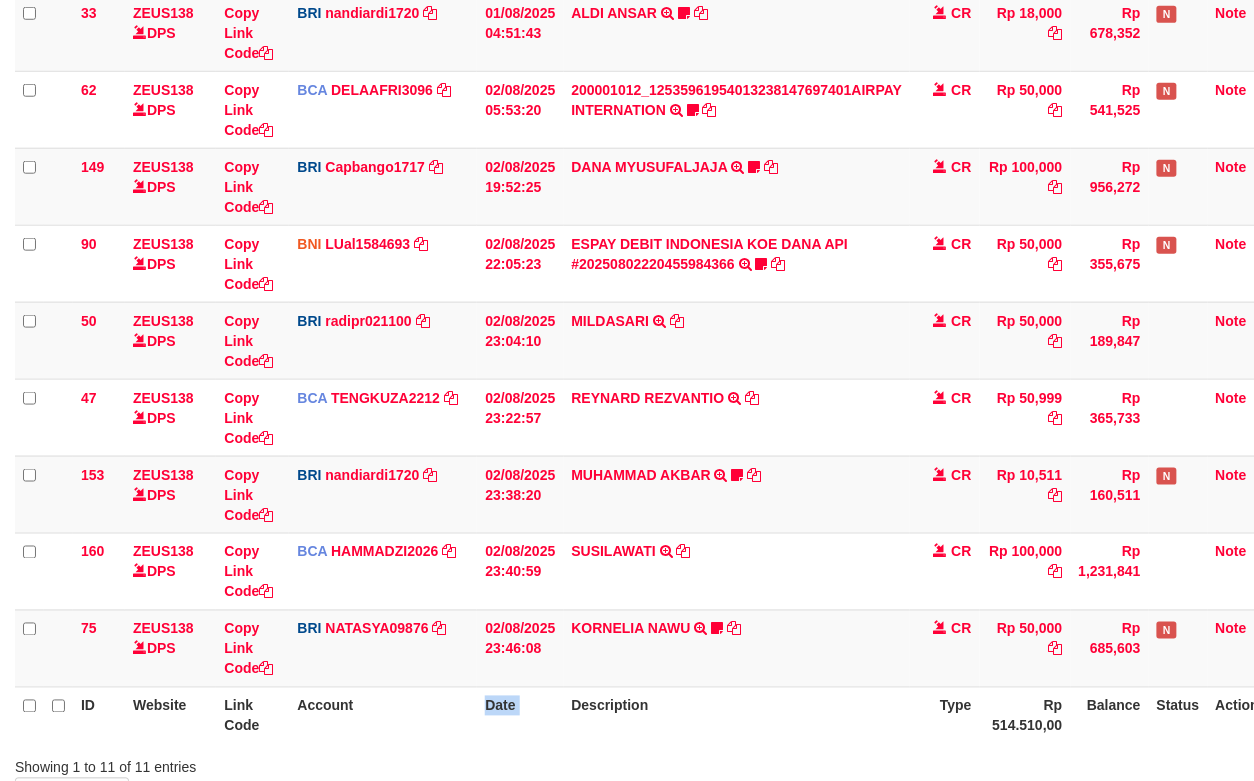 scroll, scrollTop: 556, scrollLeft: 0, axis: vertical 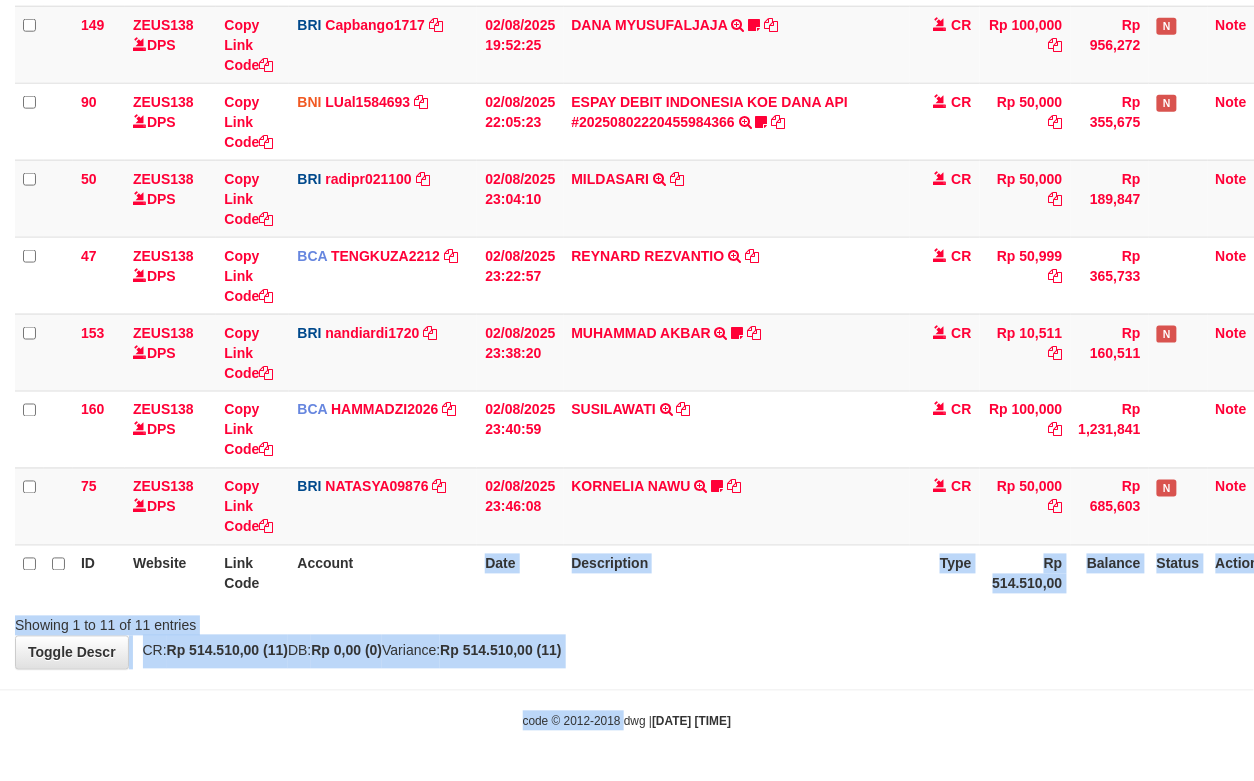 drag, startPoint x: 573, startPoint y: 700, endPoint x: 554, endPoint y: 700, distance: 19 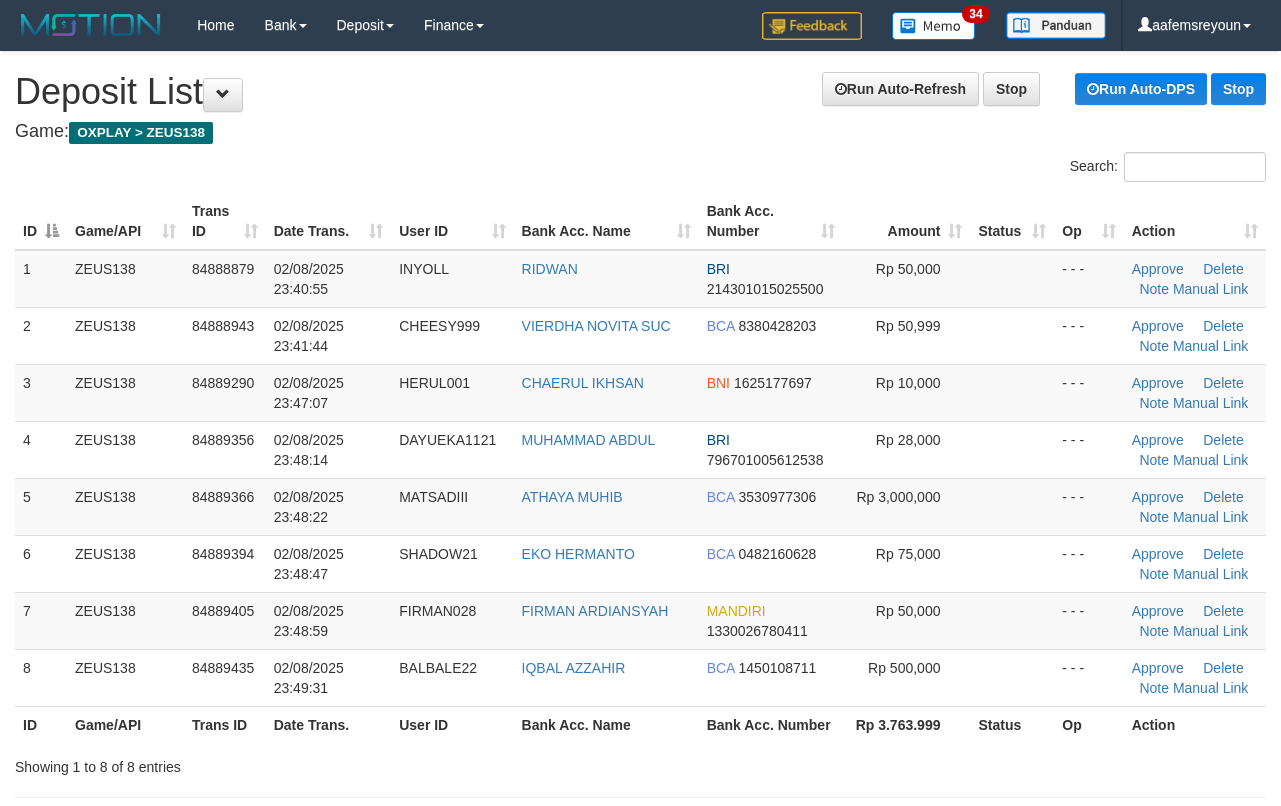 scroll, scrollTop: 141, scrollLeft: 0, axis: vertical 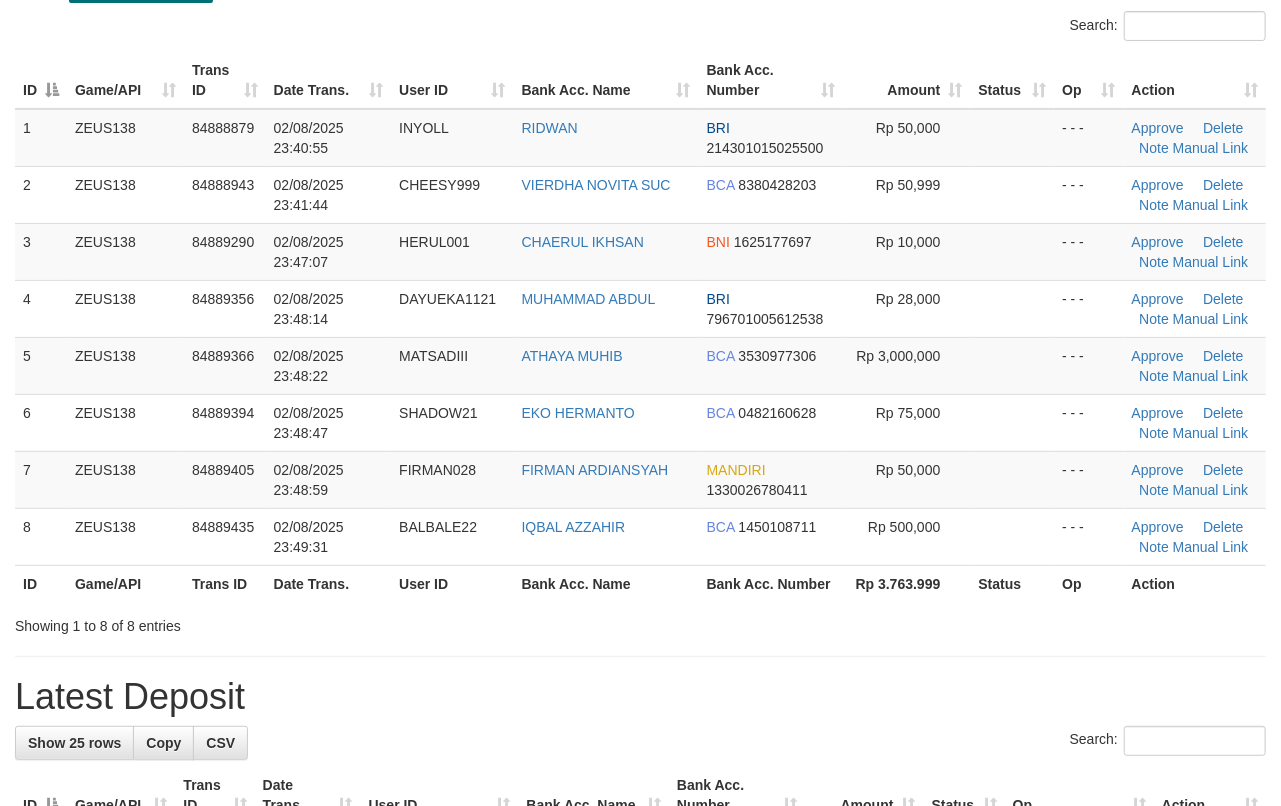 click on "Latest Deposit" at bounding box center (640, 697) 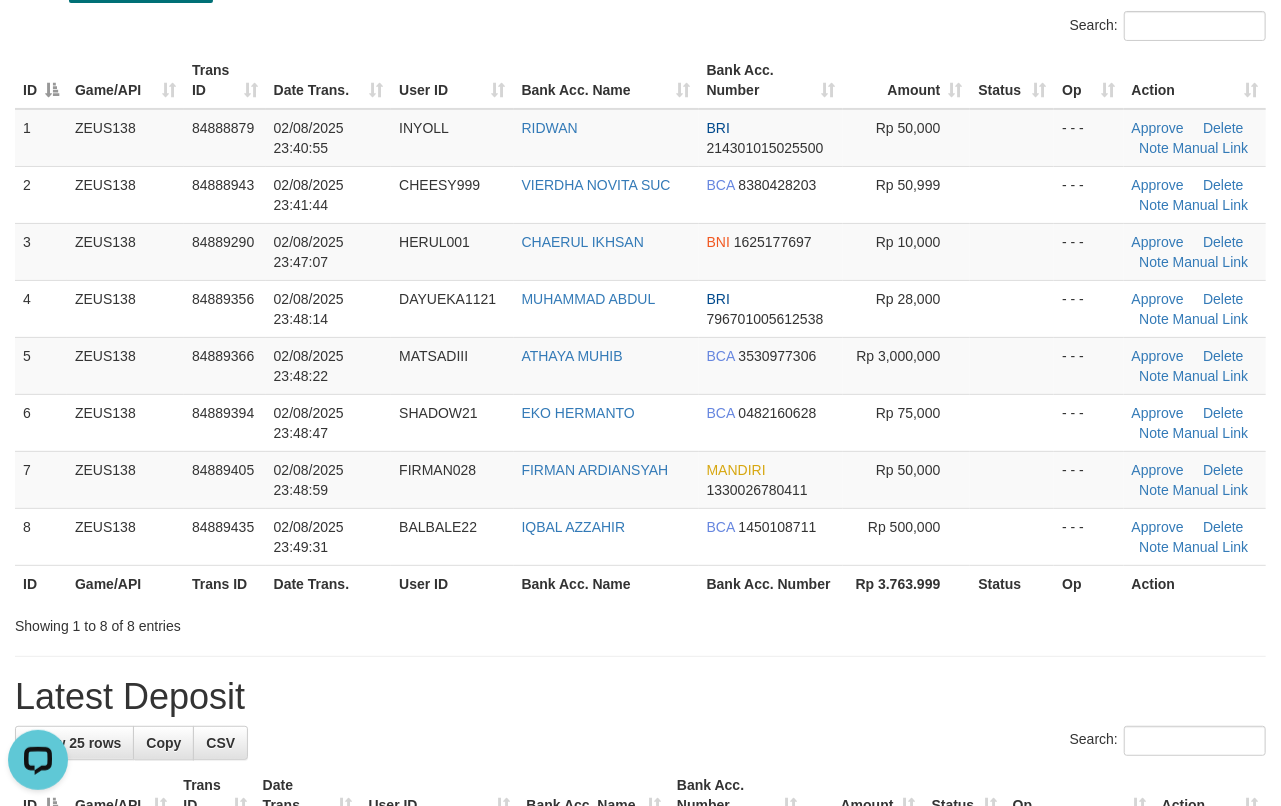 scroll, scrollTop: 0, scrollLeft: 0, axis: both 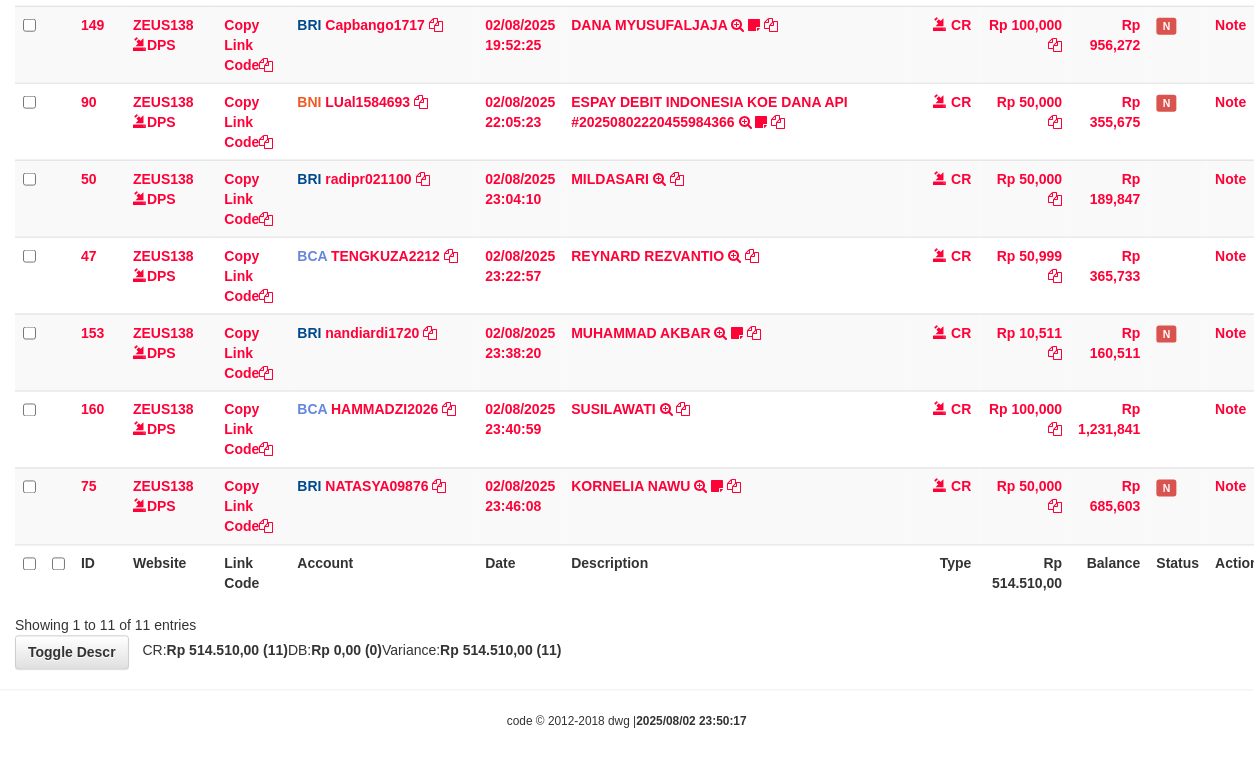 drag, startPoint x: 0, startPoint y: 0, endPoint x: 666, endPoint y: 680, distance: 951.8172 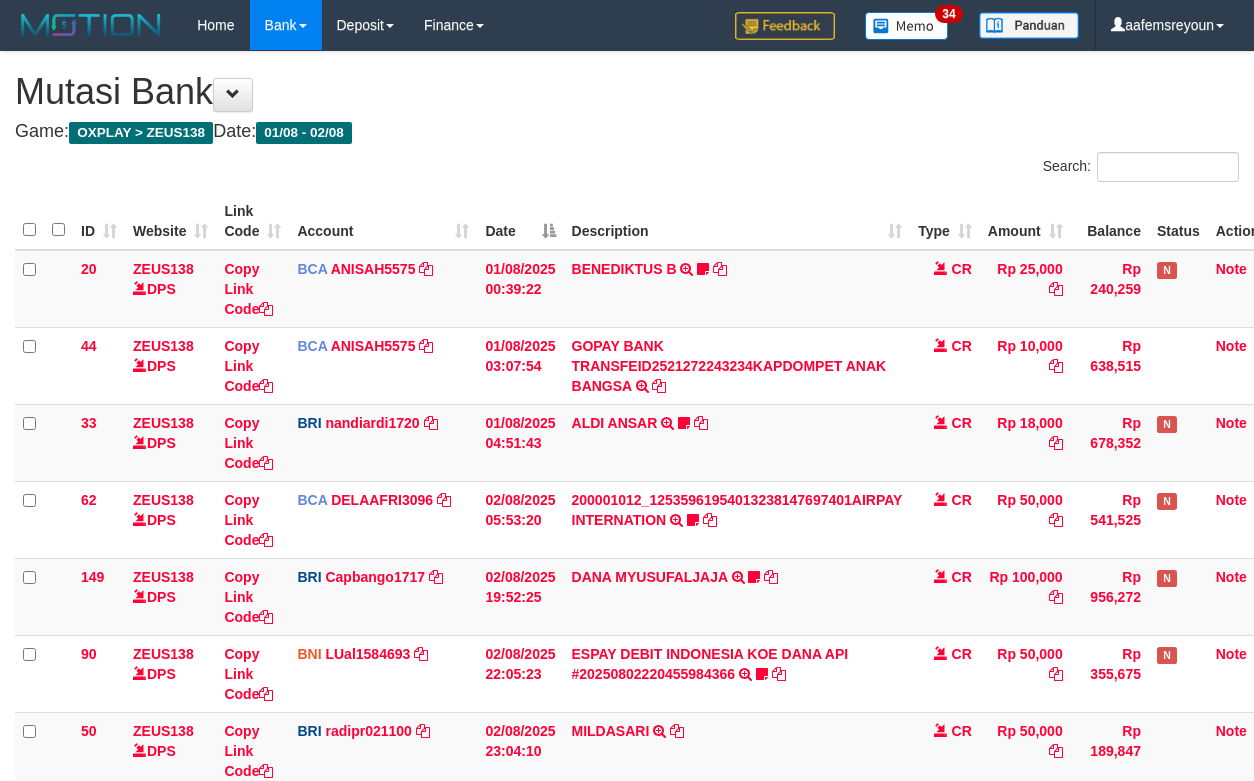 scroll, scrollTop: 410, scrollLeft: 0, axis: vertical 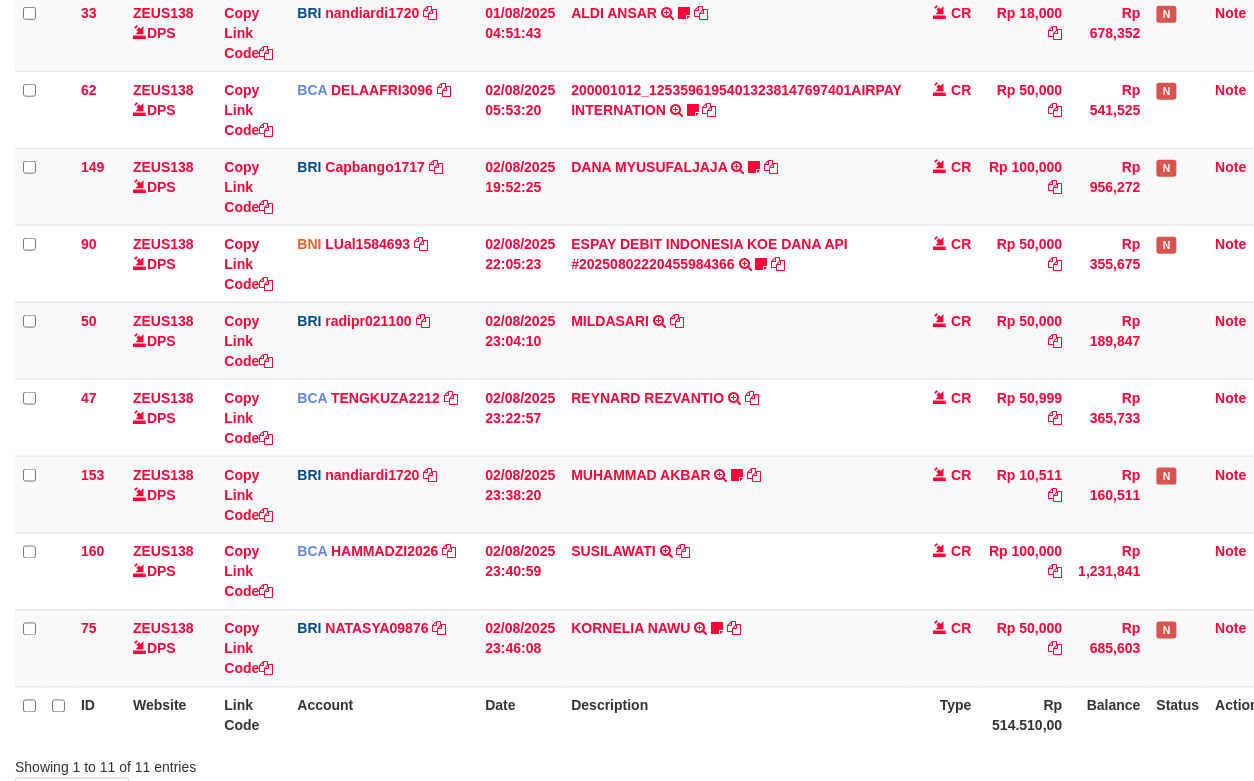 drag, startPoint x: 860, startPoint y: 696, endPoint x: 773, endPoint y: 692, distance: 87.0919 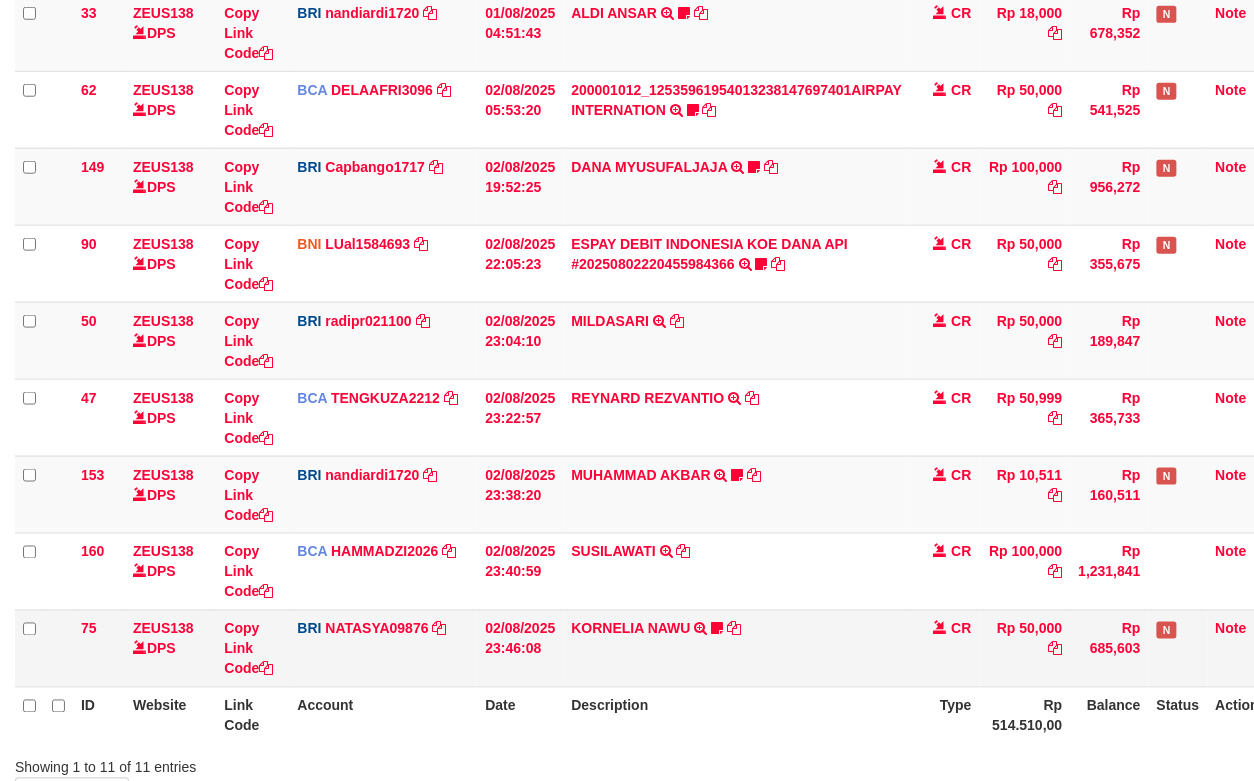 click on "BRI
[FIRST] [LAST]
DPS
[FIRST] [LAST]
mutasi_[DATE]_[NUMBER] | 75
mutasi_[DATE]_[NUMBER] | 75" at bounding box center [383, 648] 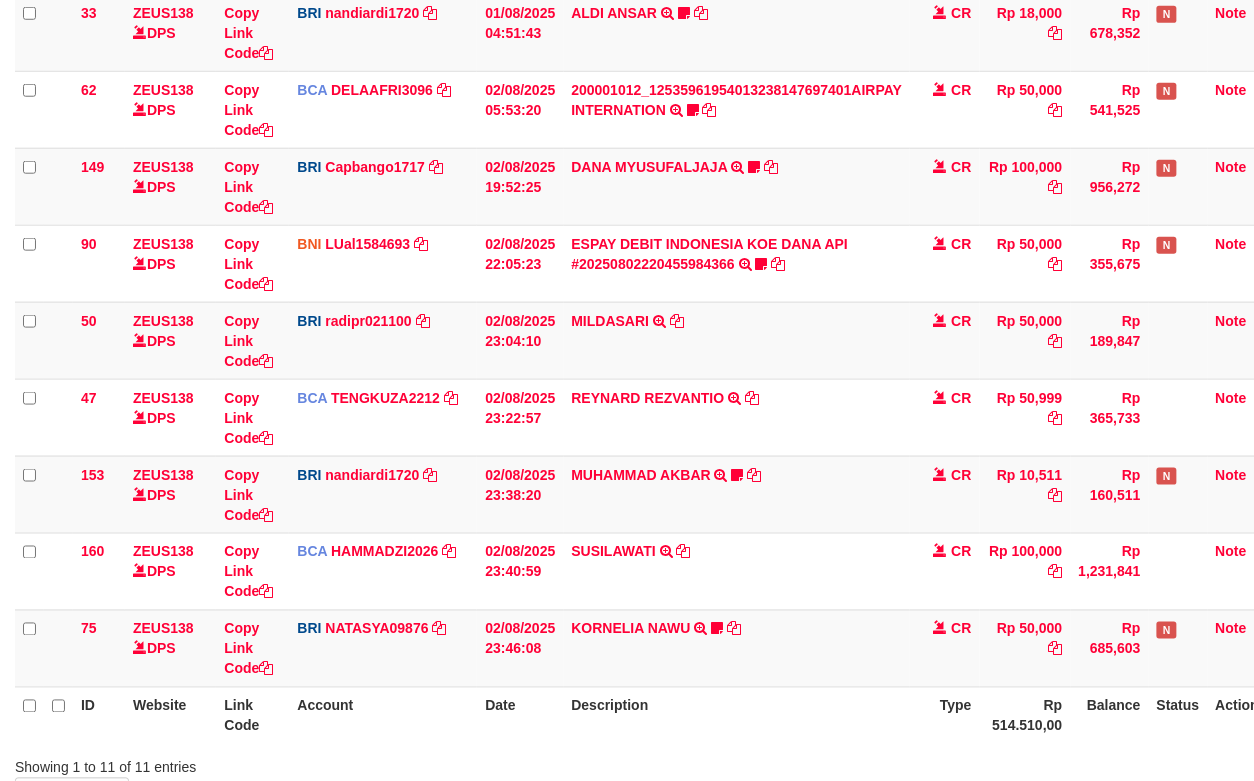 scroll, scrollTop: 556, scrollLeft: 0, axis: vertical 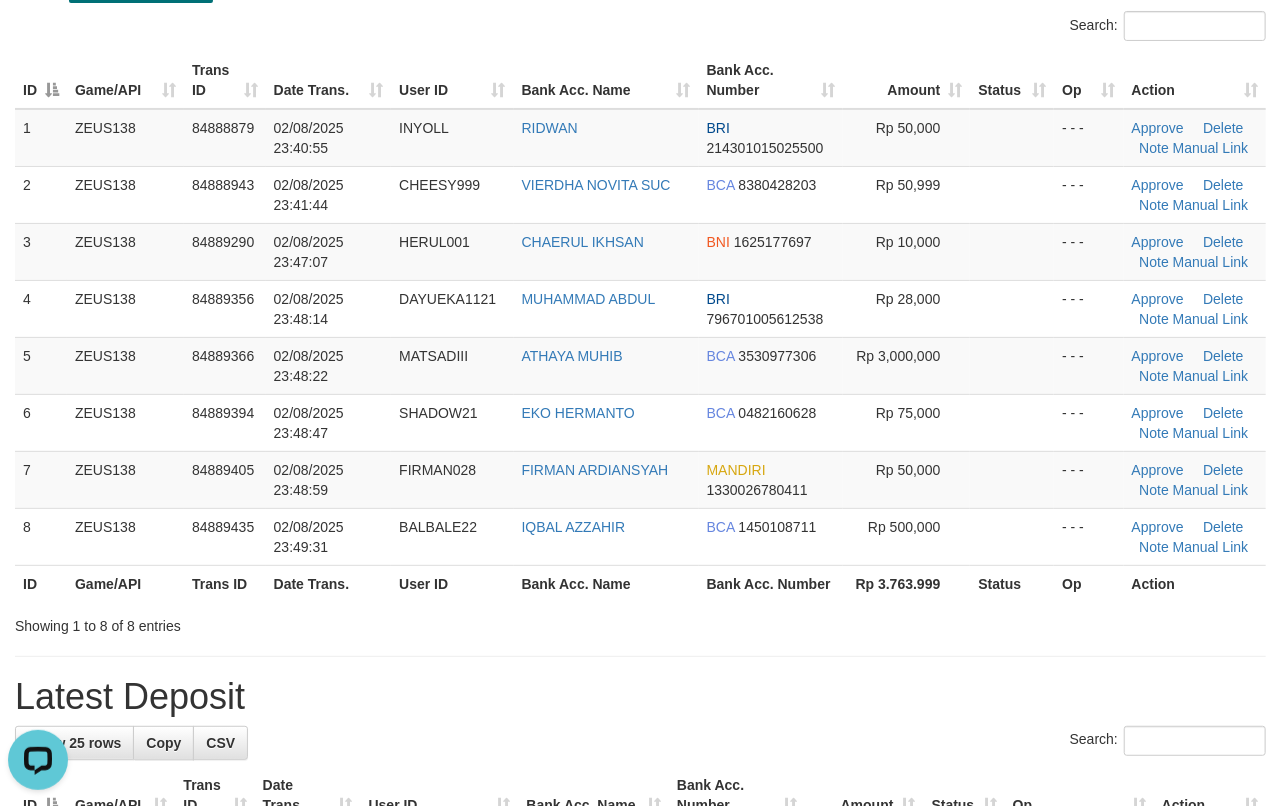 drag, startPoint x: 1045, startPoint y: 640, endPoint x: 1298, endPoint y: 648, distance: 253.12645 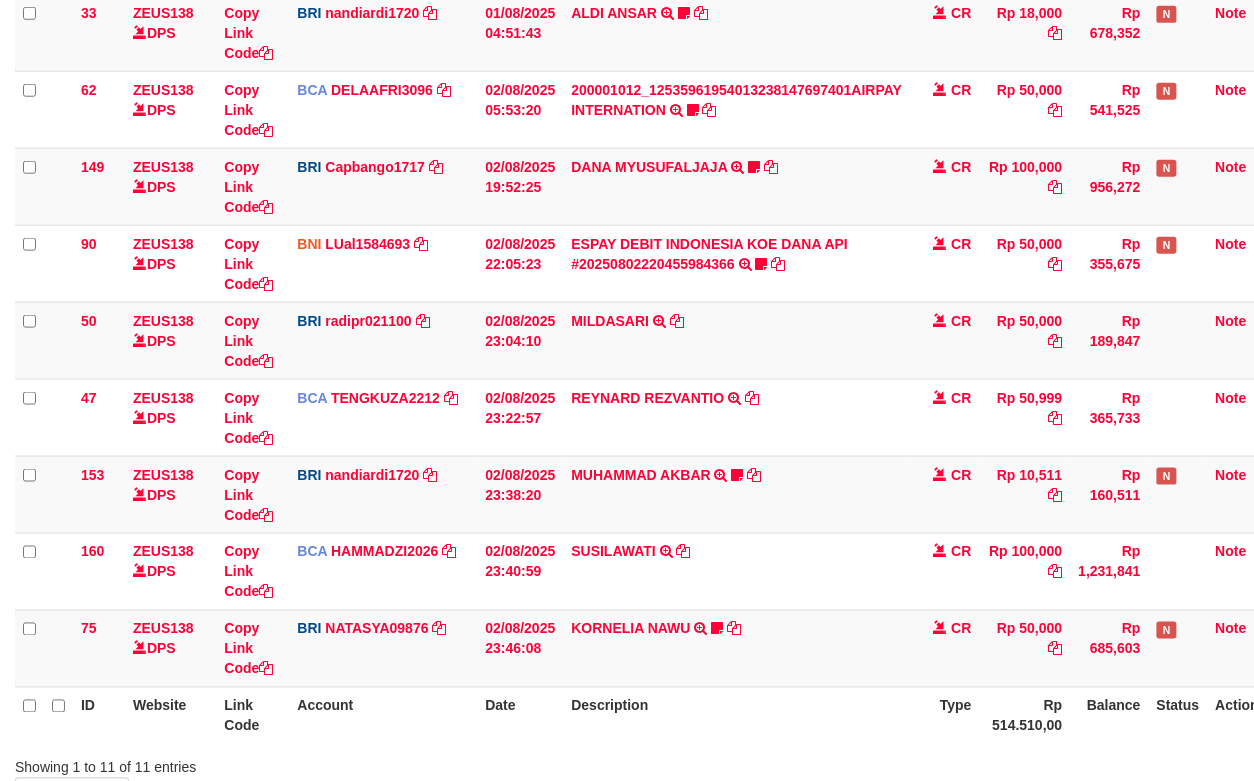 scroll, scrollTop: 556, scrollLeft: 0, axis: vertical 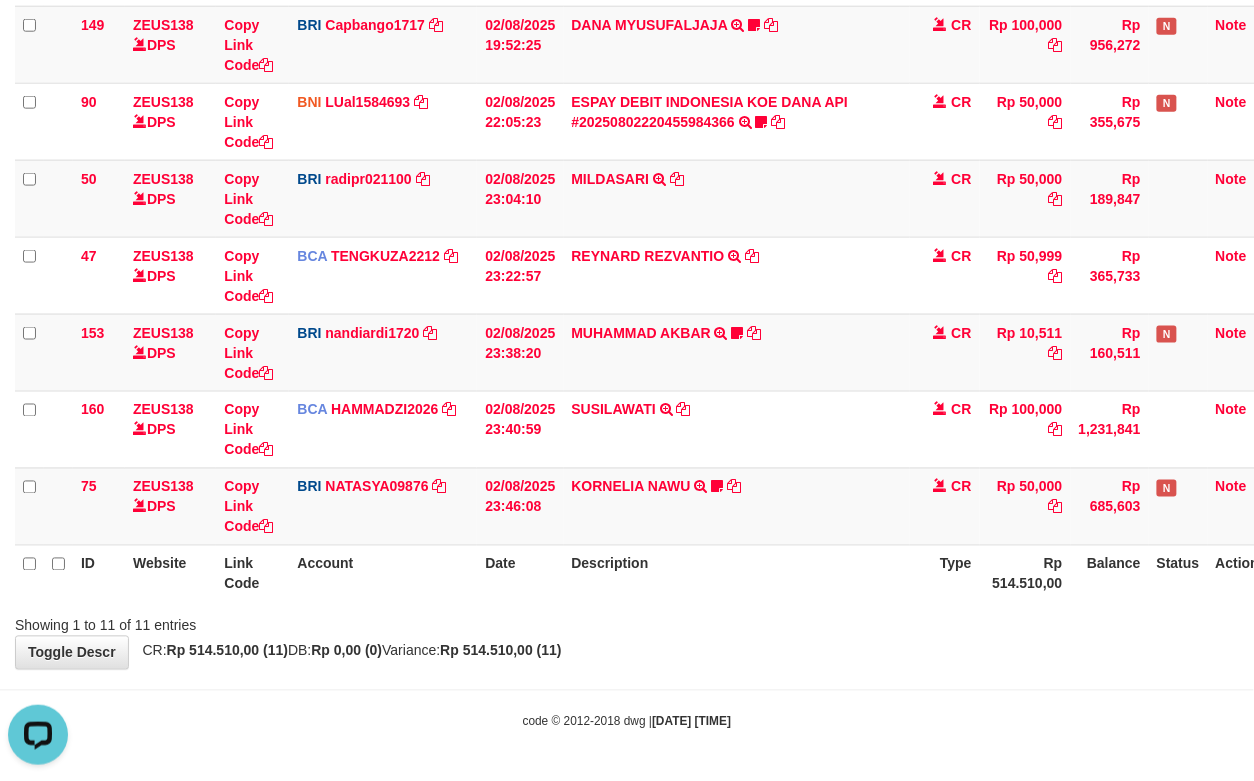 click on "Toggle navigation
Home
Bank
Account List
Mutasi Bank
Search
Sync
Note Mutasi
Deposit
DPS Fetch
DPS List
History
Note DPS
Finance
Financial Data
aafemsreyoun
My Profile
Log Out" at bounding box center (627, 114) 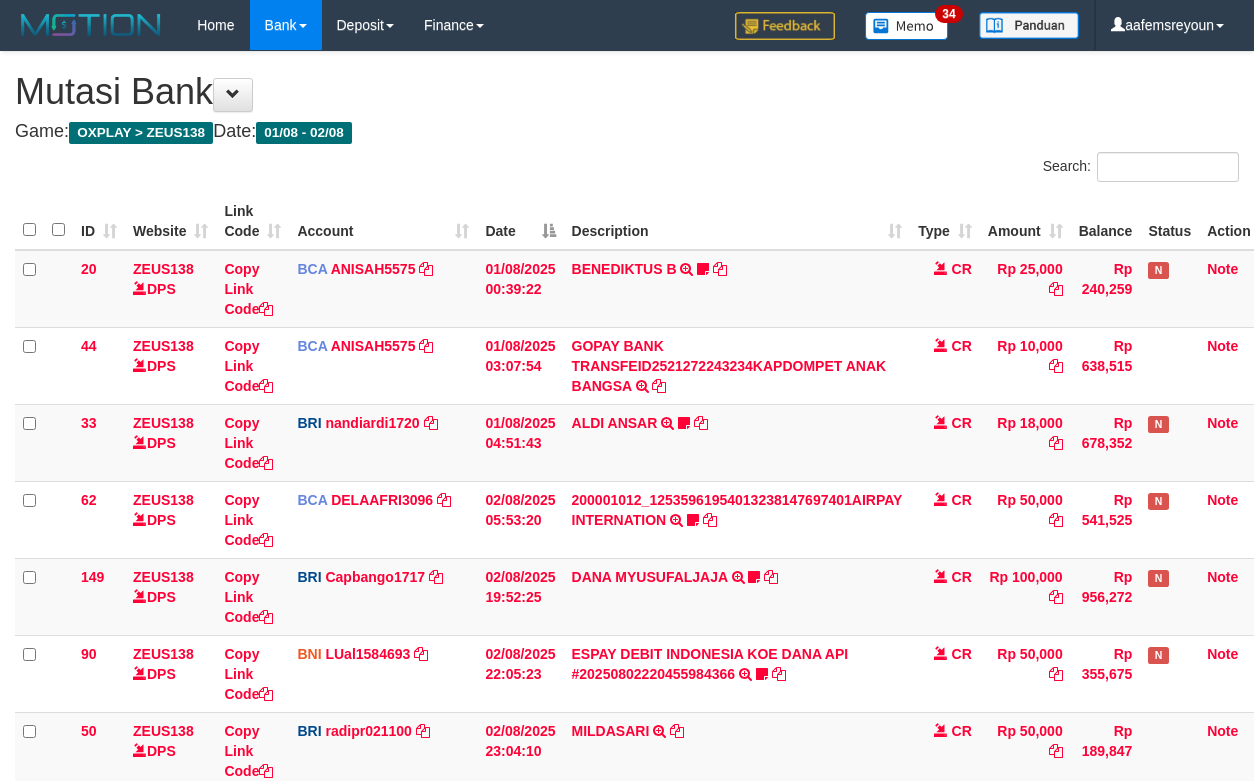 scroll, scrollTop: 430, scrollLeft: 0, axis: vertical 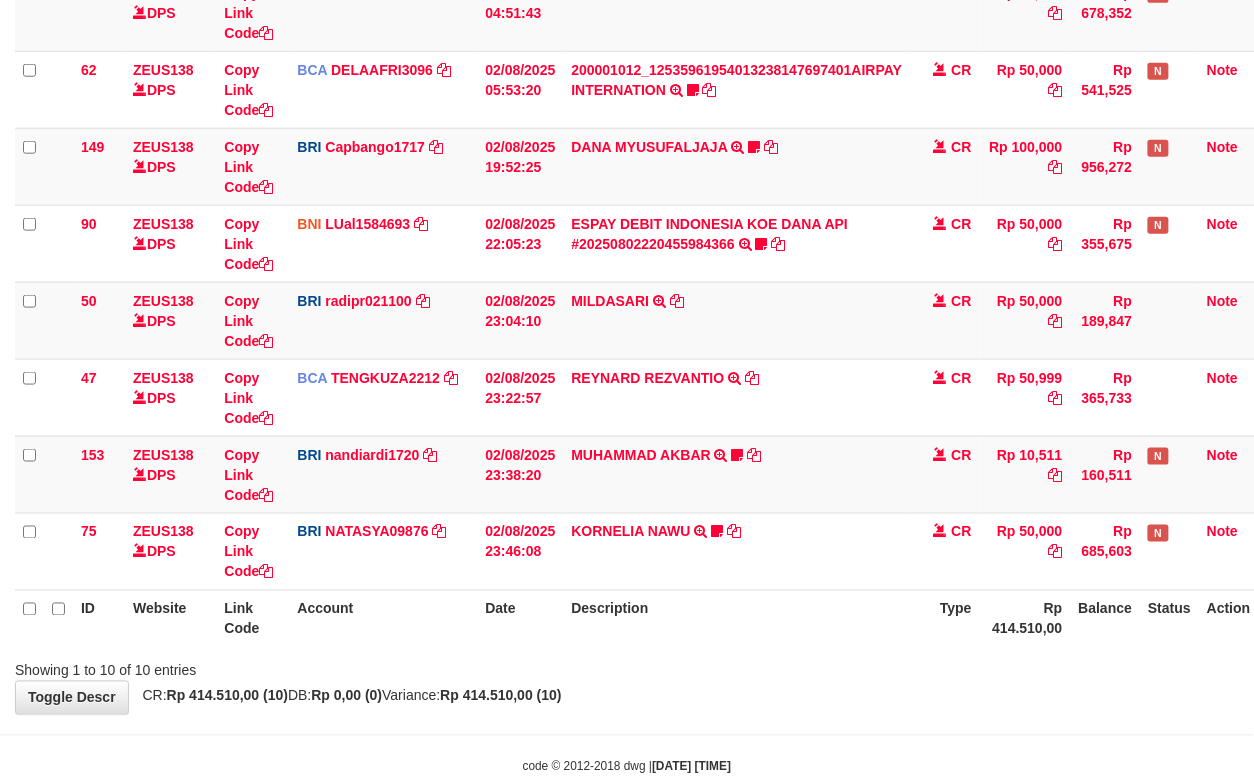 drag, startPoint x: 484, startPoint y: 677, endPoint x: 524, endPoint y: 645, distance: 51.224995 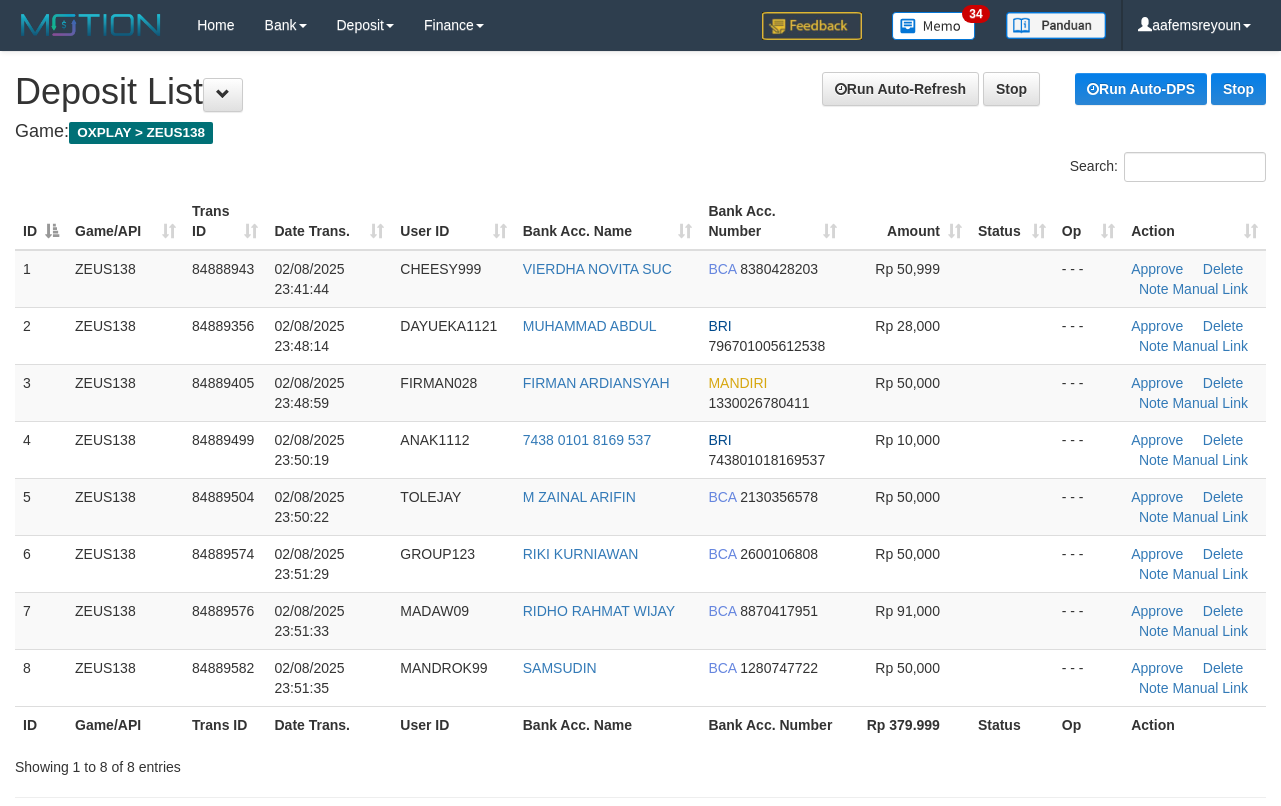 scroll, scrollTop: 141, scrollLeft: 0, axis: vertical 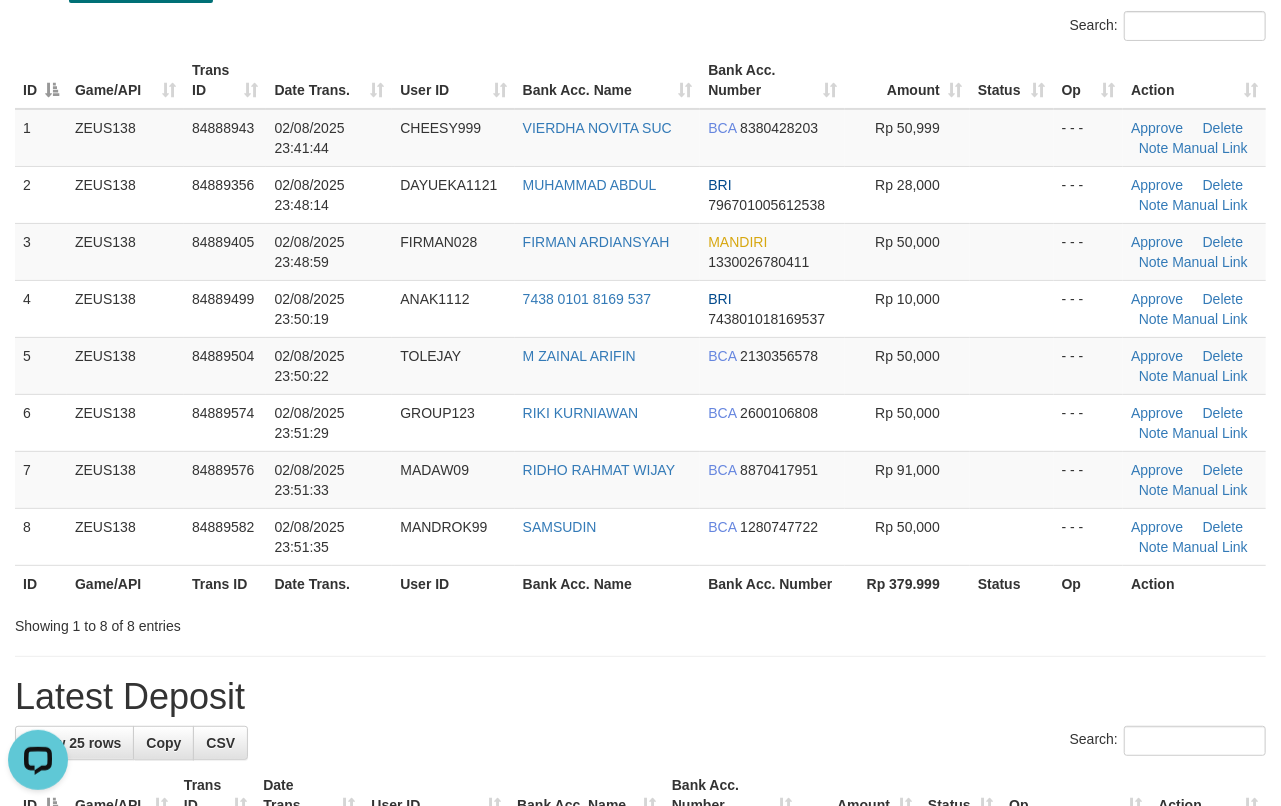 drag, startPoint x: 862, startPoint y: 649, endPoint x: 874, endPoint y: 638, distance: 16.27882 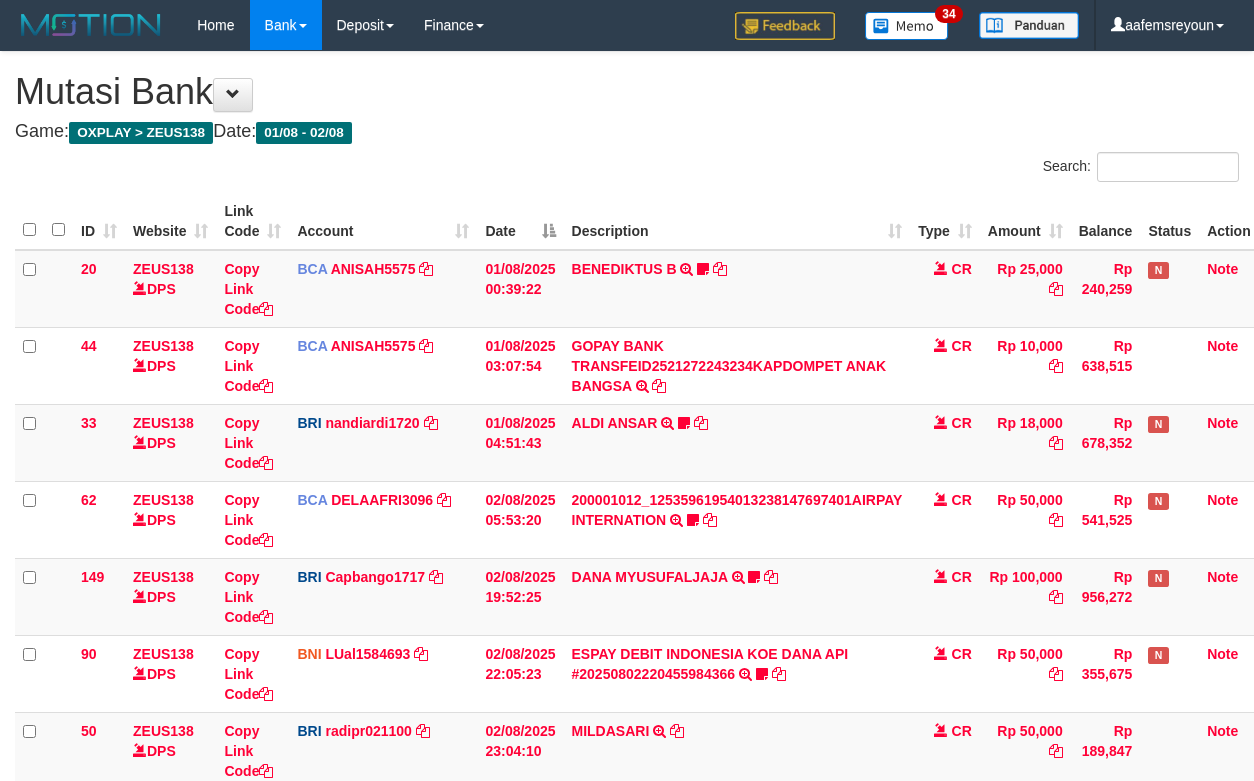 scroll, scrollTop: 333, scrollLeft: 0, axis: vertical 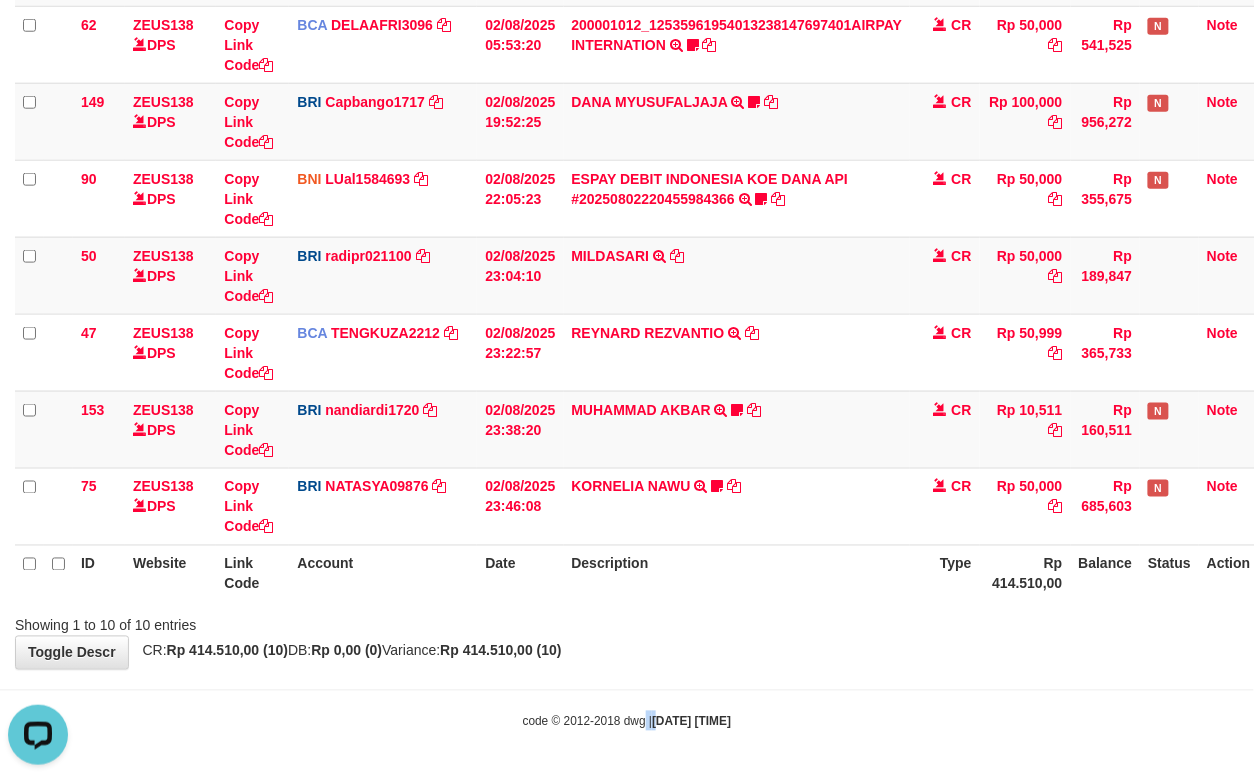 drag, startPoint x: 629, startPoint y: 750, endPoint x: 1, endPoint y: 685, distance: 631.3549 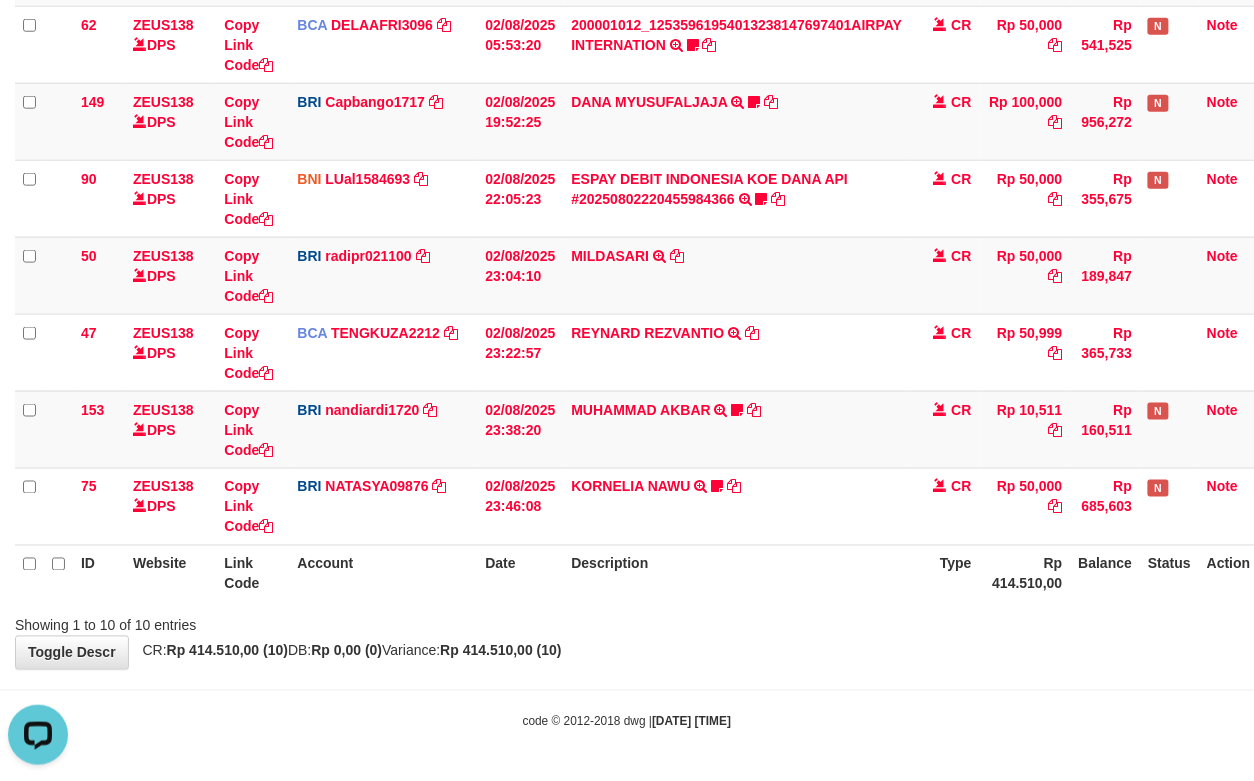 drag, startPoint x: 722, startPoint y: 662, endPoint x: 1264, endPoint y: 526, distance: 558.8023 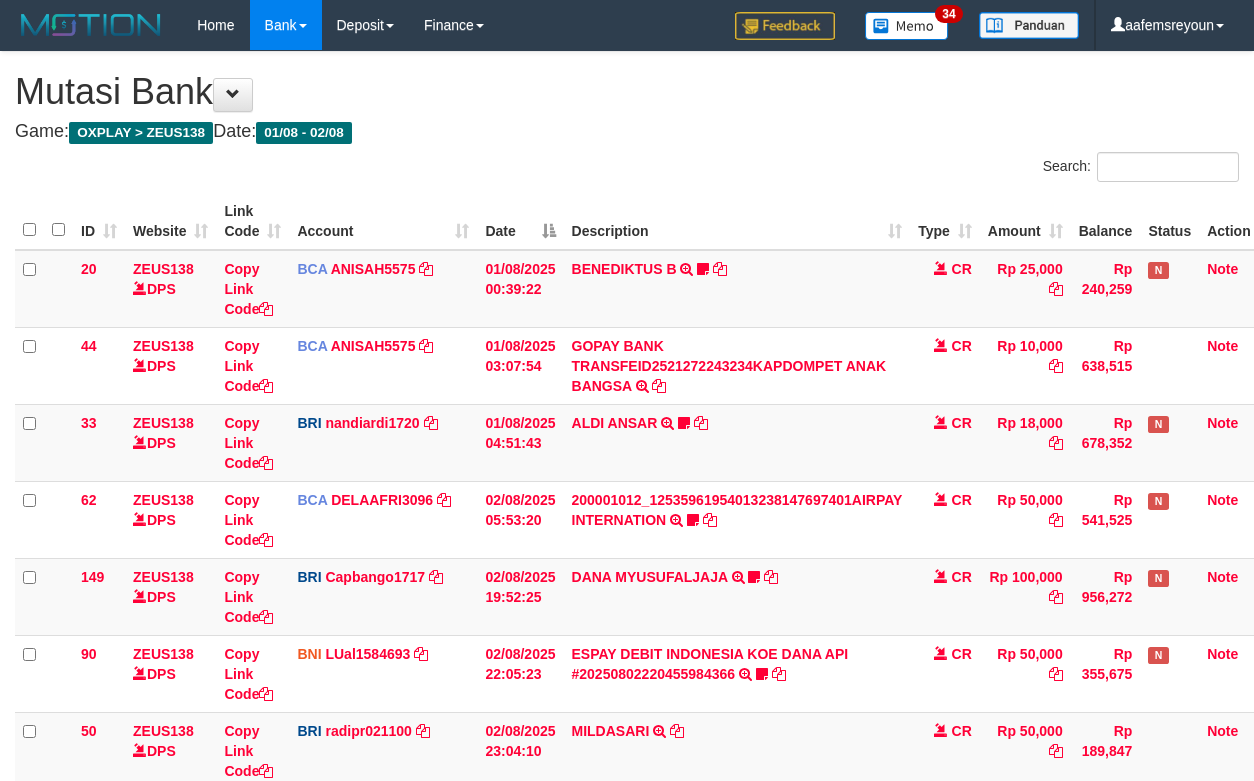 scroll, scrollTop: 333, scrollLeft: 0, axis: vertical 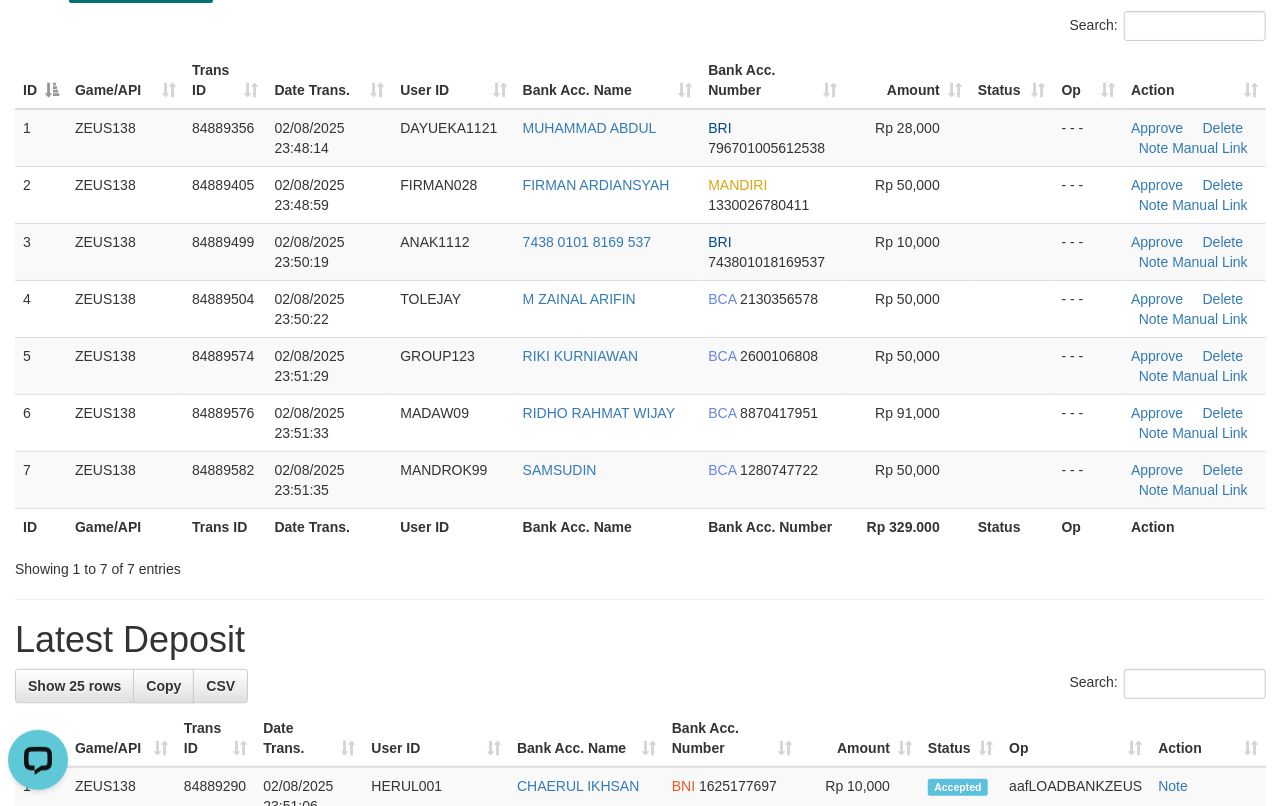 click on "Showing 1 to 7 of 7 entries" at bounding box center [640, 565] 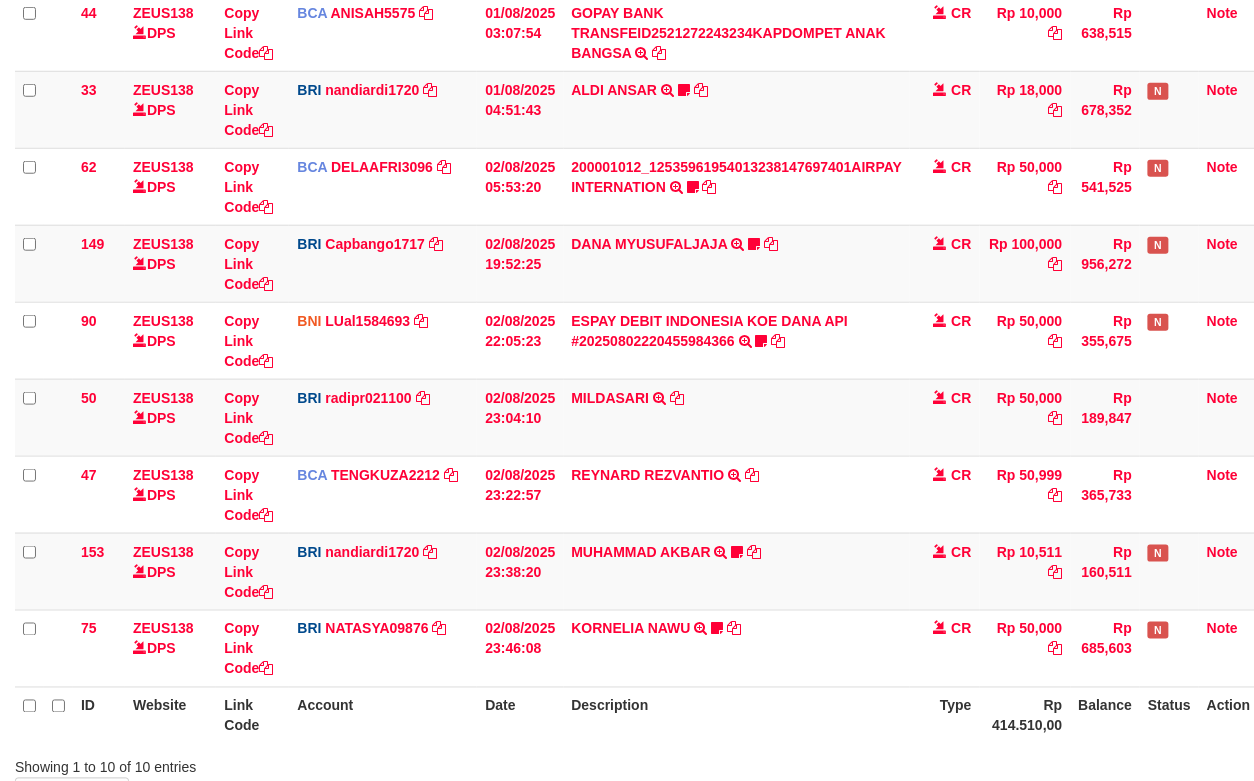 scroll, scrollTop: 478, scrollLeft: 0, axis: vertical 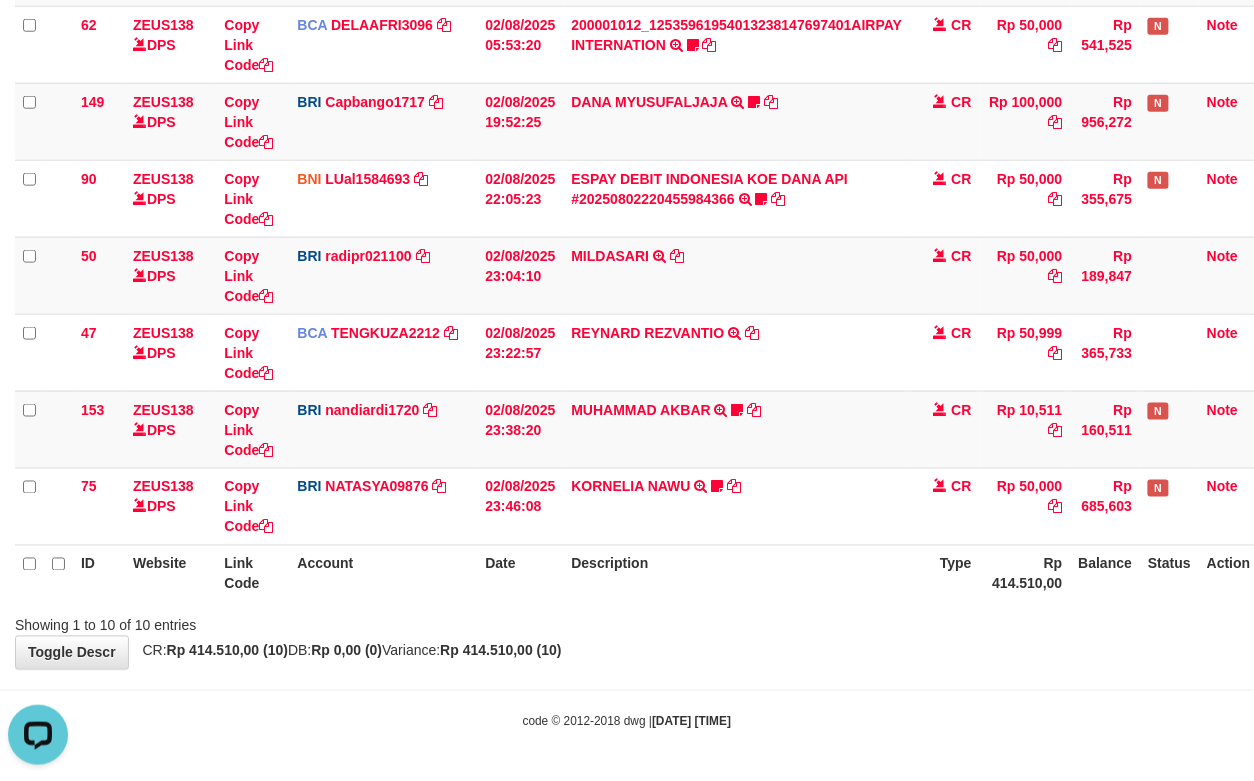 click on "Date" at bounding box center [520, 573] 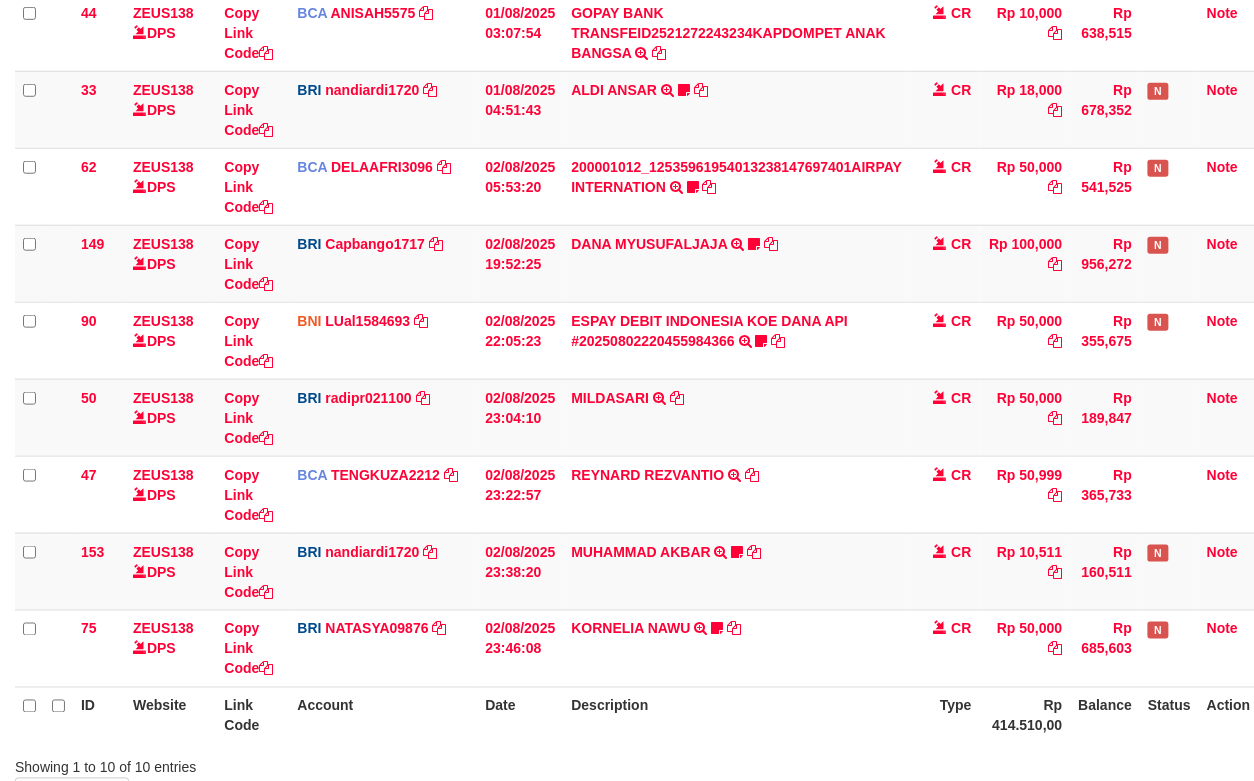 scroll, scrollTop: 478, scrollLeft: 0, axis: vertical 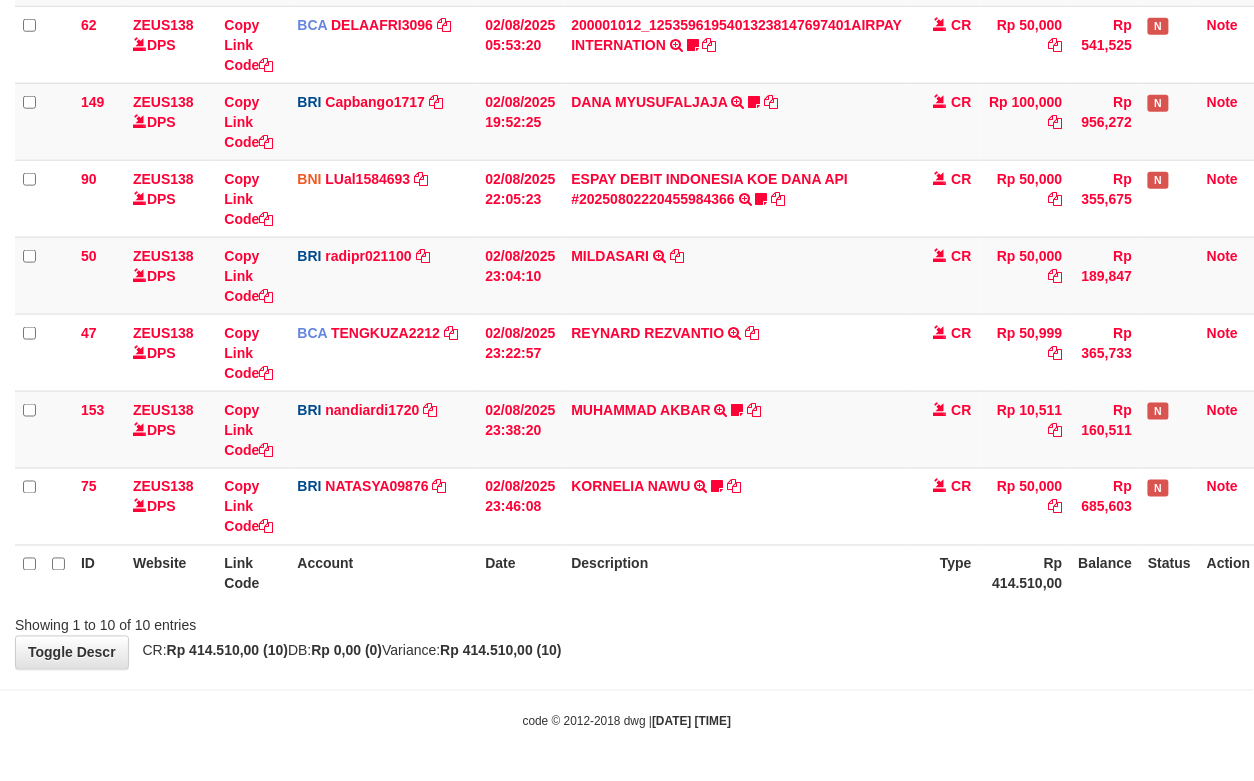 click on "Showing 1 to 10 of 10 entries" at bounding box center [627, 622] 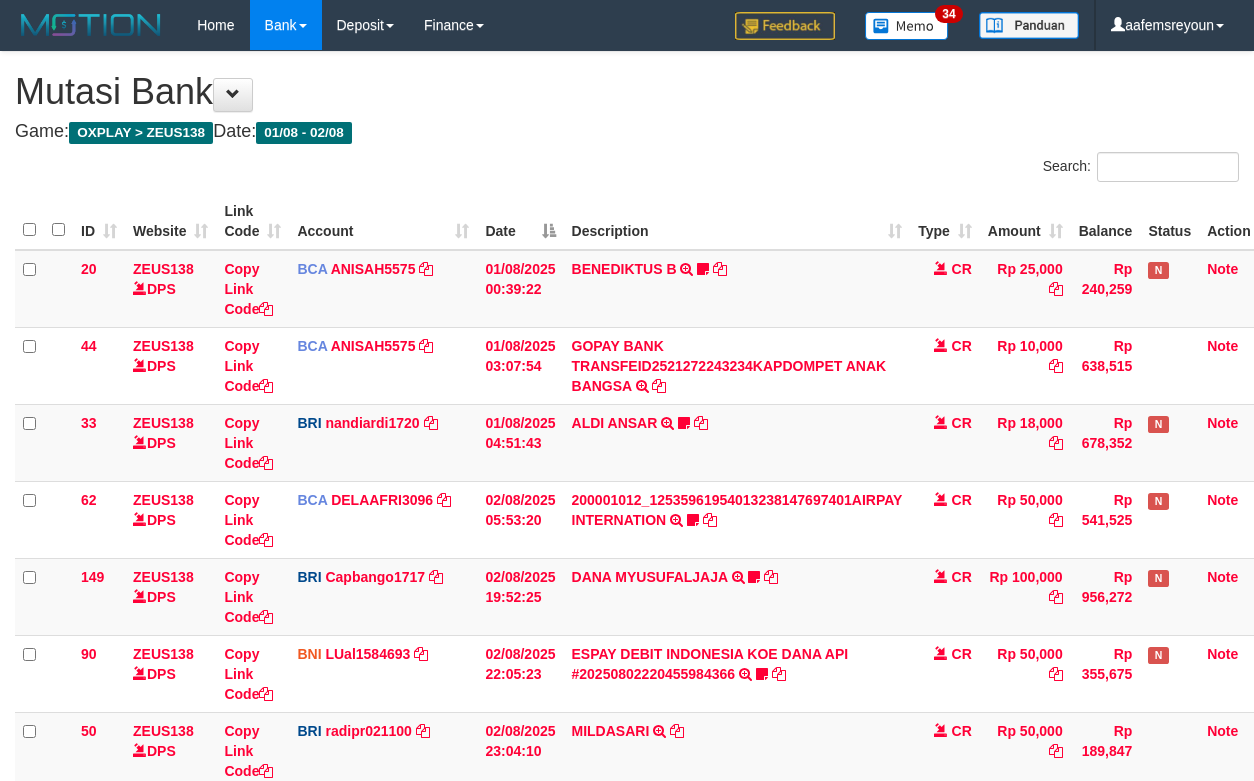 scroll, scrollTop: 333, scrollLeft: 0, axis: vertical 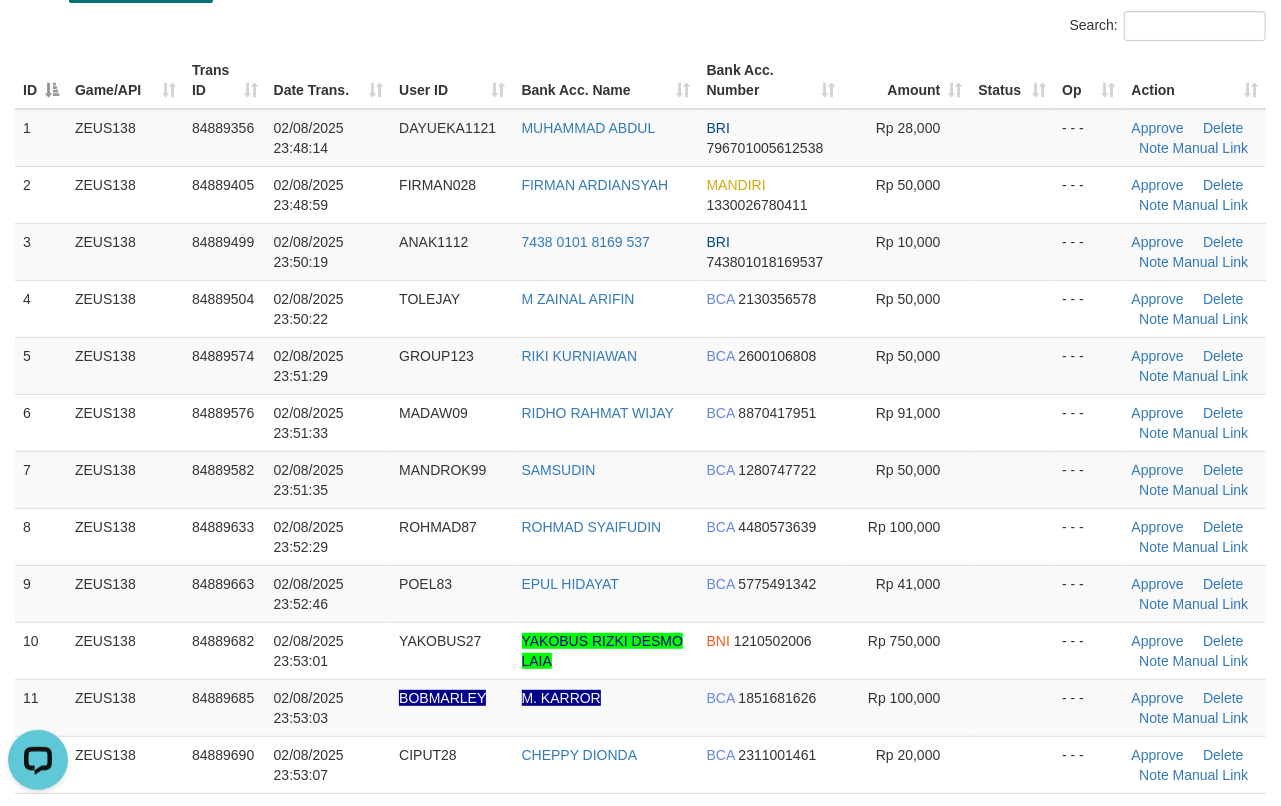 drag, startPoint x: 822, startPoint y: 618, endPoint x: 1297, endPoint y: 622, distance: 475.01685 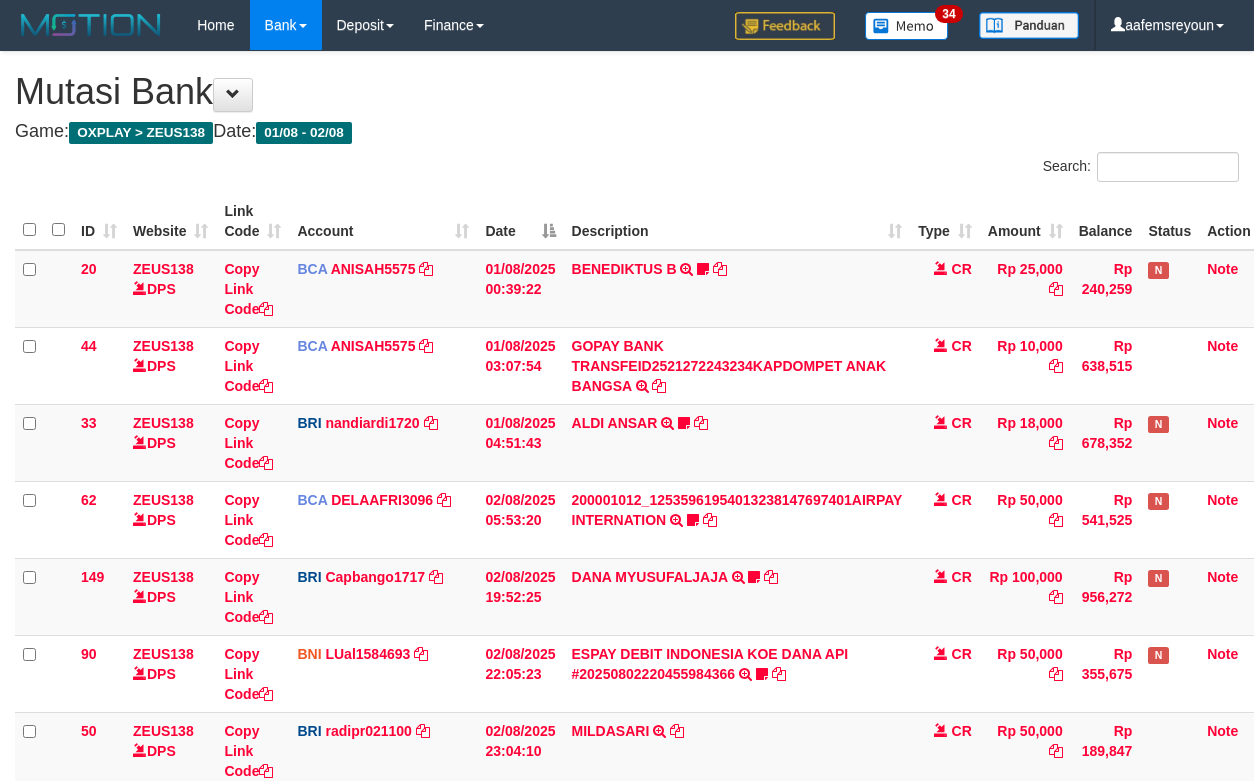 scroll, scrollTop: 333, scrollLeft: 0, axis: vertical 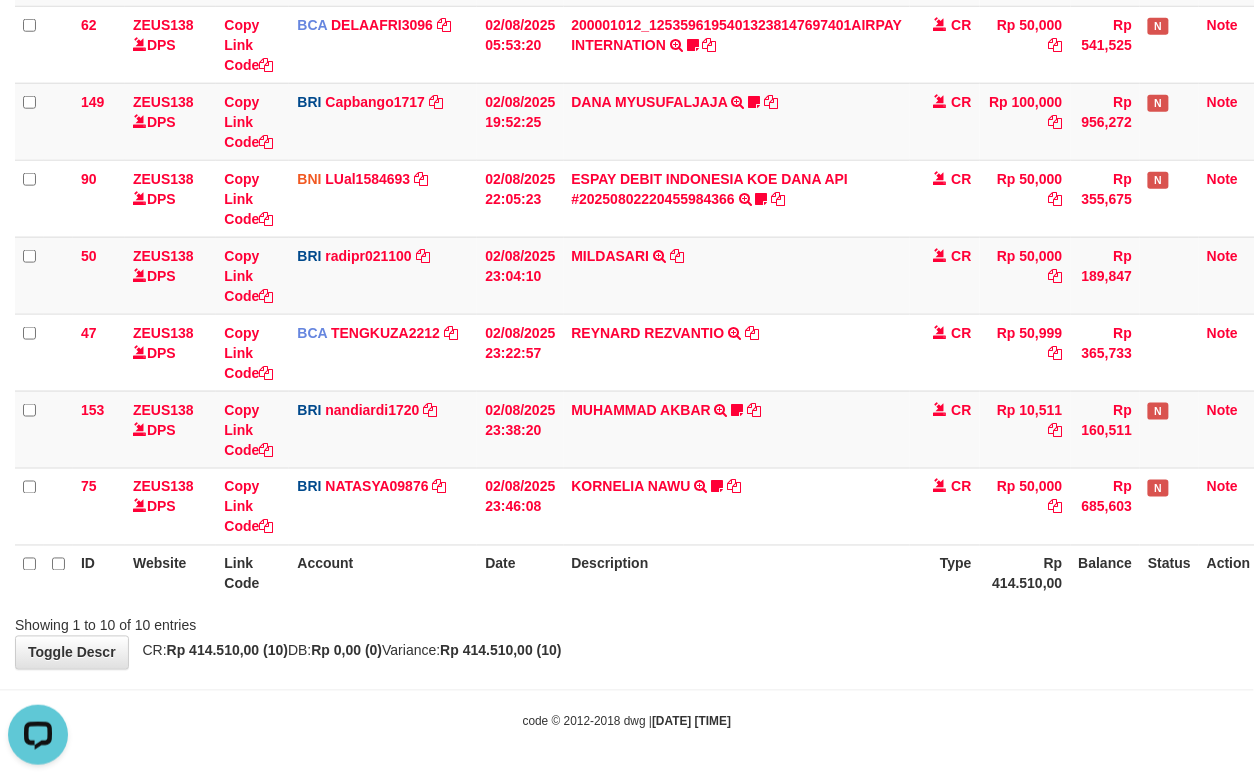 drag, startPoint x: 589, startPoint y: 542, endPoint x: 9, endPoint y: 610, distance: 583.9726 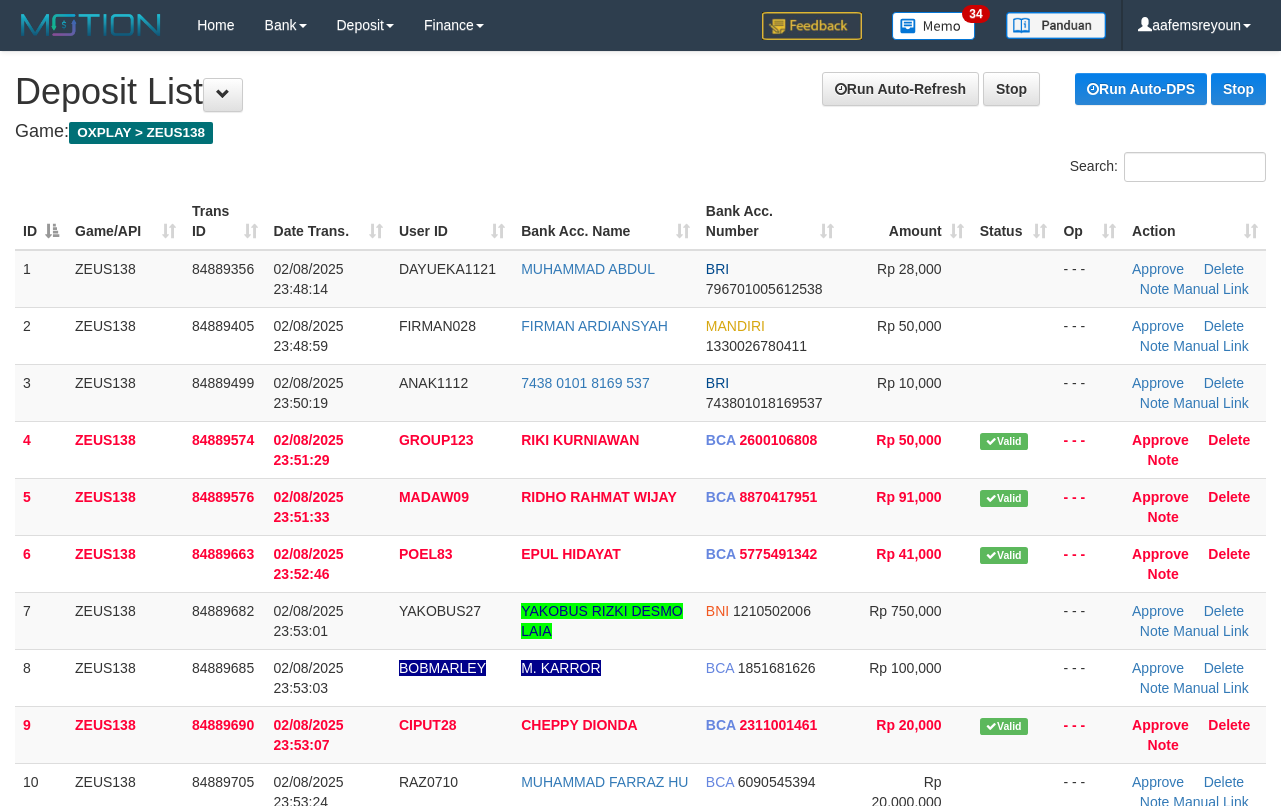 scroll, scrollTop: 141, scrollLeft: 0, axis: vertical 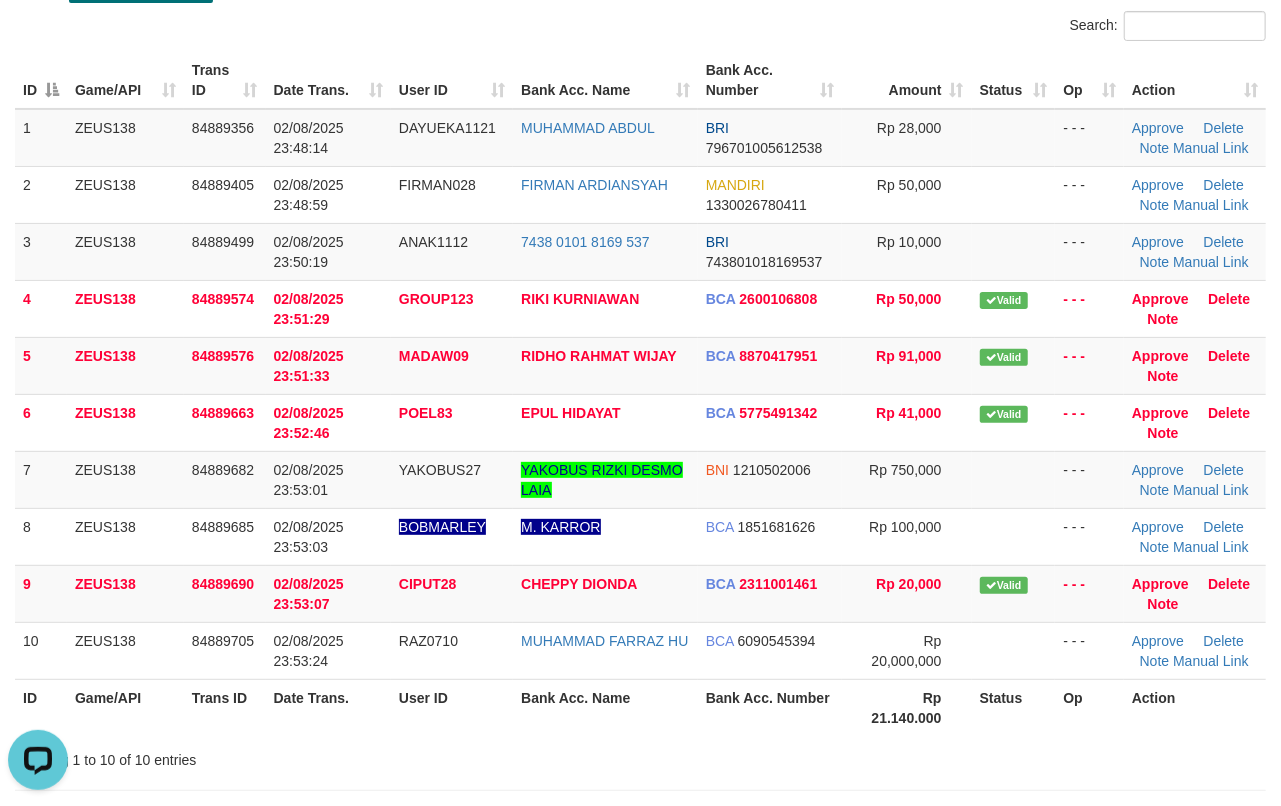 drag, startPoint x: 968, startPoint y: 621, endPoint x: 1297, endPoint y: 658, distance: 331.074 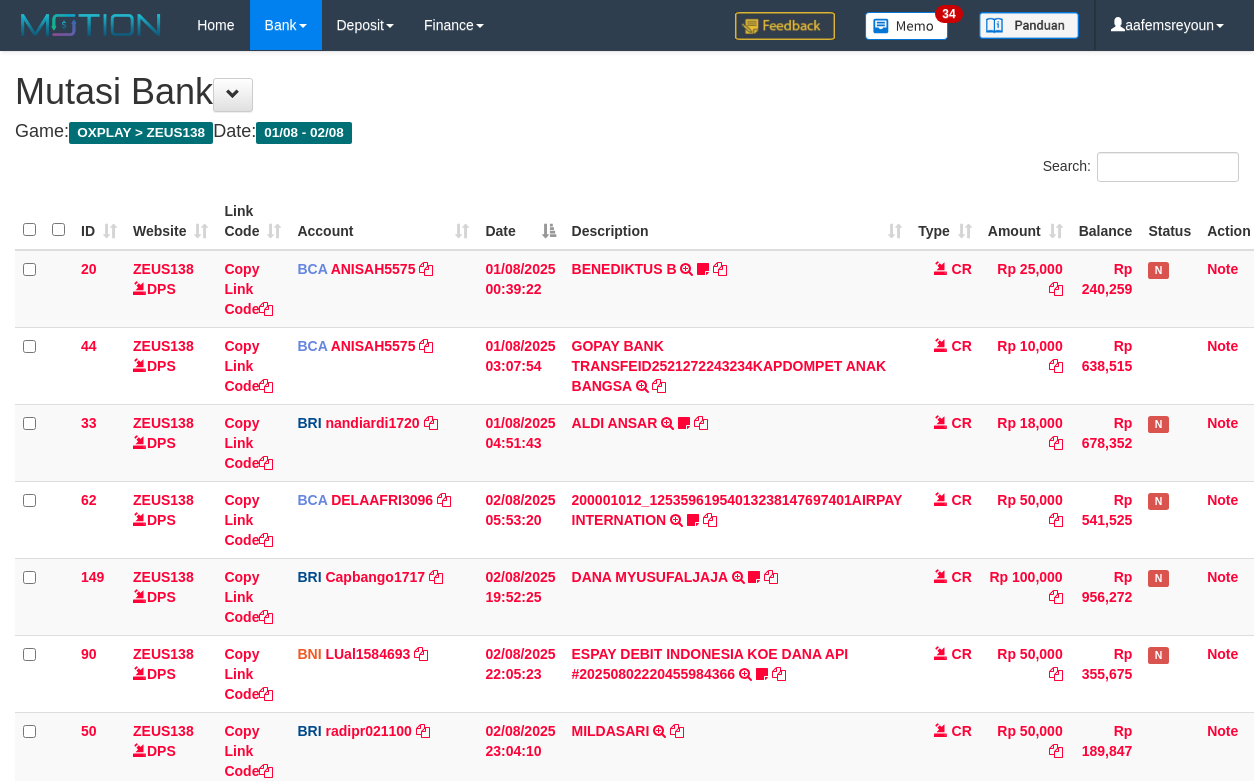 scroll, scrollTop: 478, scrollLeft: 0, axis: vertical 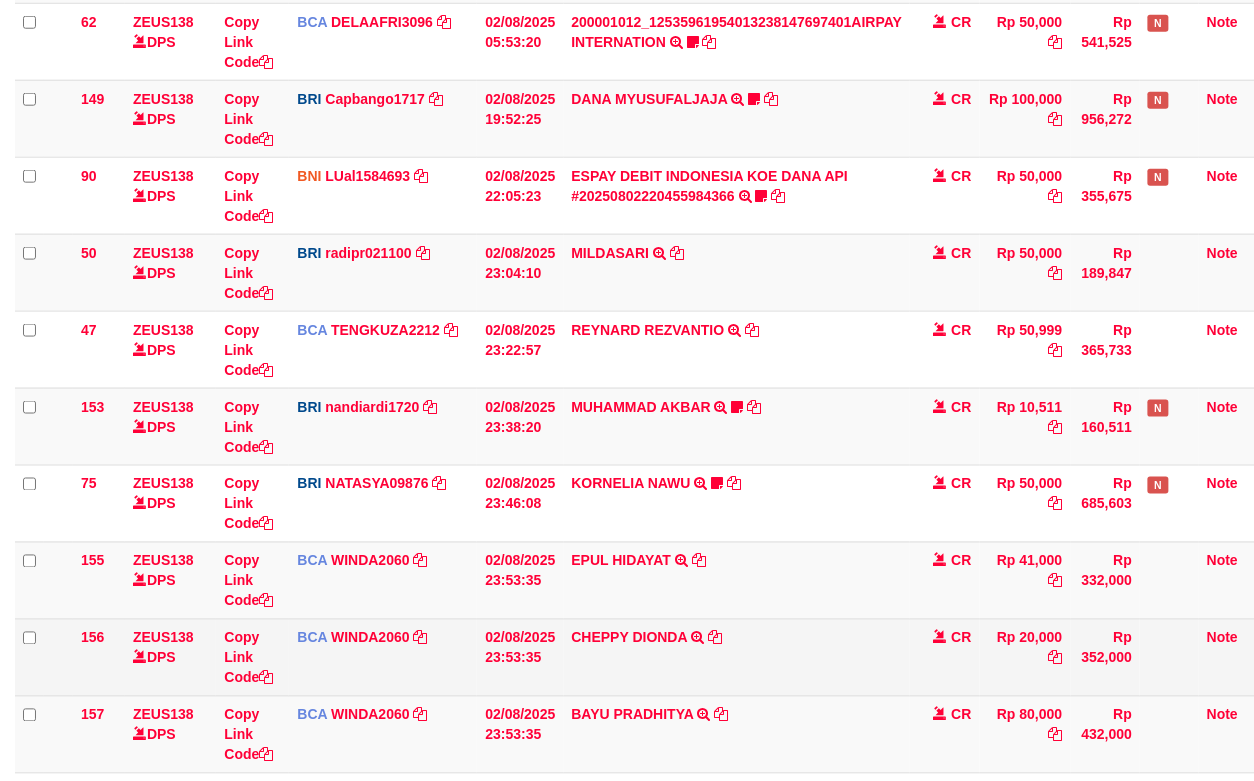 drag, startPoint x: 804, startPoint y: 673, endPoint x: 813, endPoint y: 665, distance: 12.0415945 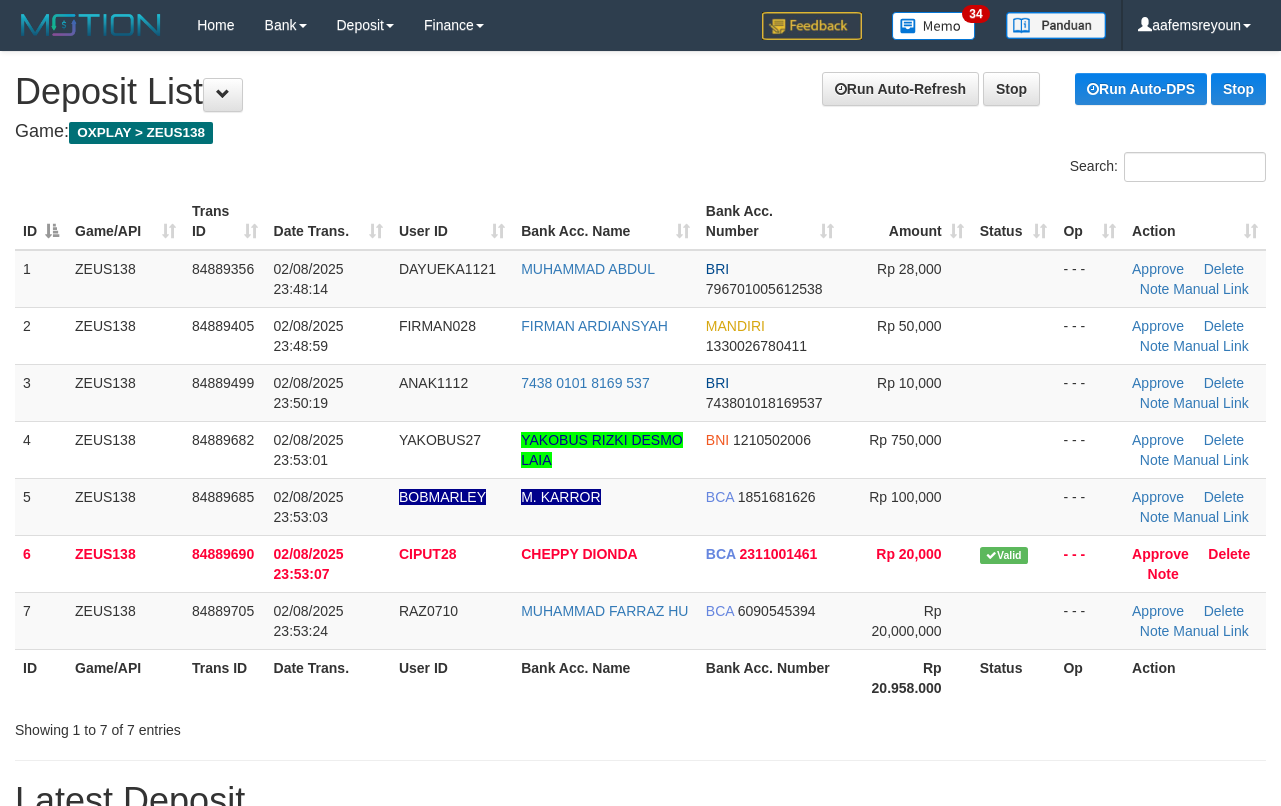 scroll, scrollTop: 141, scrollLeft: 0, axis: vertical 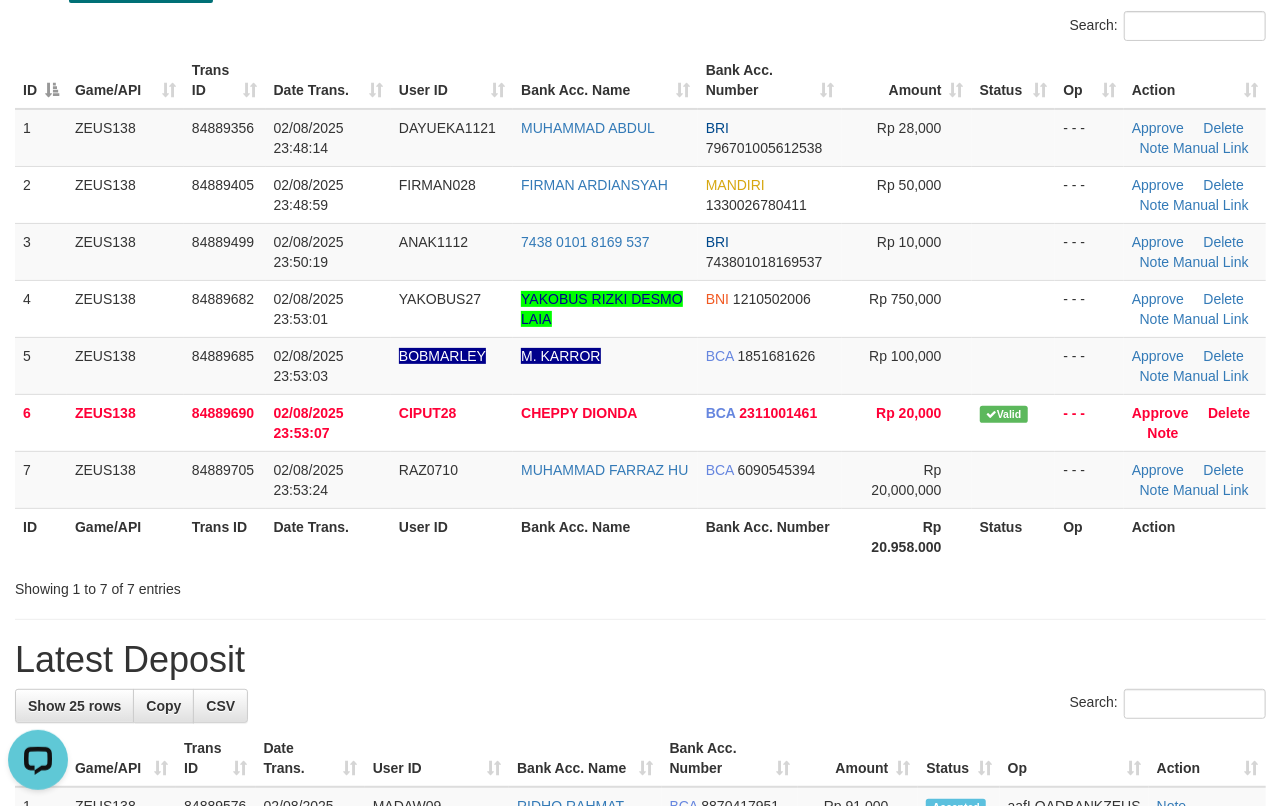 click on "ID Game/API Trans ID Date Trans. User ID Bank Acc. Name Bank Acc. Number Amount Status Op Action
1
ZEUS138
84889356
02/08/2025 23:48:14
DAYUEKA1121
MUHAMMAD ABDUL
BRI
796701005612538
Rp 28,000
- - -
Approve
Delete
Note
Manual Link
2
ZEUS138
84889405
02/08/2025 23:48:59
FIRMAN028
FIRMAN ARDIANSYAH
MANDIRI
1330026780411
Rp 50,000
BRI" at bounding box center (640, 308) 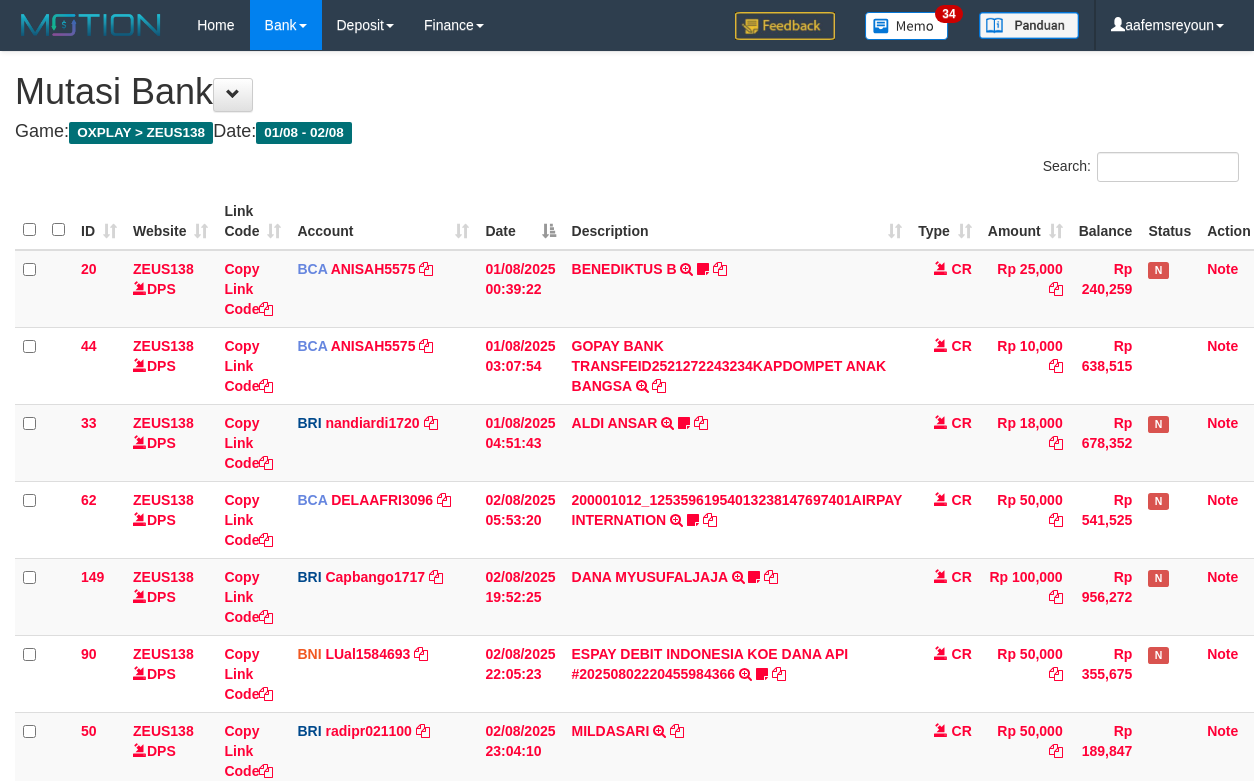 scroll, scrollTop: 478, scrollLeft: 0, axis: vertical 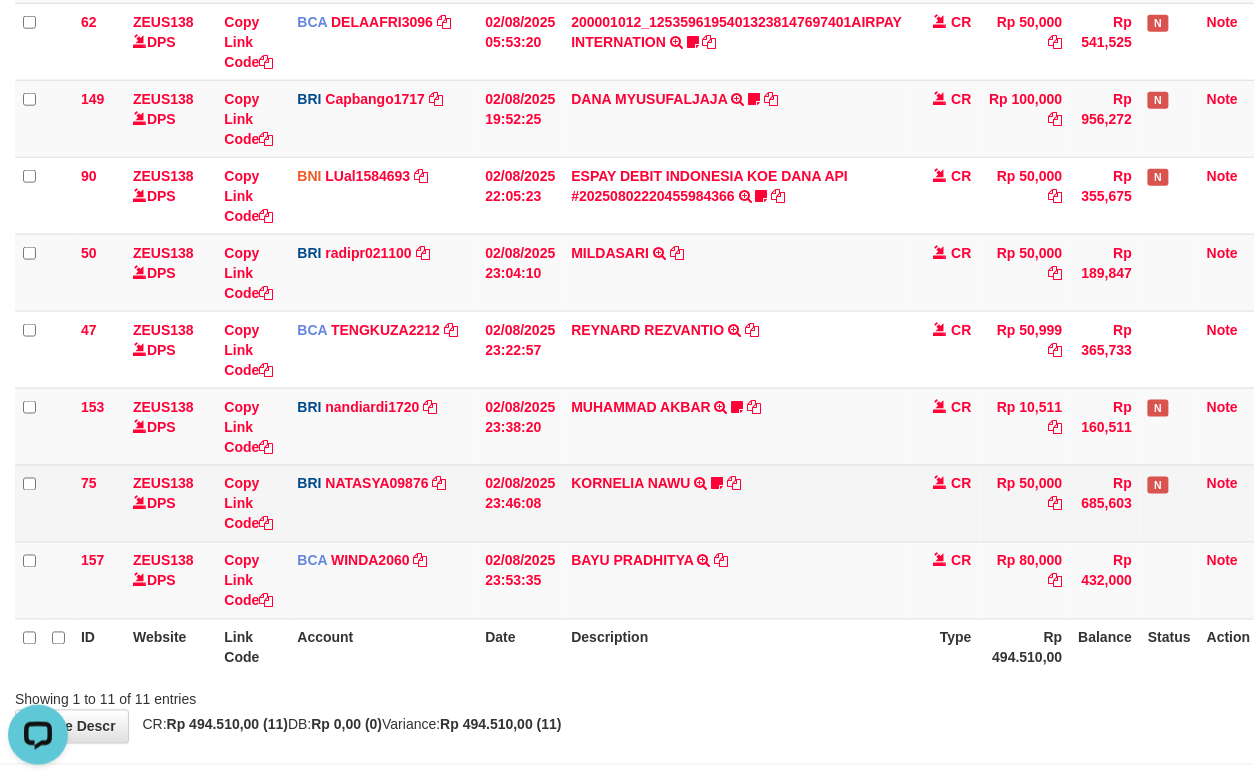 click on "BRI
[FIRST] [LAST]
DPS
[FIRST] [LAST]
mutasi_[DATE]_[NUMBER] | [NUMBER]
mutasi_[DATE]_[NUMBER] | [NUMBER]" at bounding box center [383, 503] 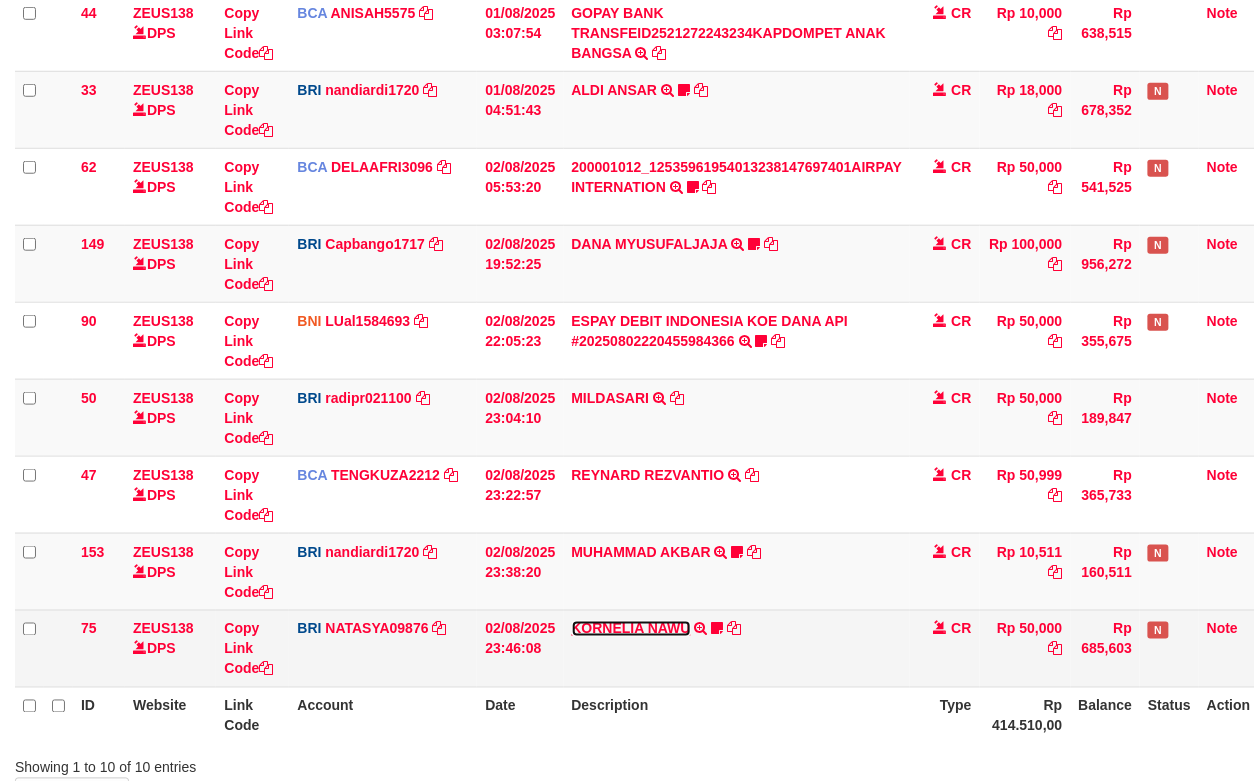 scroll, scrollTop: 478, scrollLeft: 0, axis: vertical 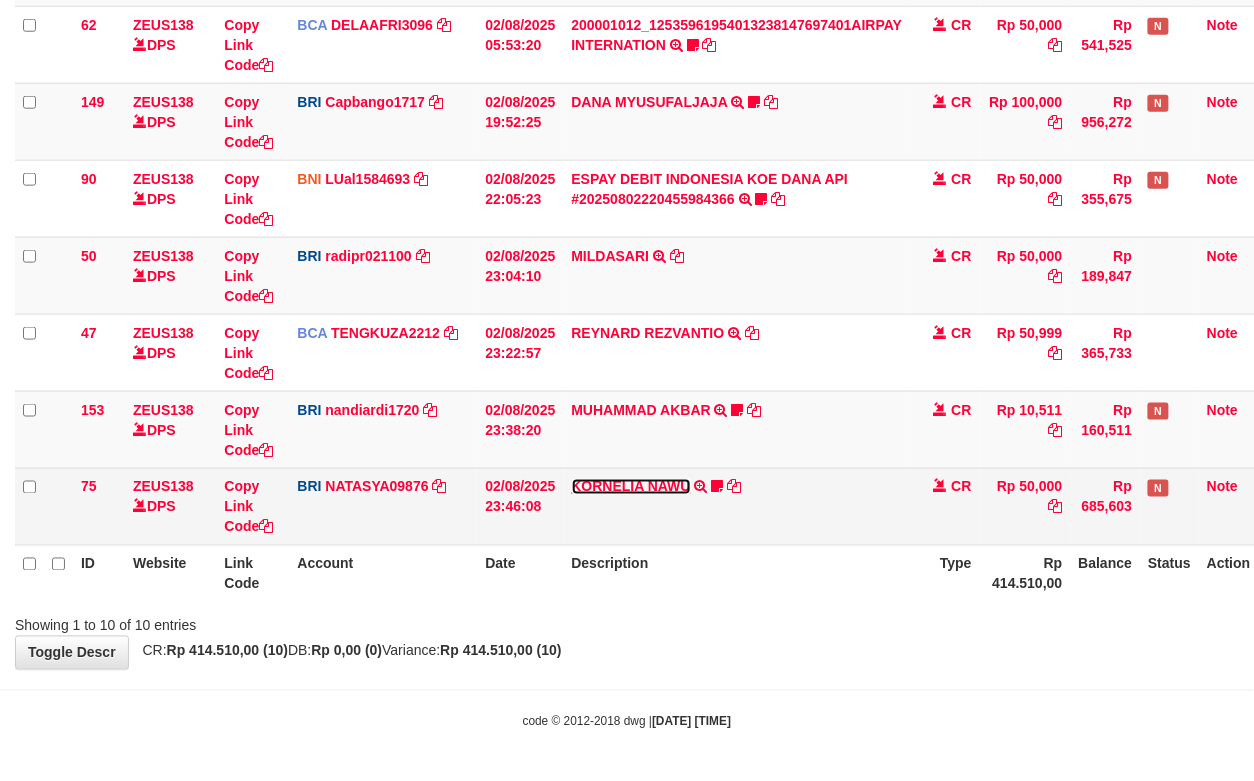 click on "Search:
ID Website Link Code Account Date Description Type Amount Balance Status Action
20
ZEUS138    DPS
Copy Link Code
BCA
ANISAH5575
DPS
[NAME]
mutasi_[DATE]_[NUMBER] | 20
mutasi_[DATE]_[NUMBER] | 20
[DATE] [TIME]
[NAME]            TRSF E-BANKING CR [NUMBER]/FTSCY/WS95051
25000.00[DATE][NUMBER] TRFDN-[[NAME]]ESPAY DEBIT INDONE    Asuk86 bantu bukti tf
CR
Rp 25,000
Rp 240,259
N
Note
44
ZEUS138    DPS
Copy Link Code
BCA" at bounding box center (627, 156) 